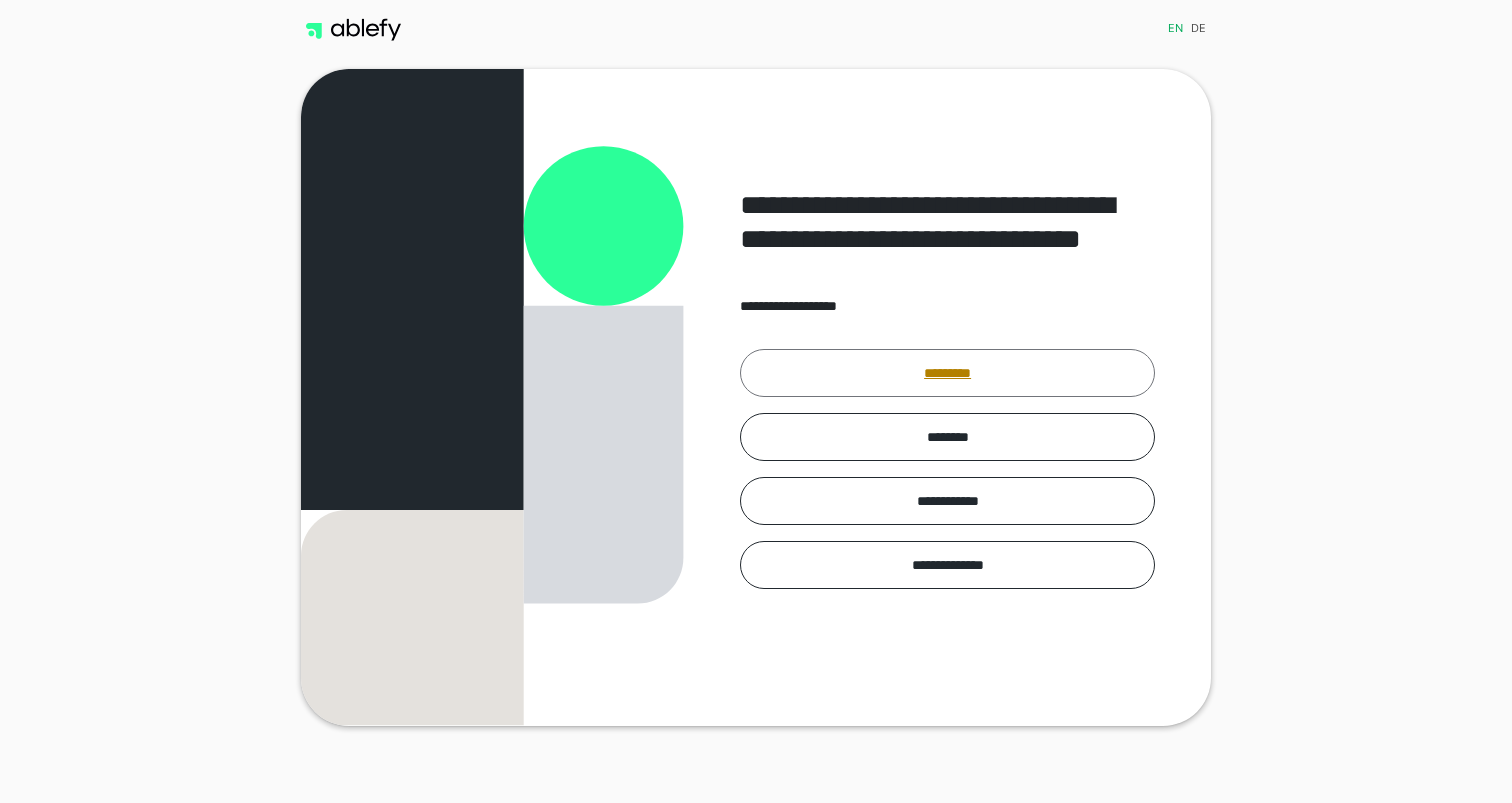 scroll, scrollTop: 0, scrollLeft: 0, axis: both 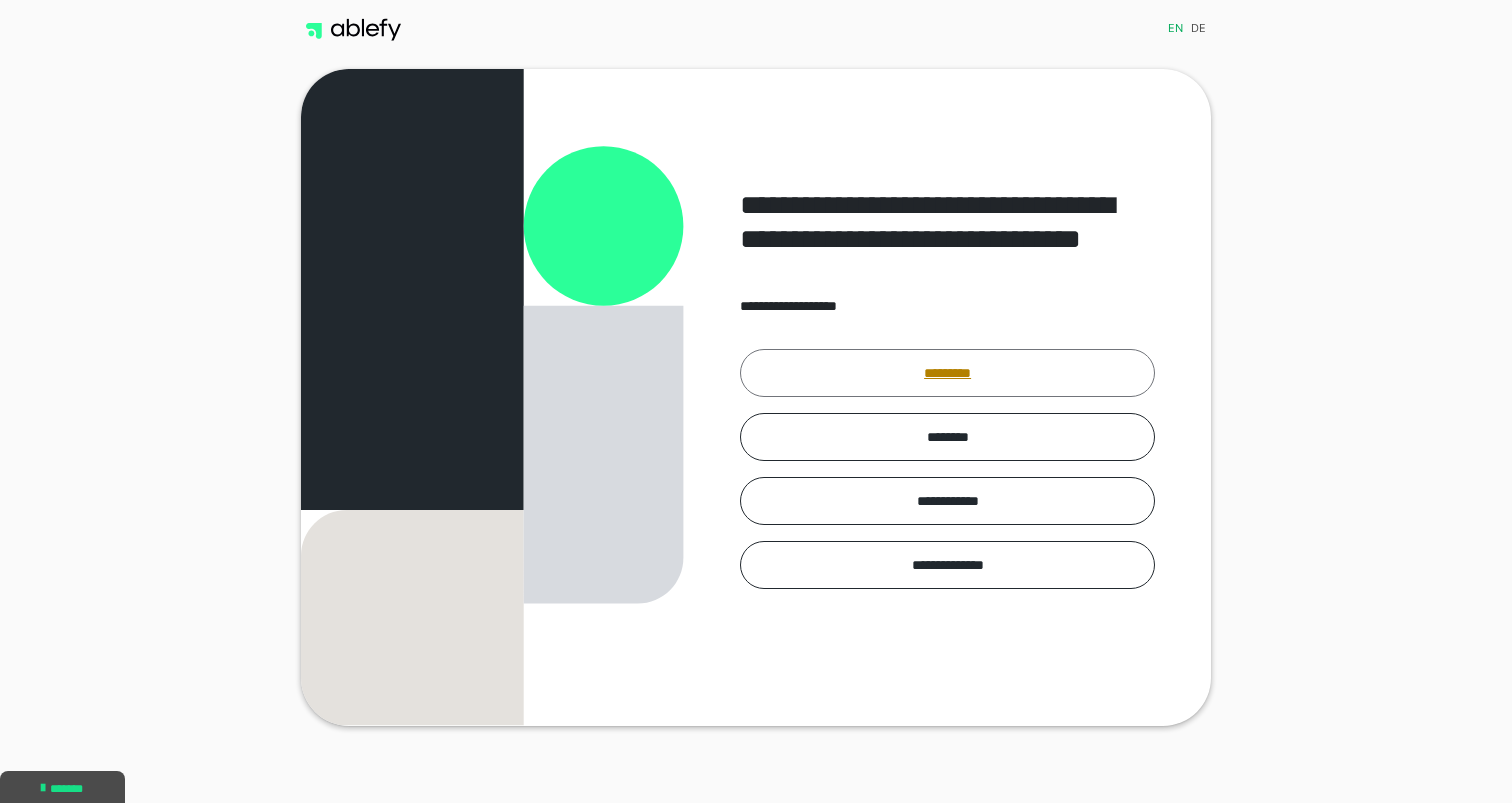 click on "*********" at bounding box center (947, 373) 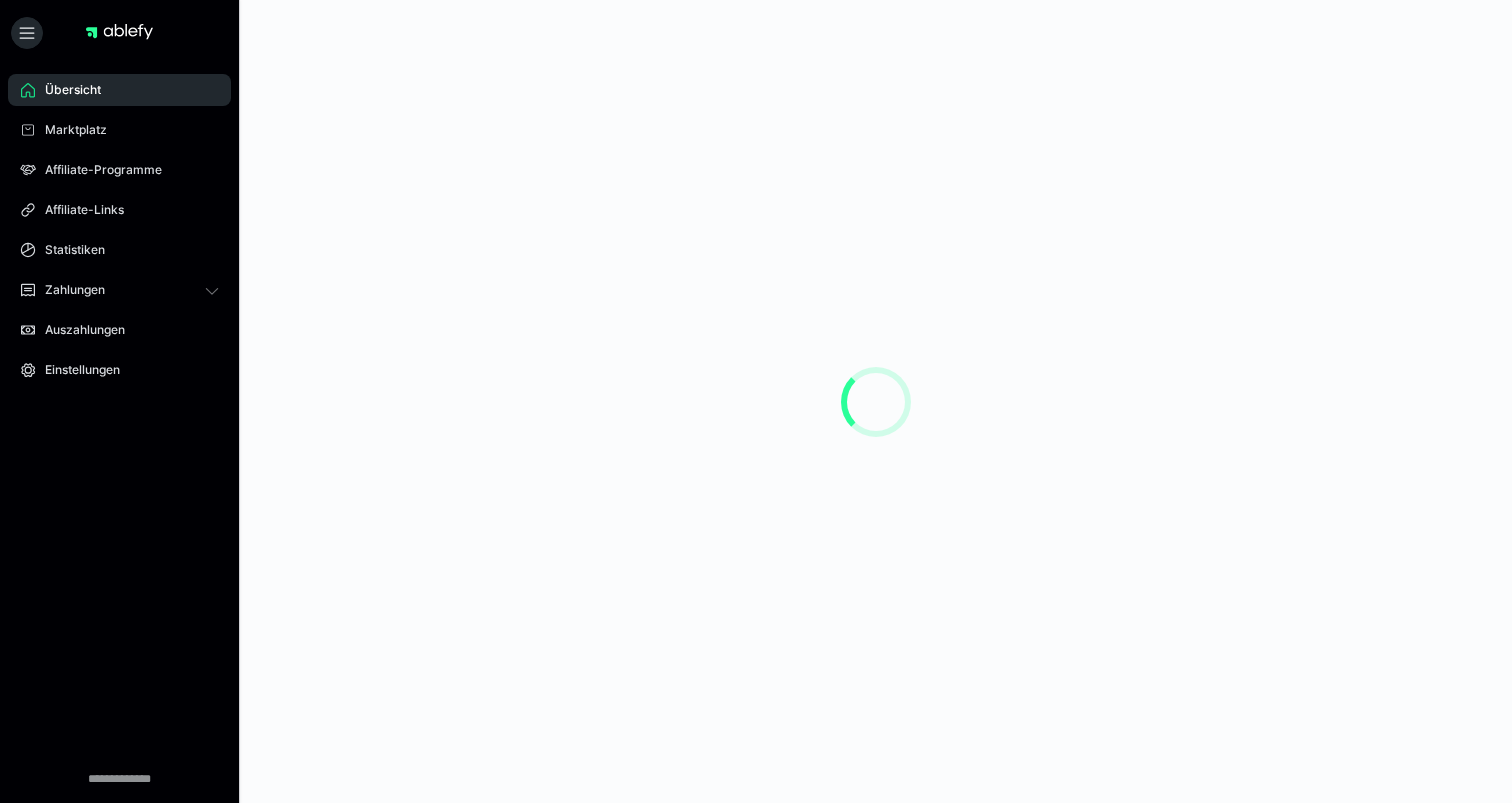 scroll, scrollTop: 0, scrollLeft: 0, axis: both 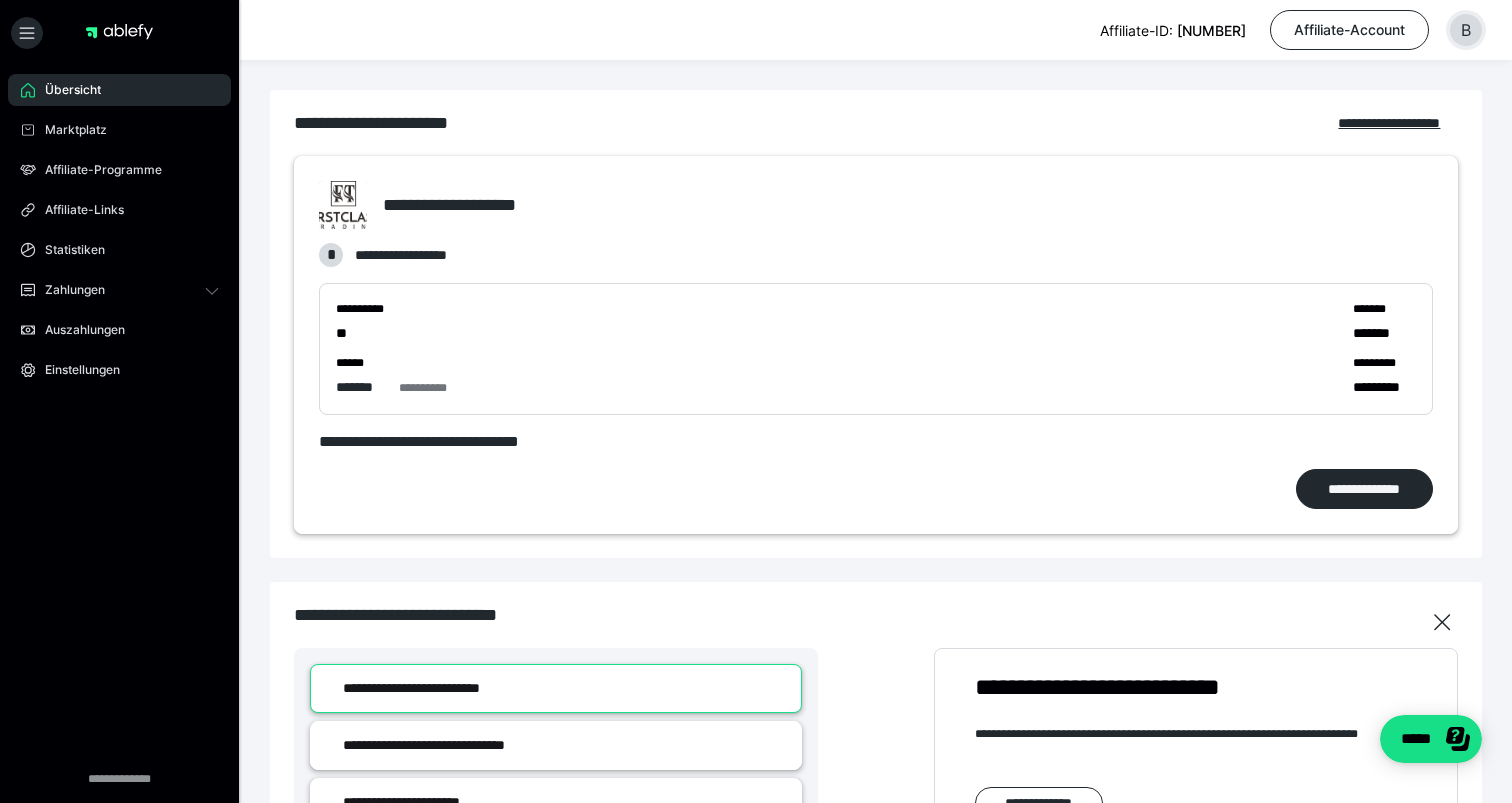 click on "B" at bounding box center [1466, 30] 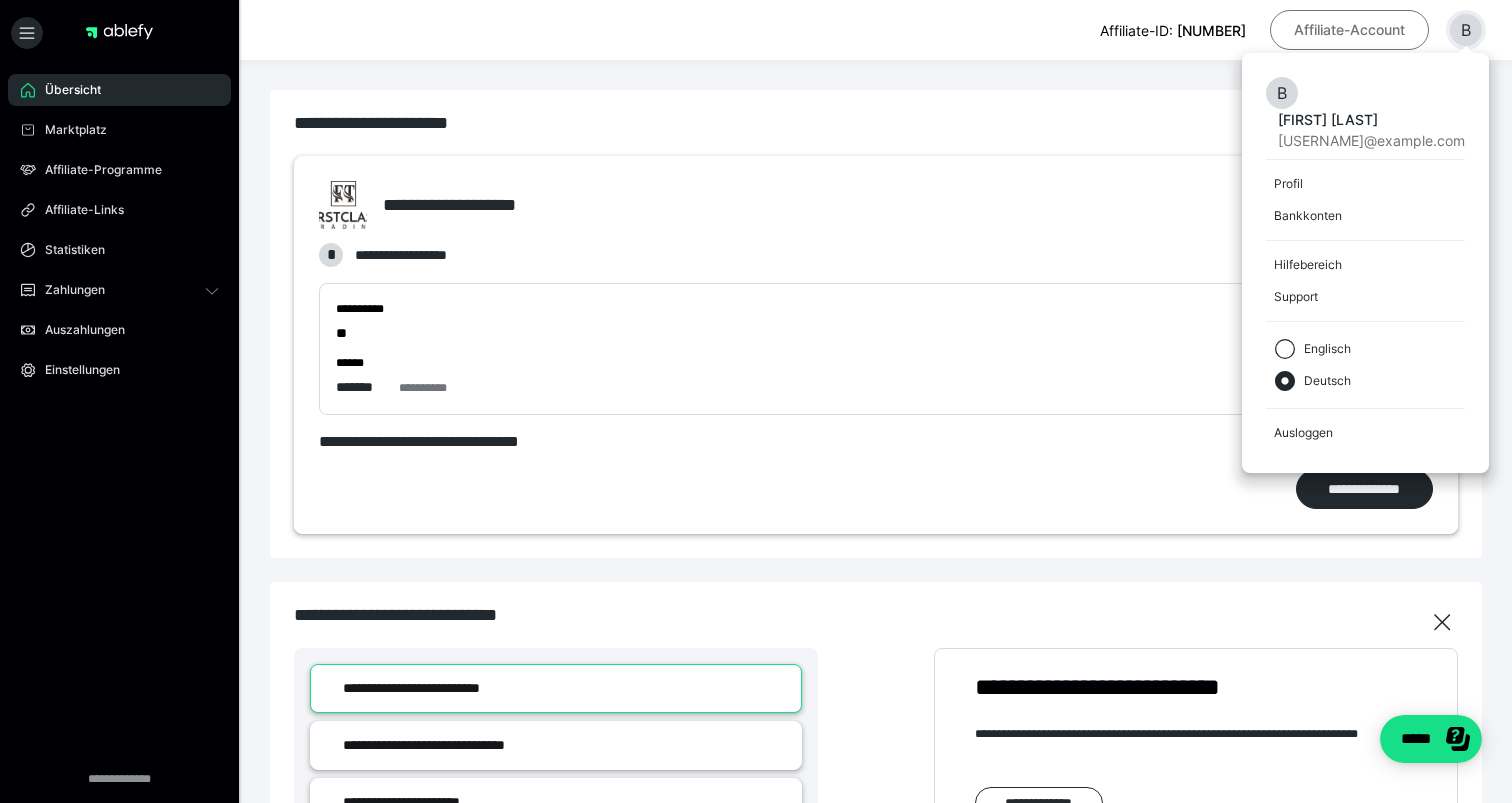 click on "Affiliate-Account" at bounding box center [1349, 30] 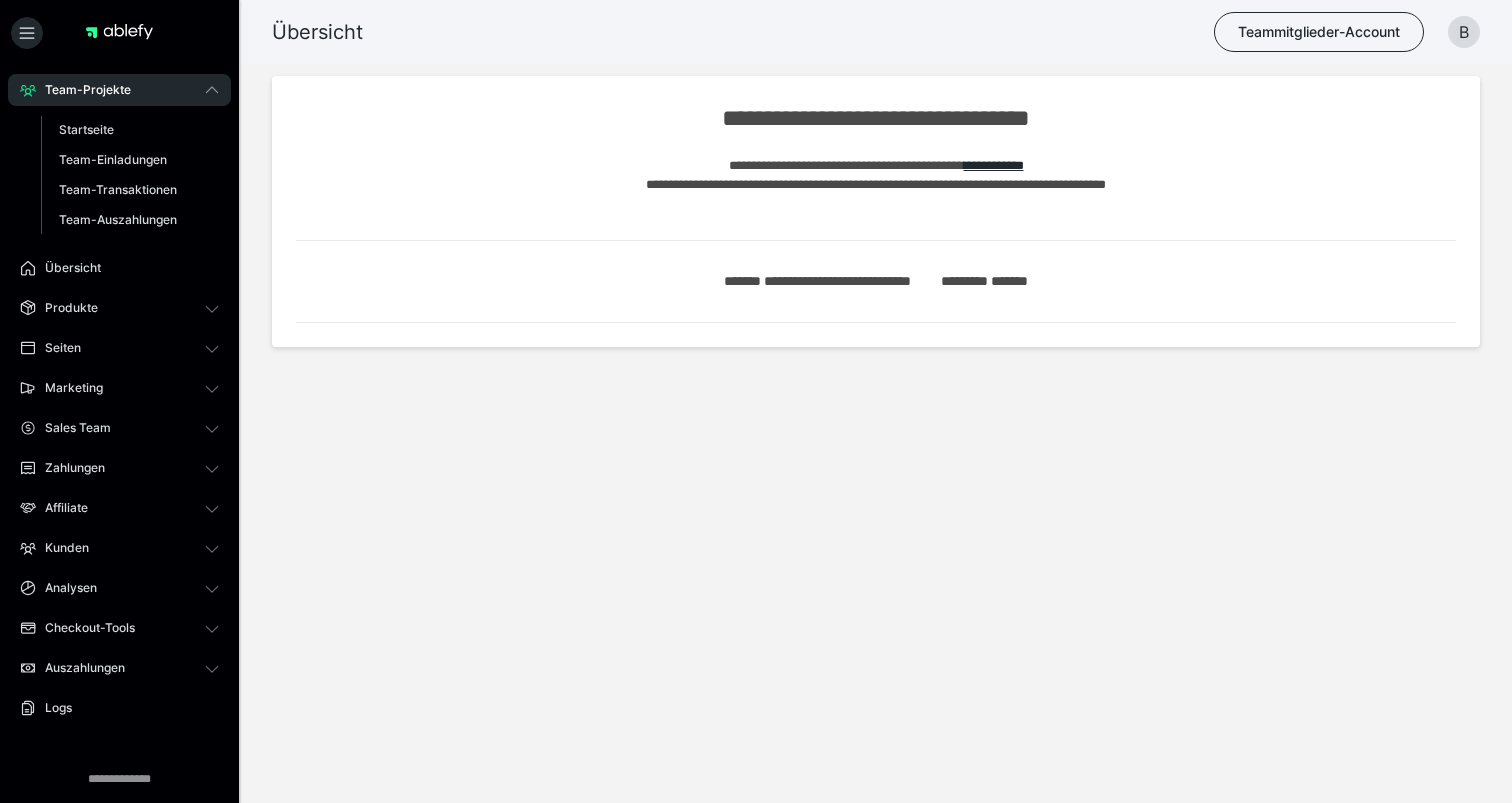scroll, scrollTop: 0, scrollLeft: 0, axis: both 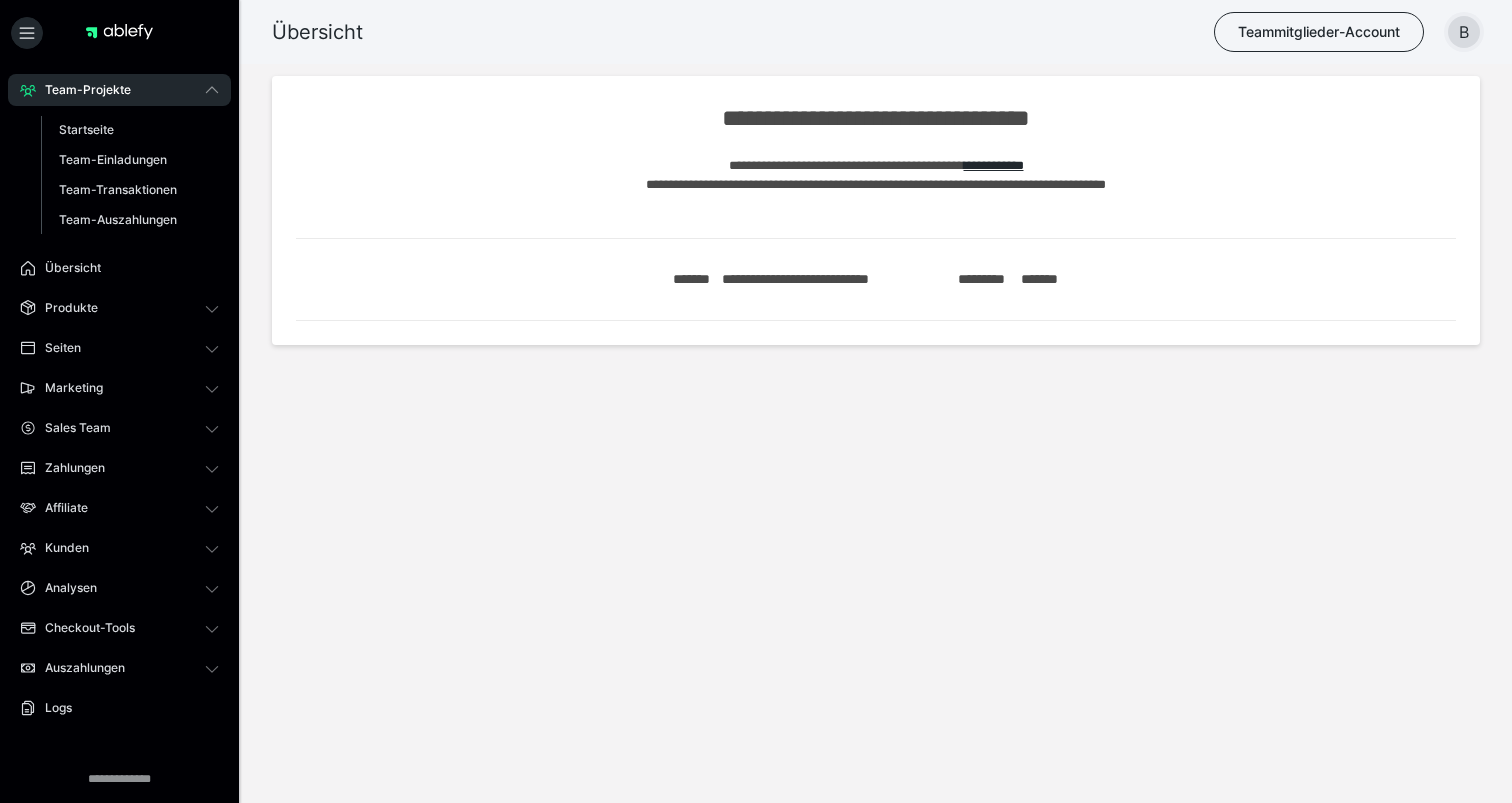 click on "B" at bounding box center (1464, 32) 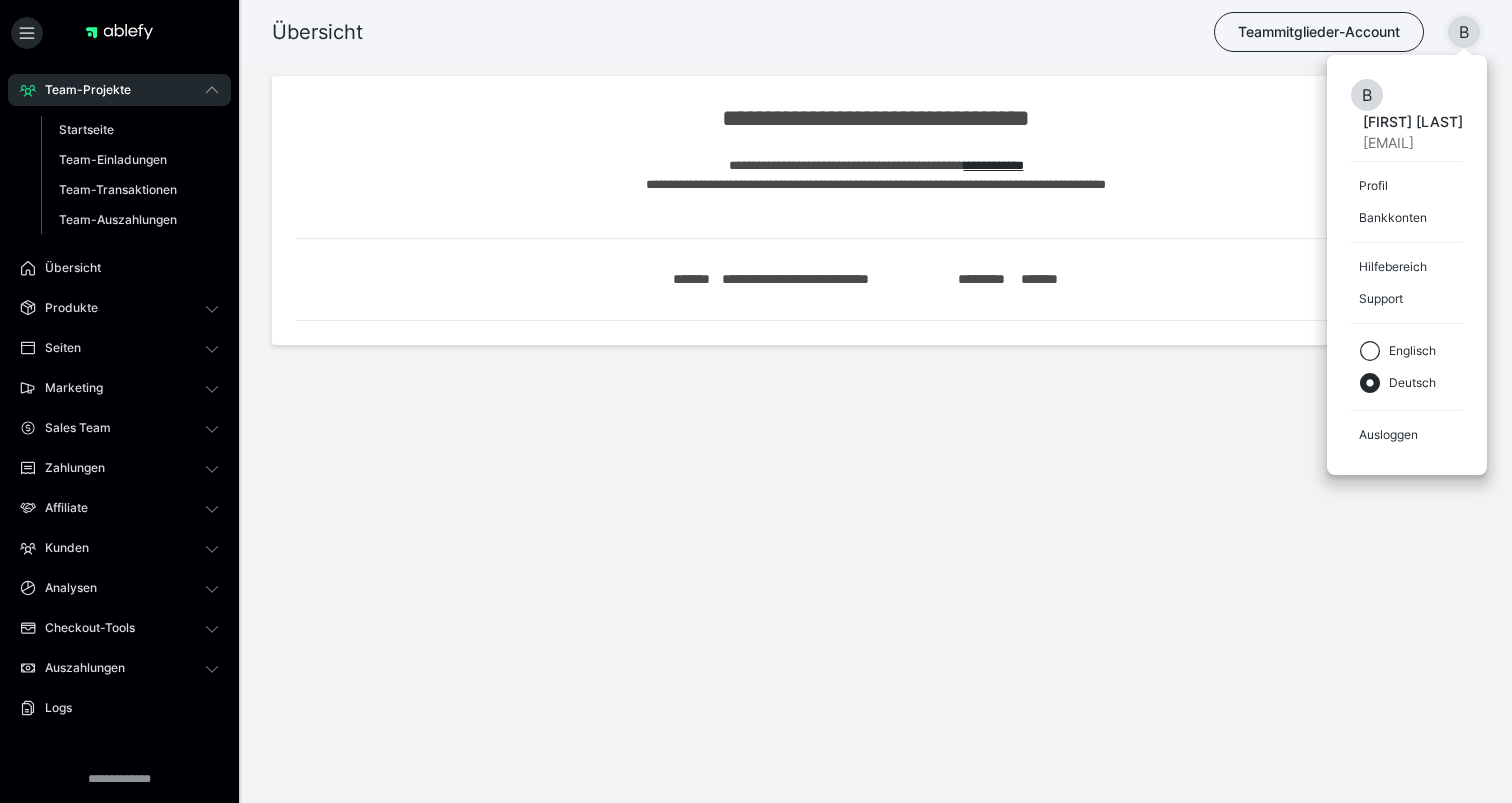 click on "**********" at bounding box center [756, 234] 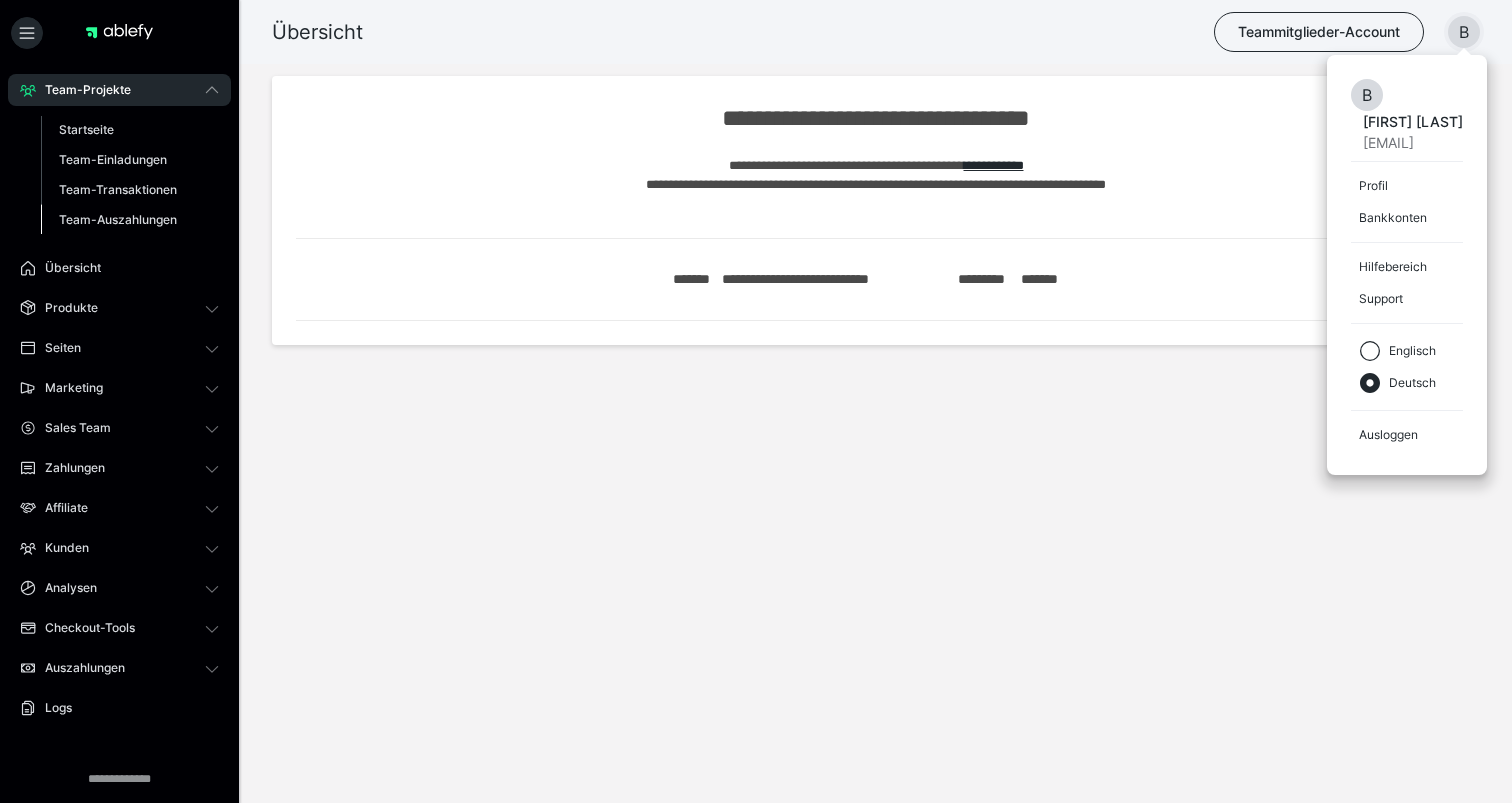 click on "Team-Auszahlungen" at bounding box center (118, 219) 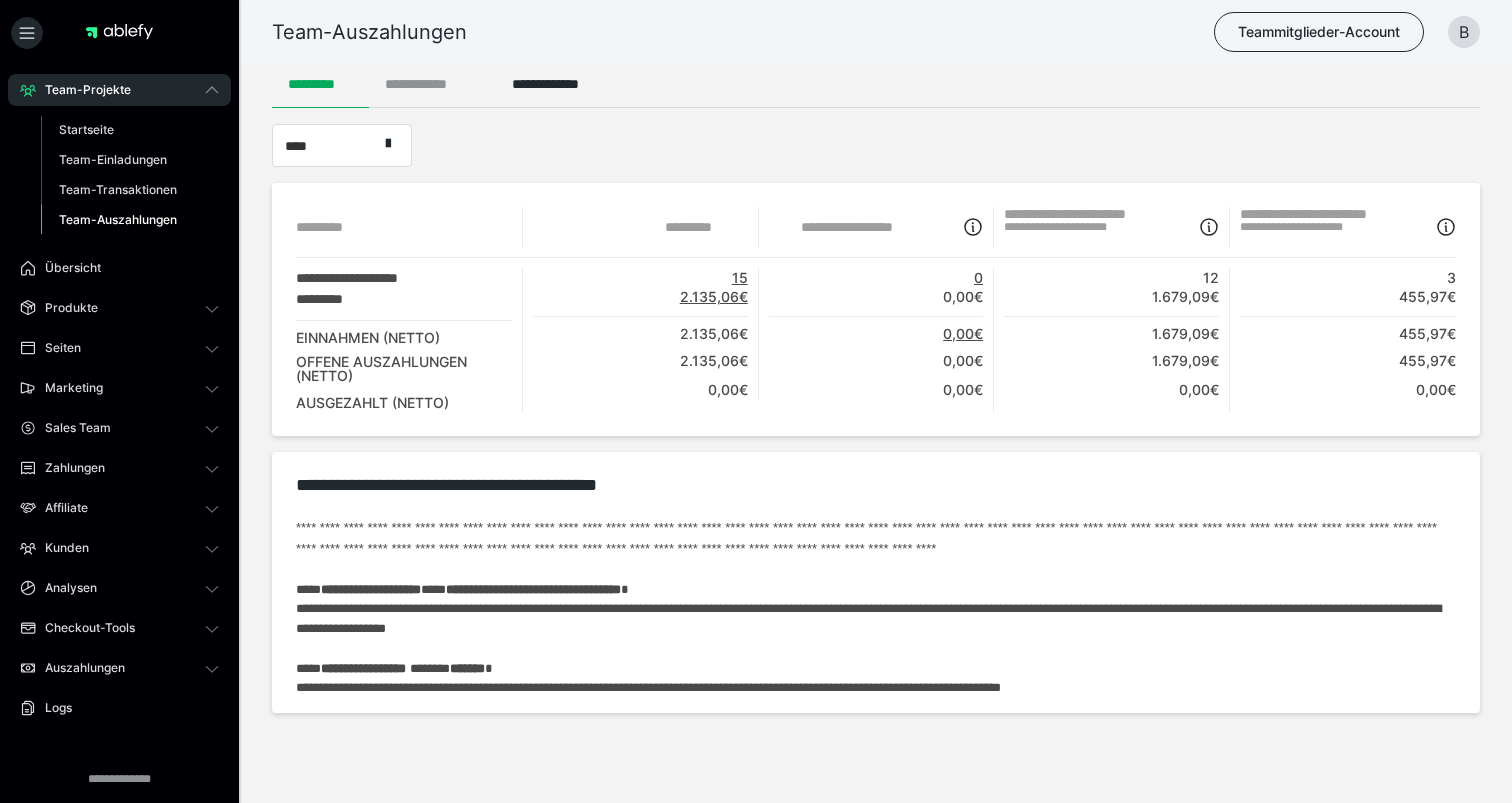 click on "**********" at bounding box center [432, 84] 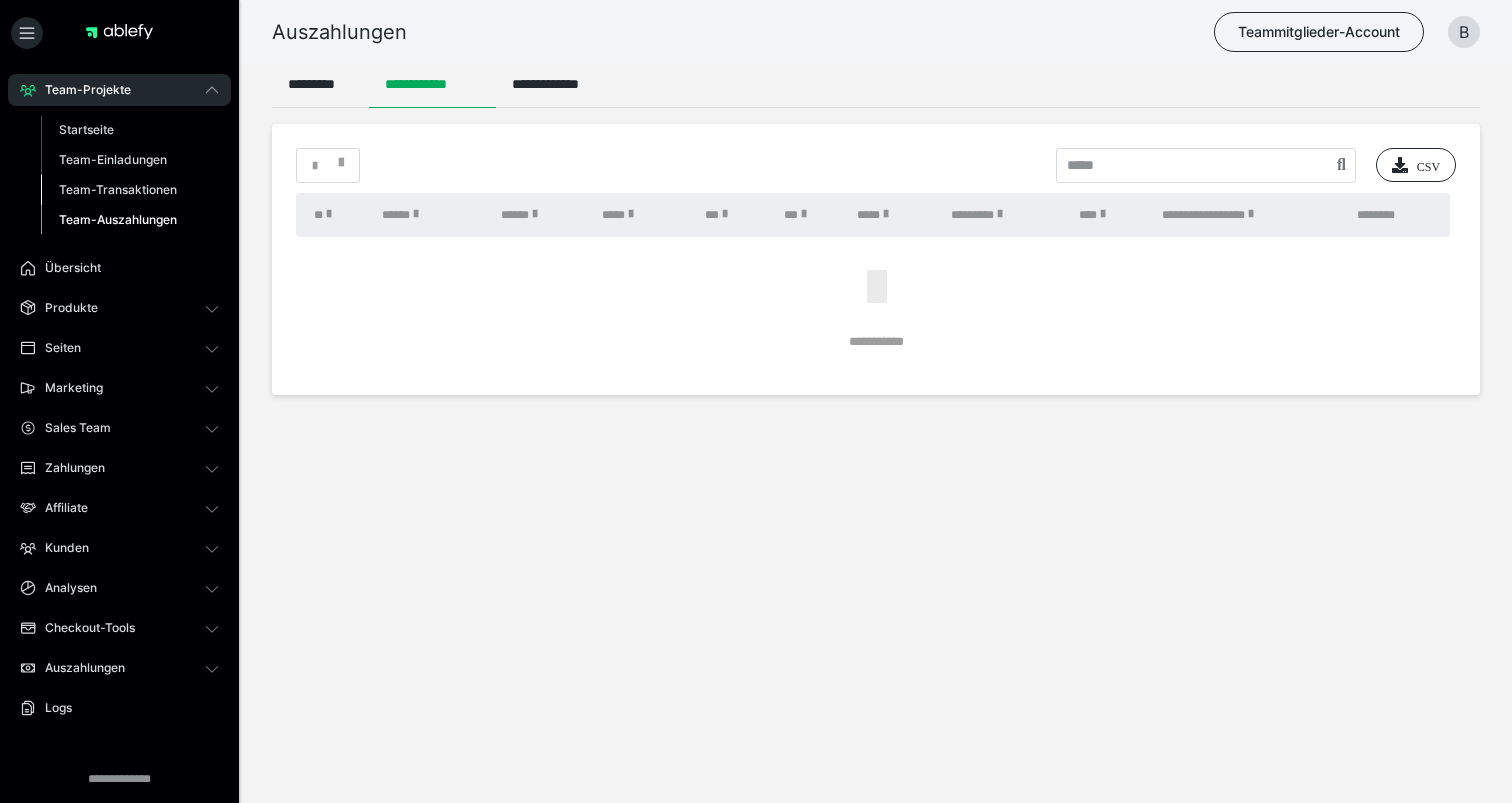 click on "Team-Transaktionen" at bounding box center (130, 190) 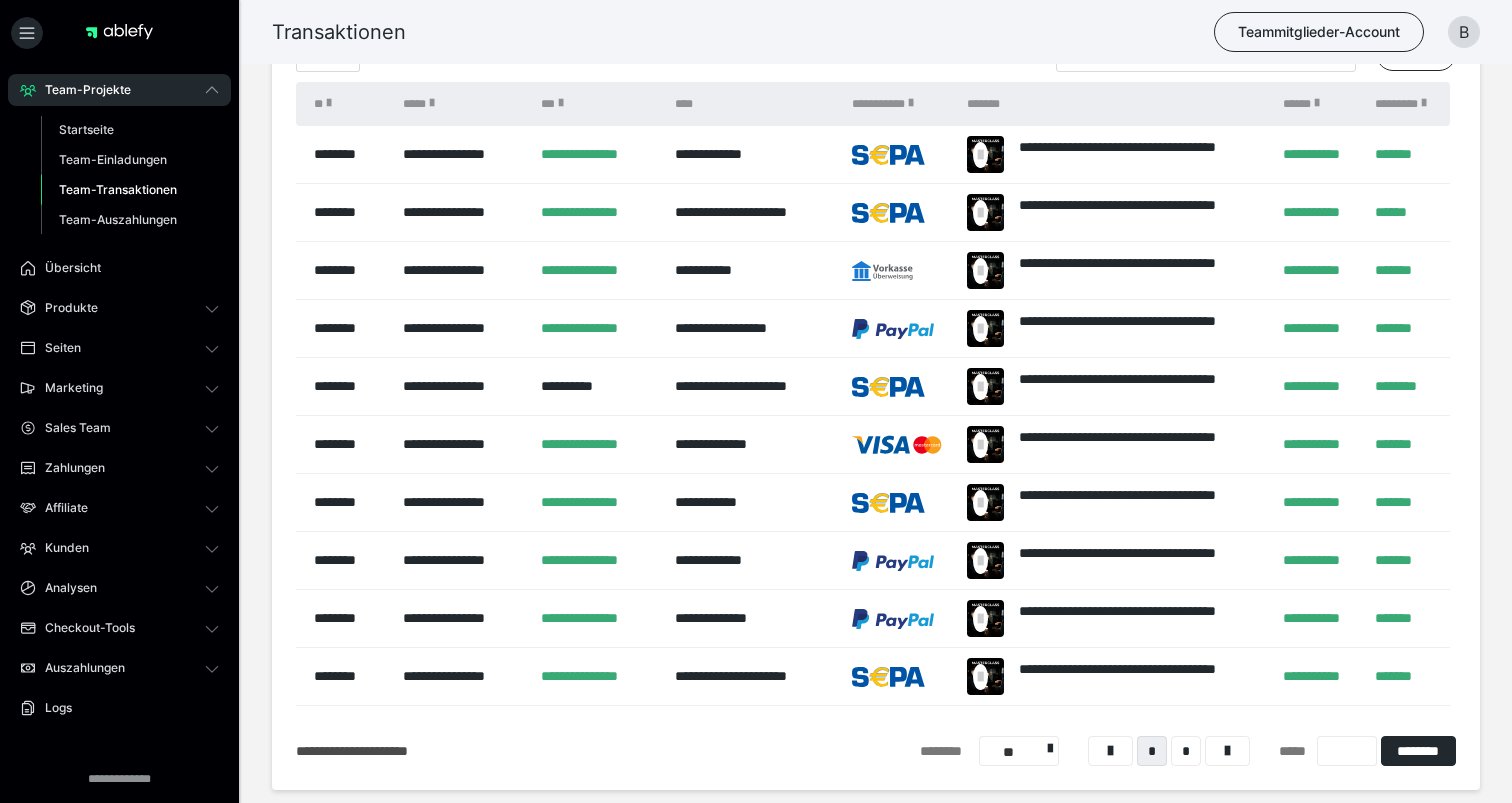 scroll, scrollTop: 39, scrollLeft: 0, axis: vertical 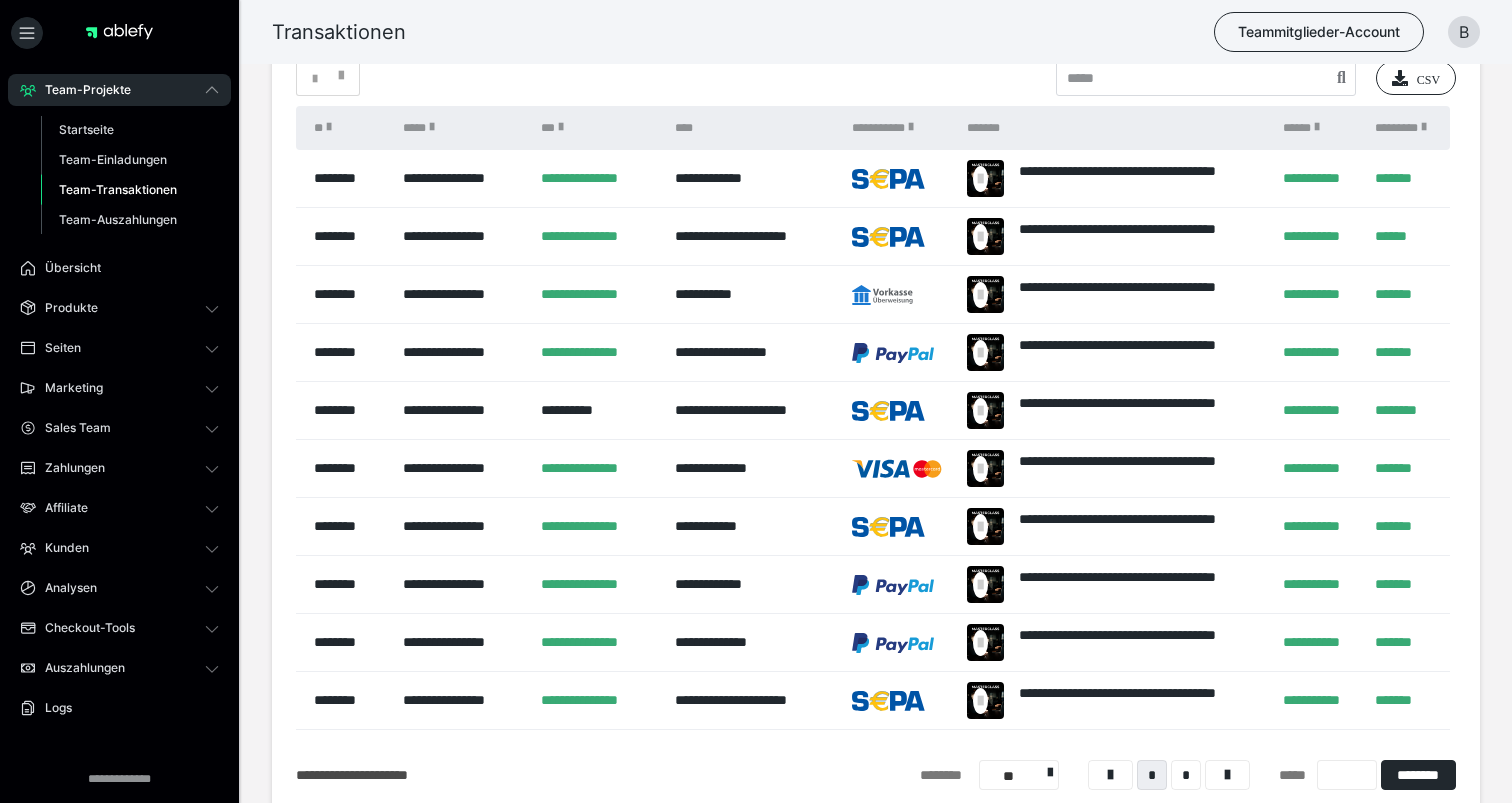 click on "**********" at bounding box center [731, 410] 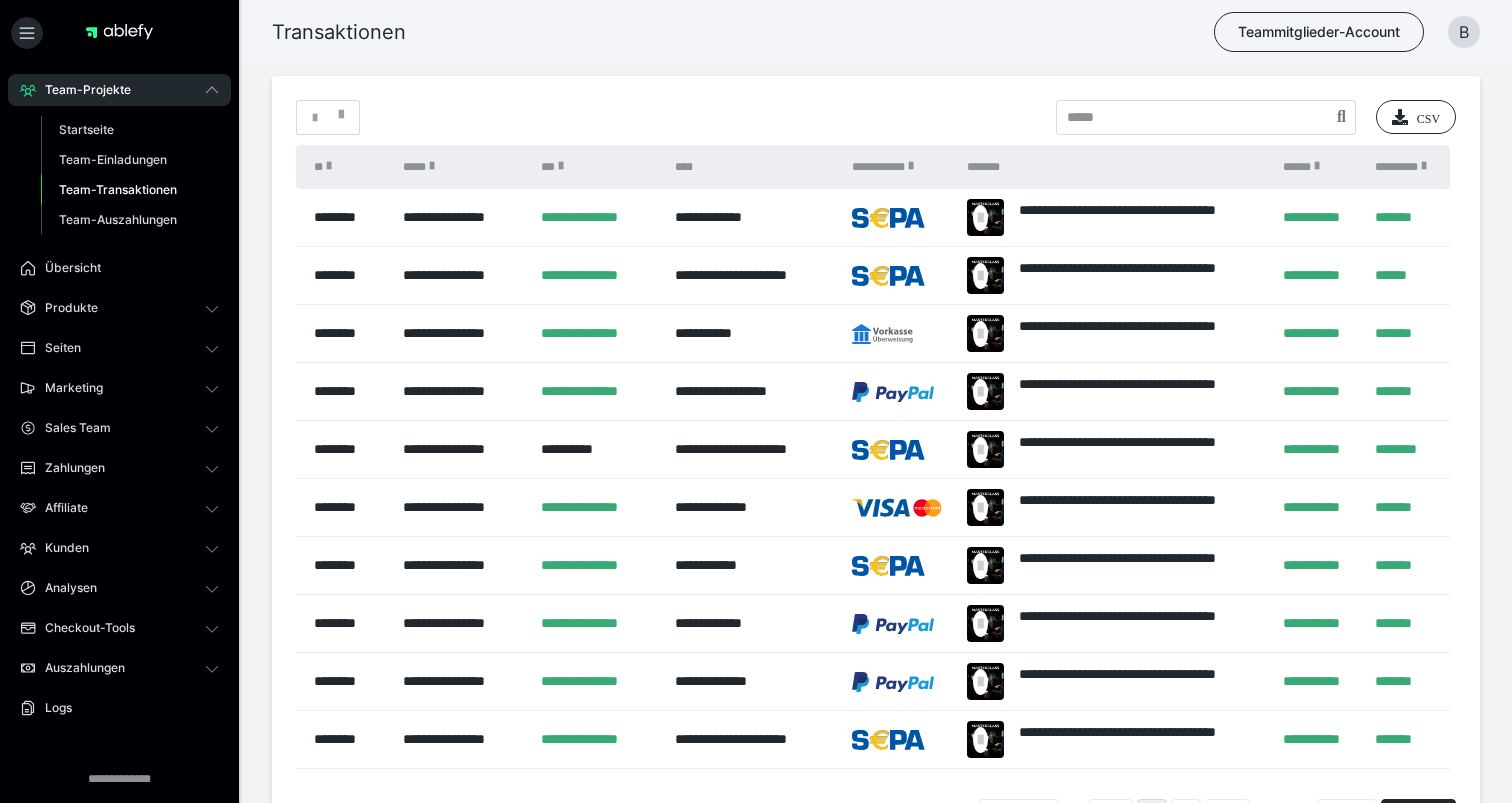 scroll, scrollTop: 0, scrollLeft: 0, axis: both 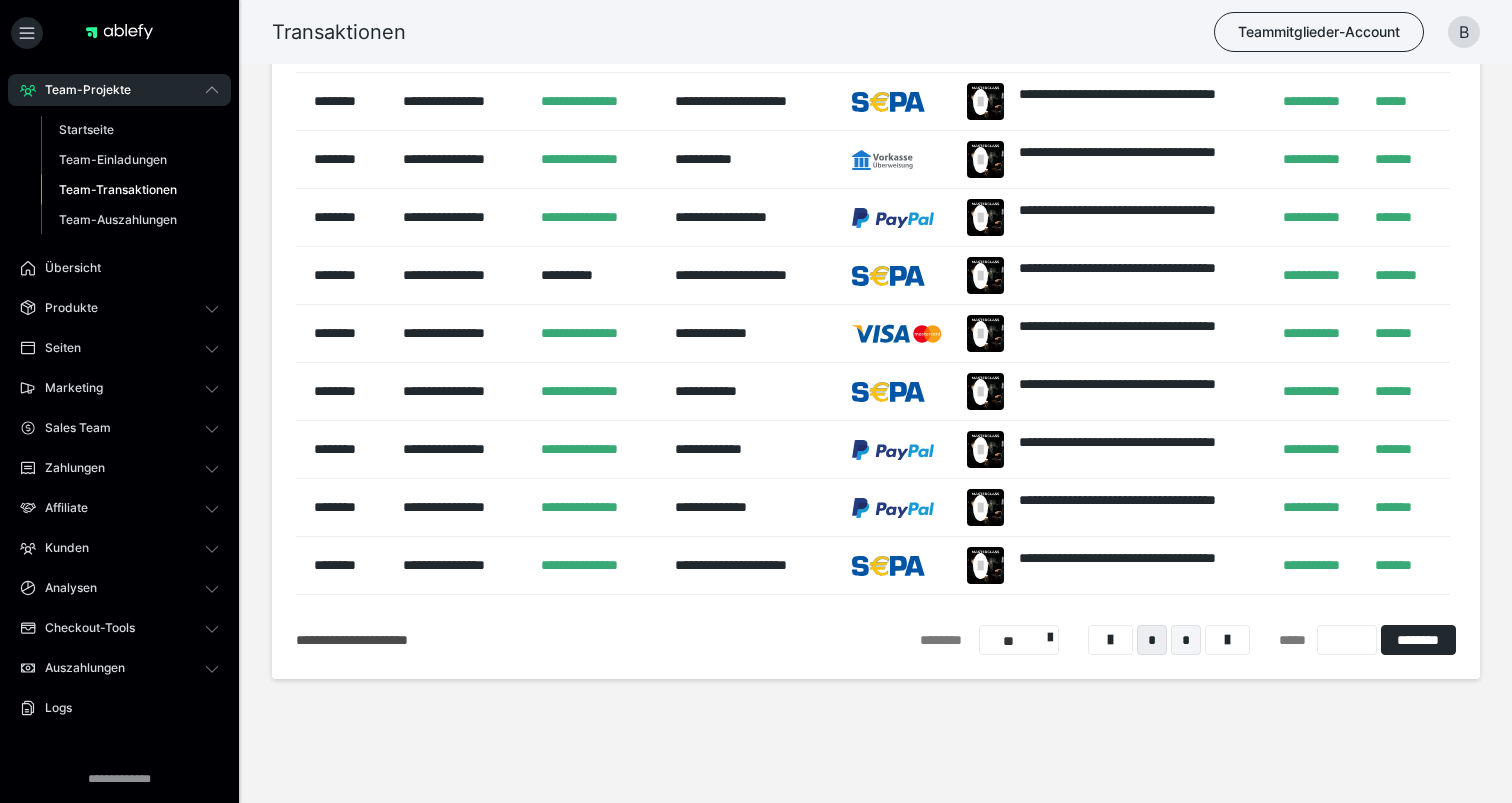 click on "*" at bounding box center [1186, 640] 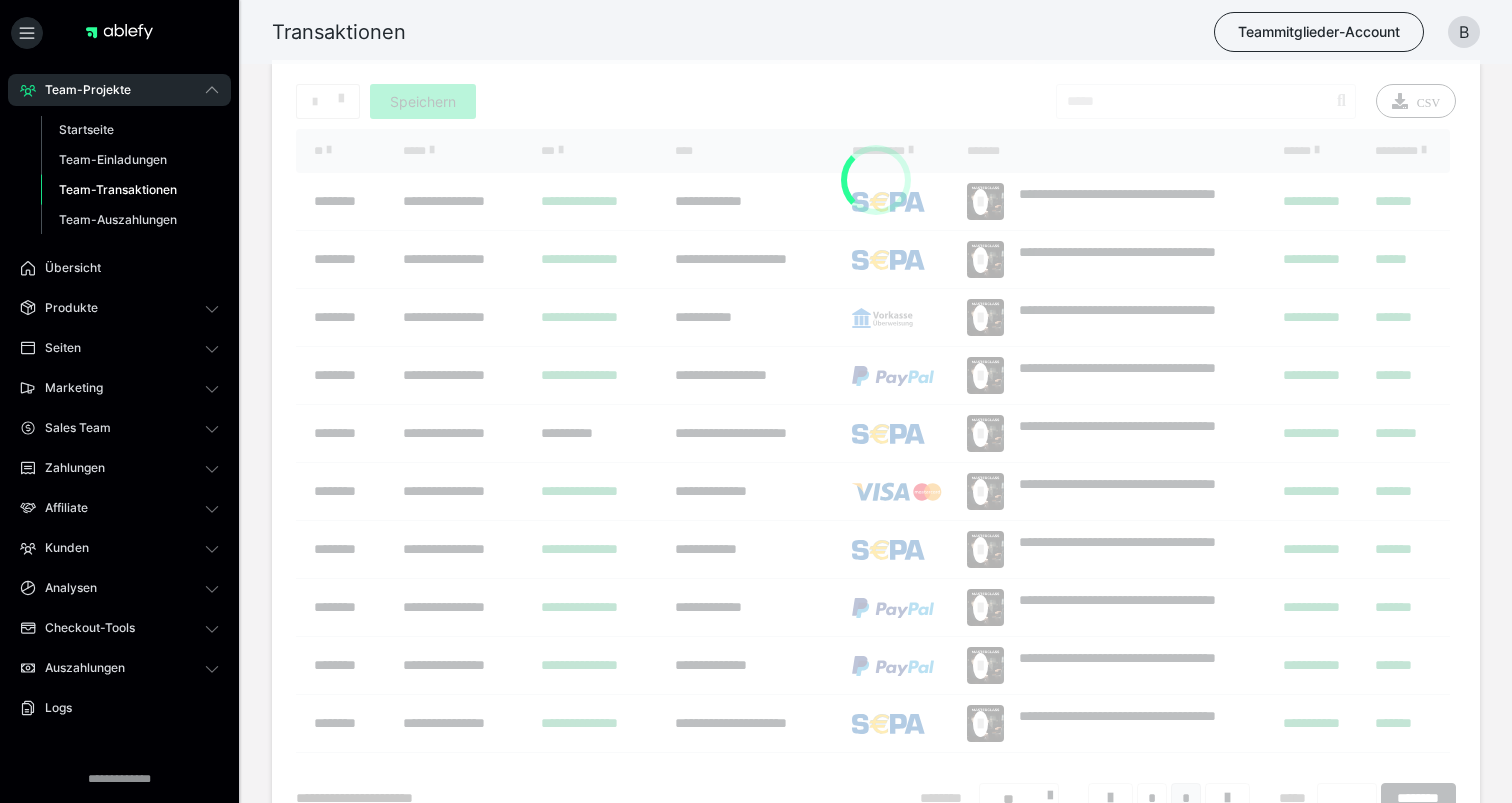 scroll, scrollTop: 0, scrollLeft: 0, axis: both 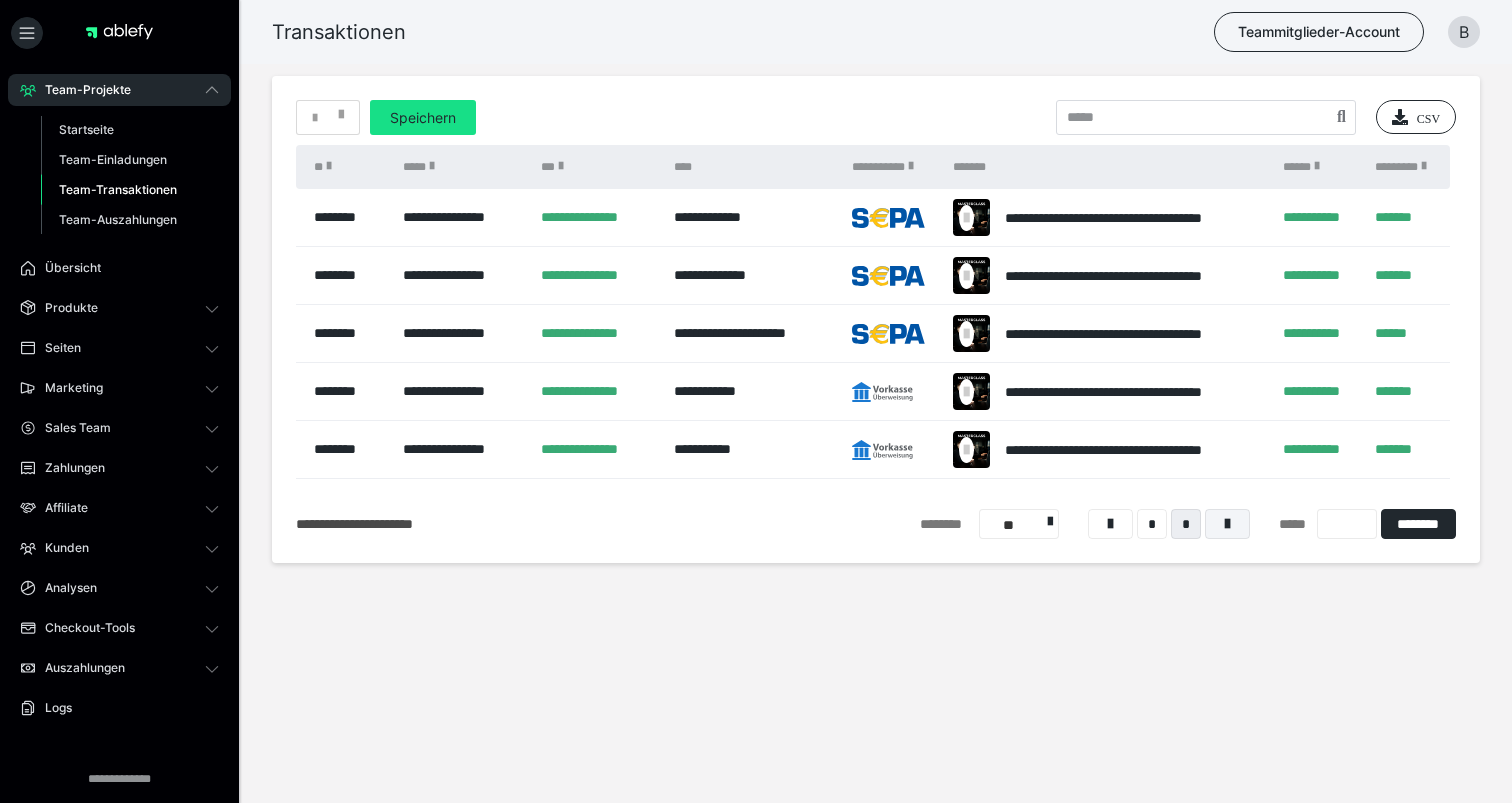 click at bounding box center [1227, 524] 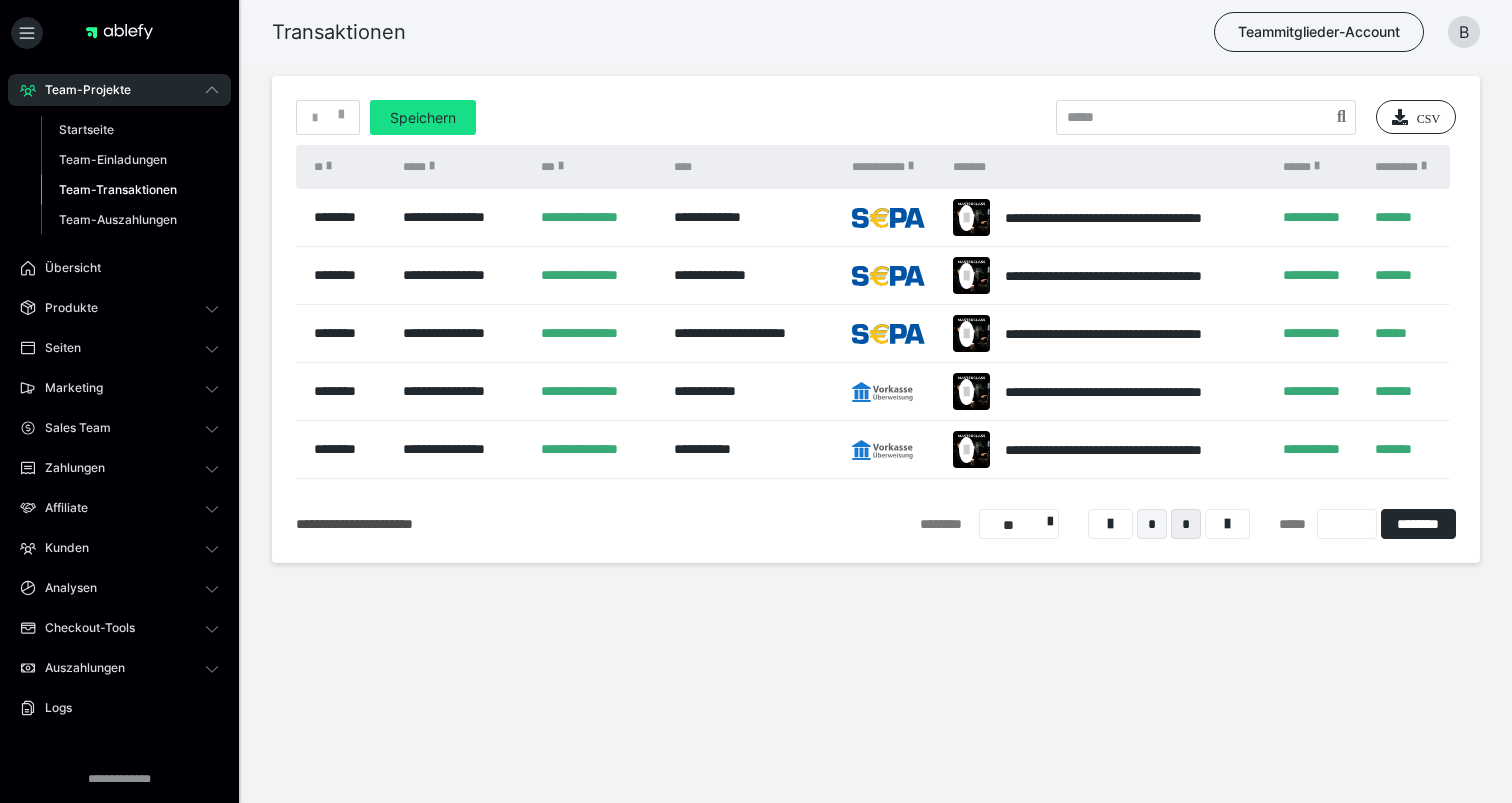 click on "*" at bounding box center (1152, 524) 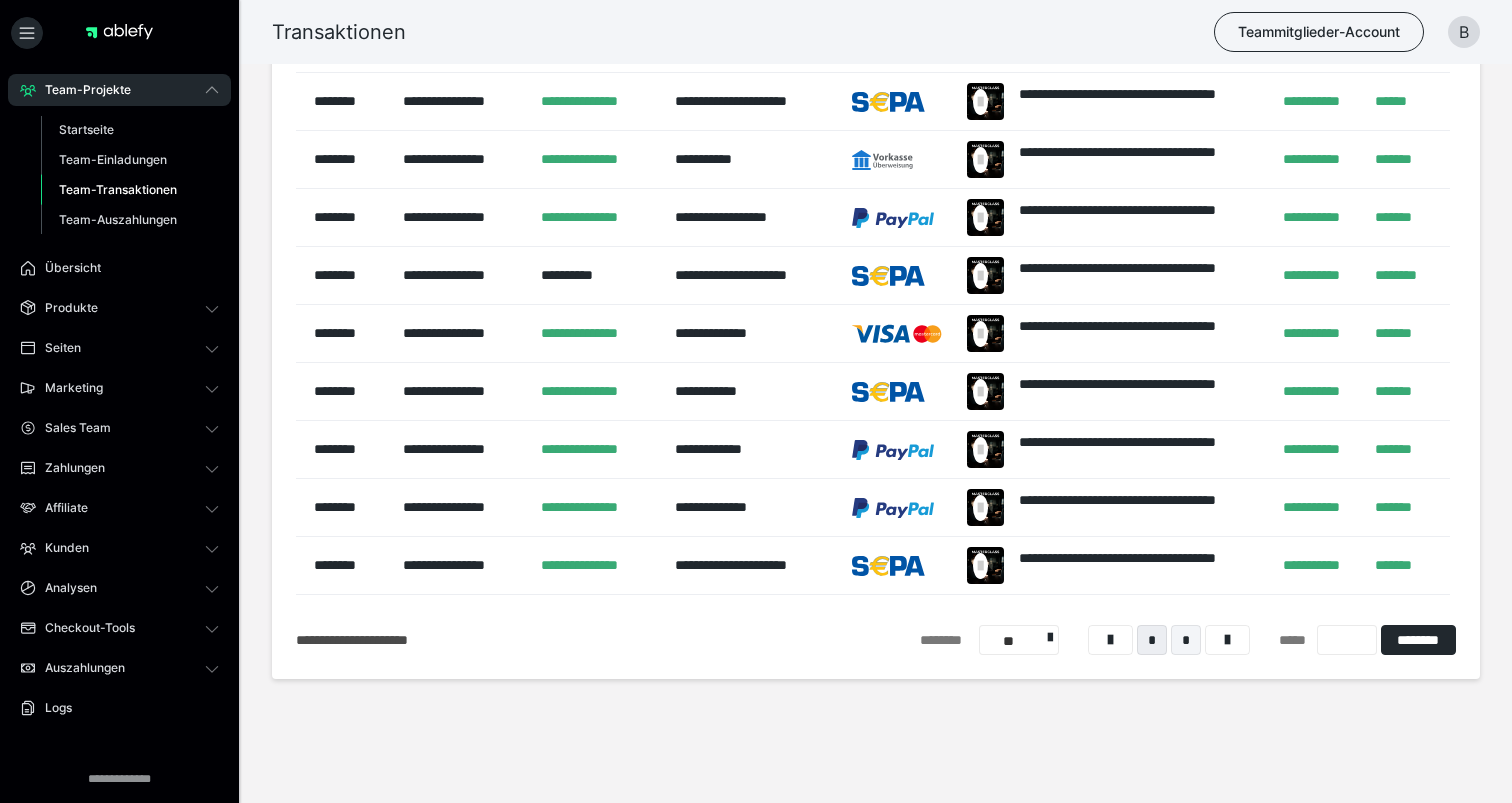 click on "*" at bounding box center [1186, 640] 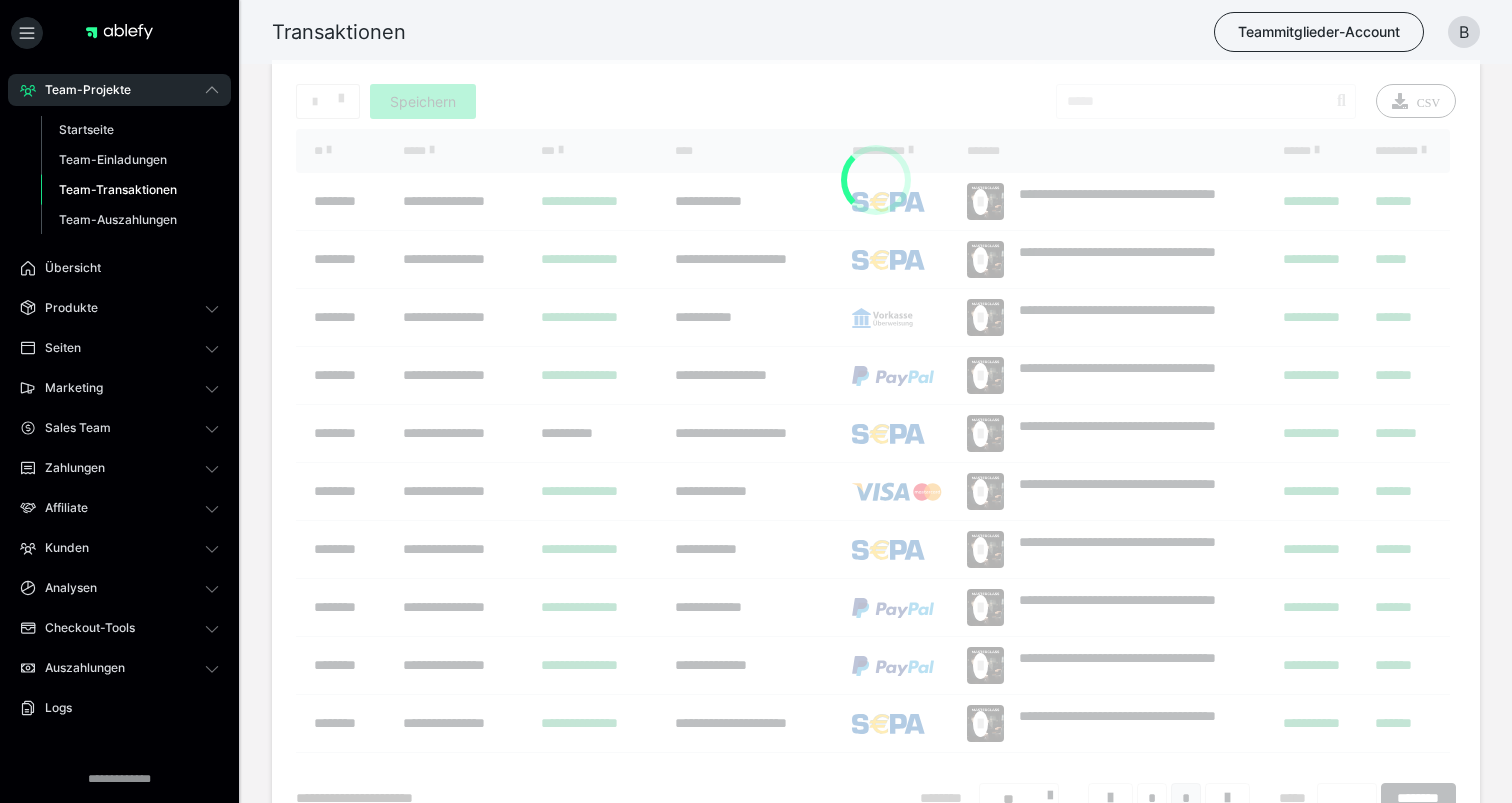 scroll, scrollTop: 0, scrollLeft: 0, axis: both 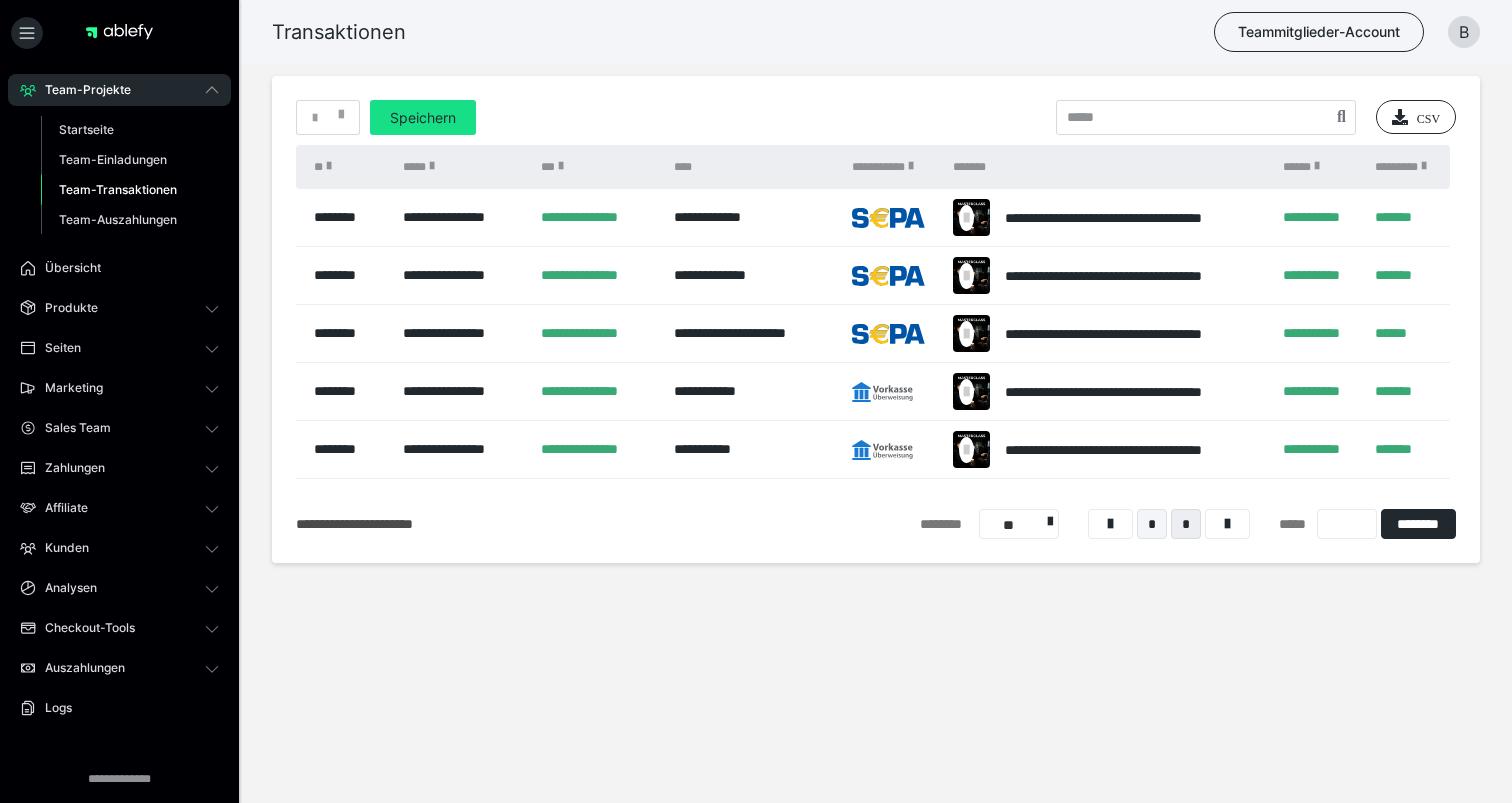 click on "*" at bounding box center [1152, 524] 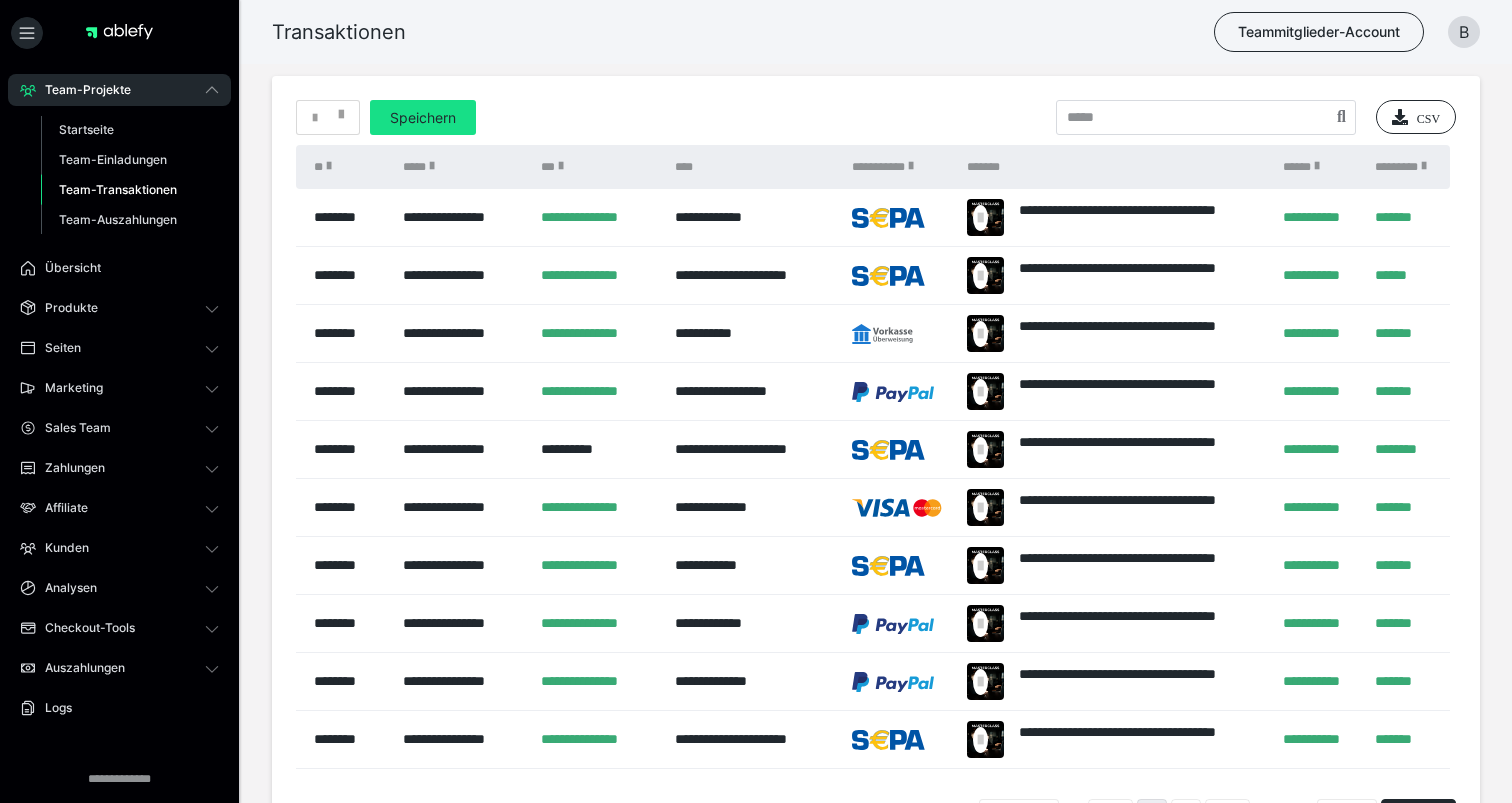 scroll, scrollTop: 0, scrollLeft: 0, axis: both 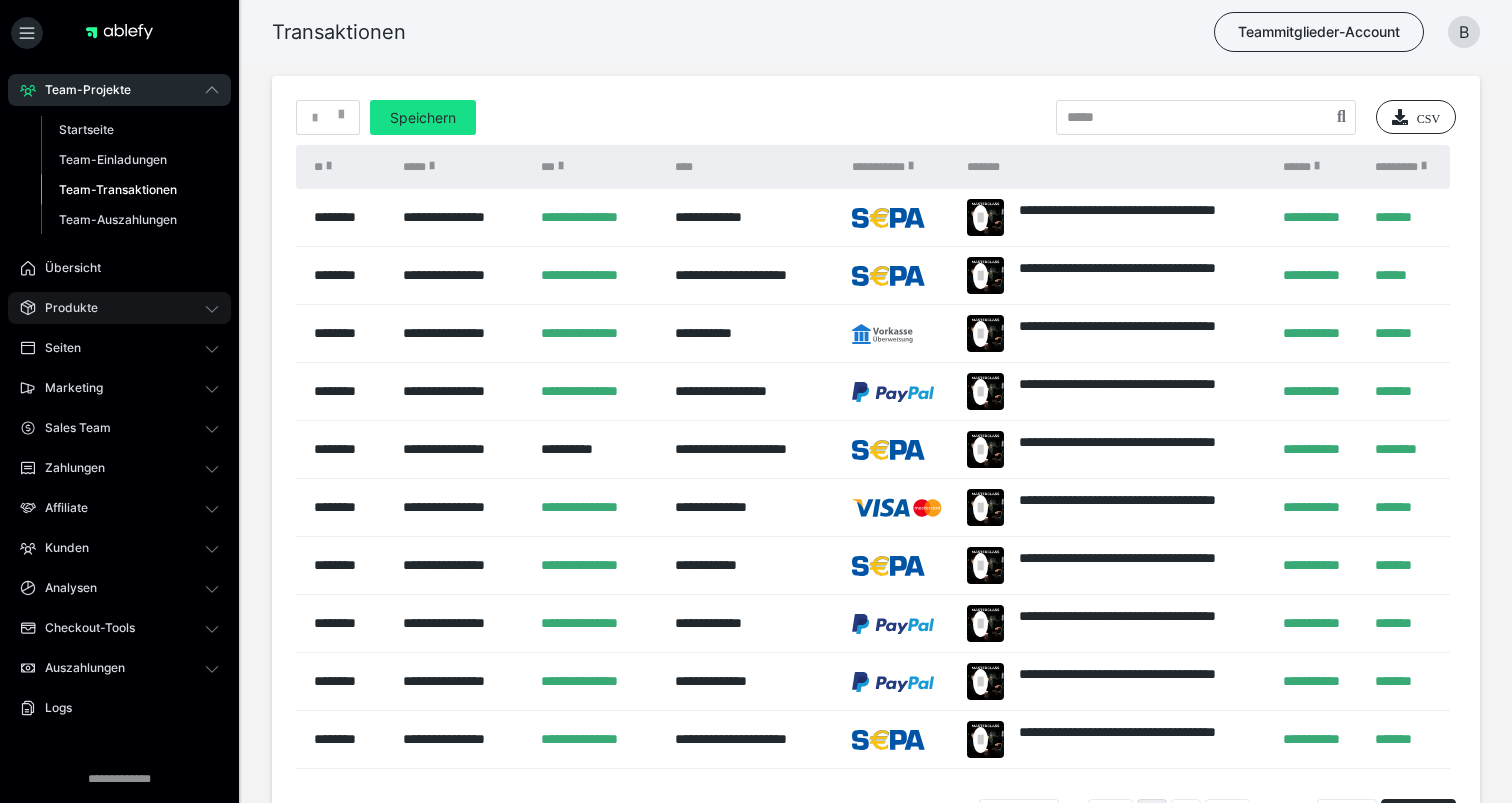 click on "Produkte" at bounding box center (119, 308) 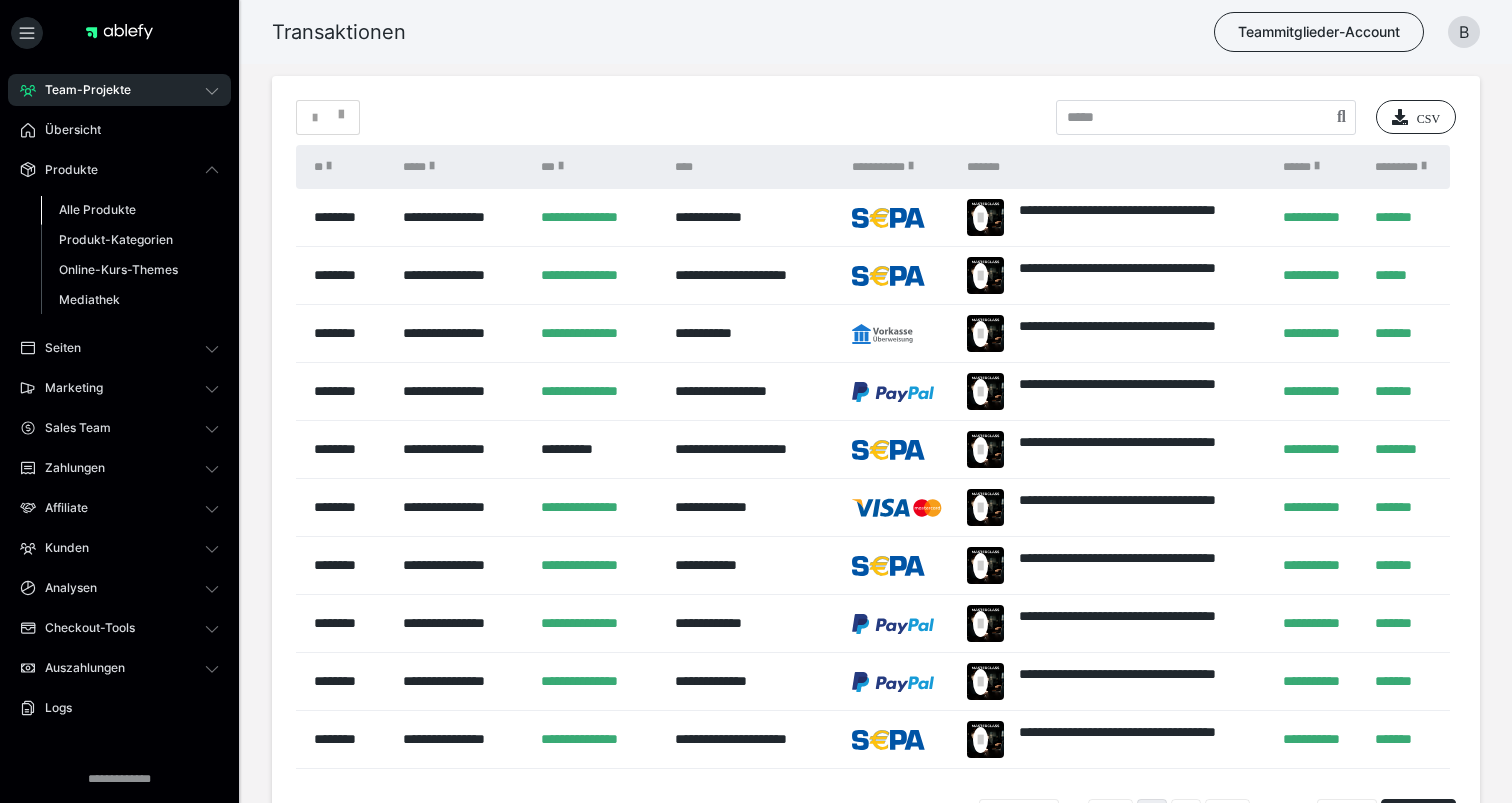 click on "Alle Produkte" at bounding box center (97, 209) 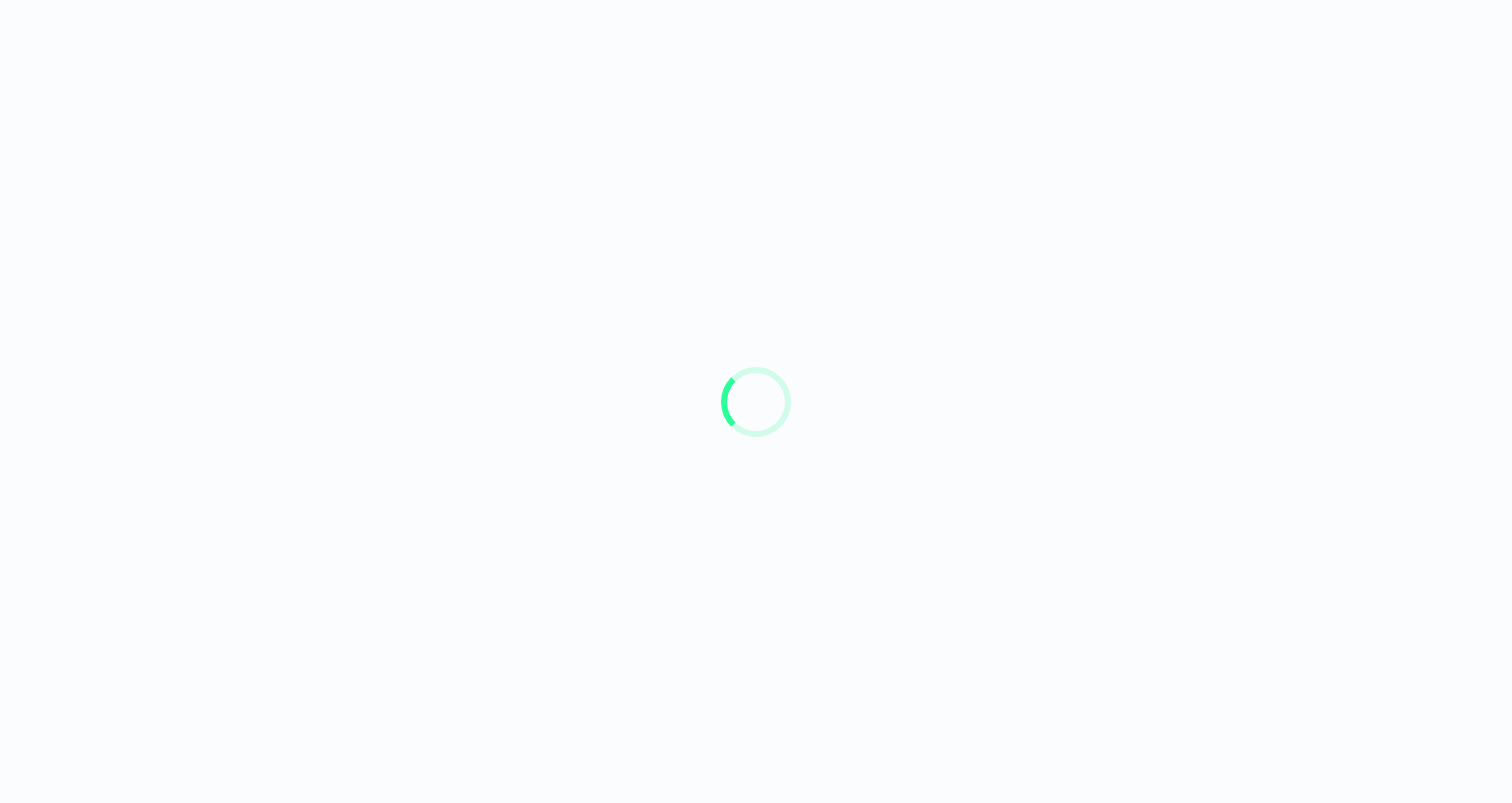 scroll, scrollTop: 0, scrollLeft: 0, axis: both 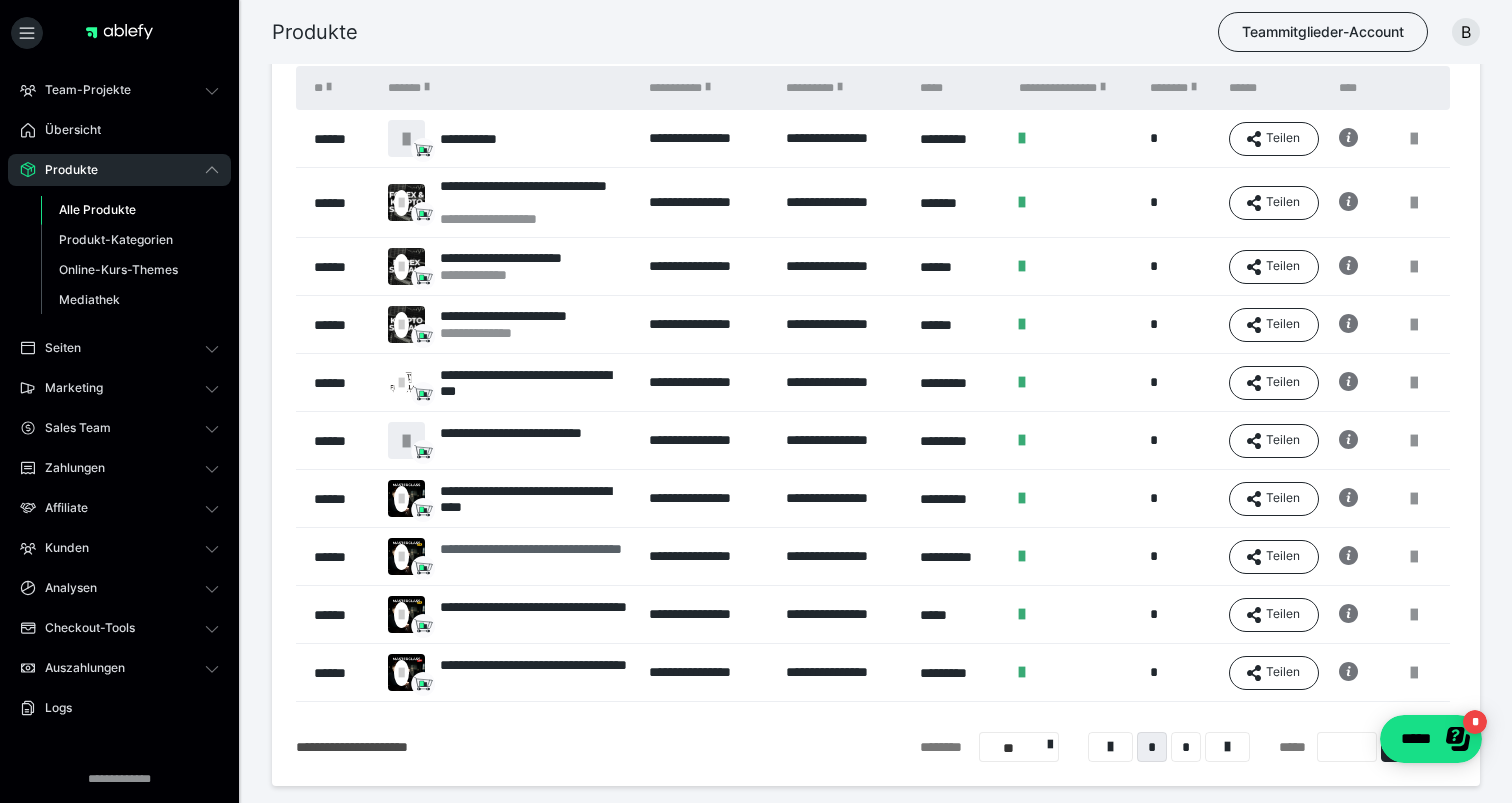 click on "**********" at bounding box center [534, 557] 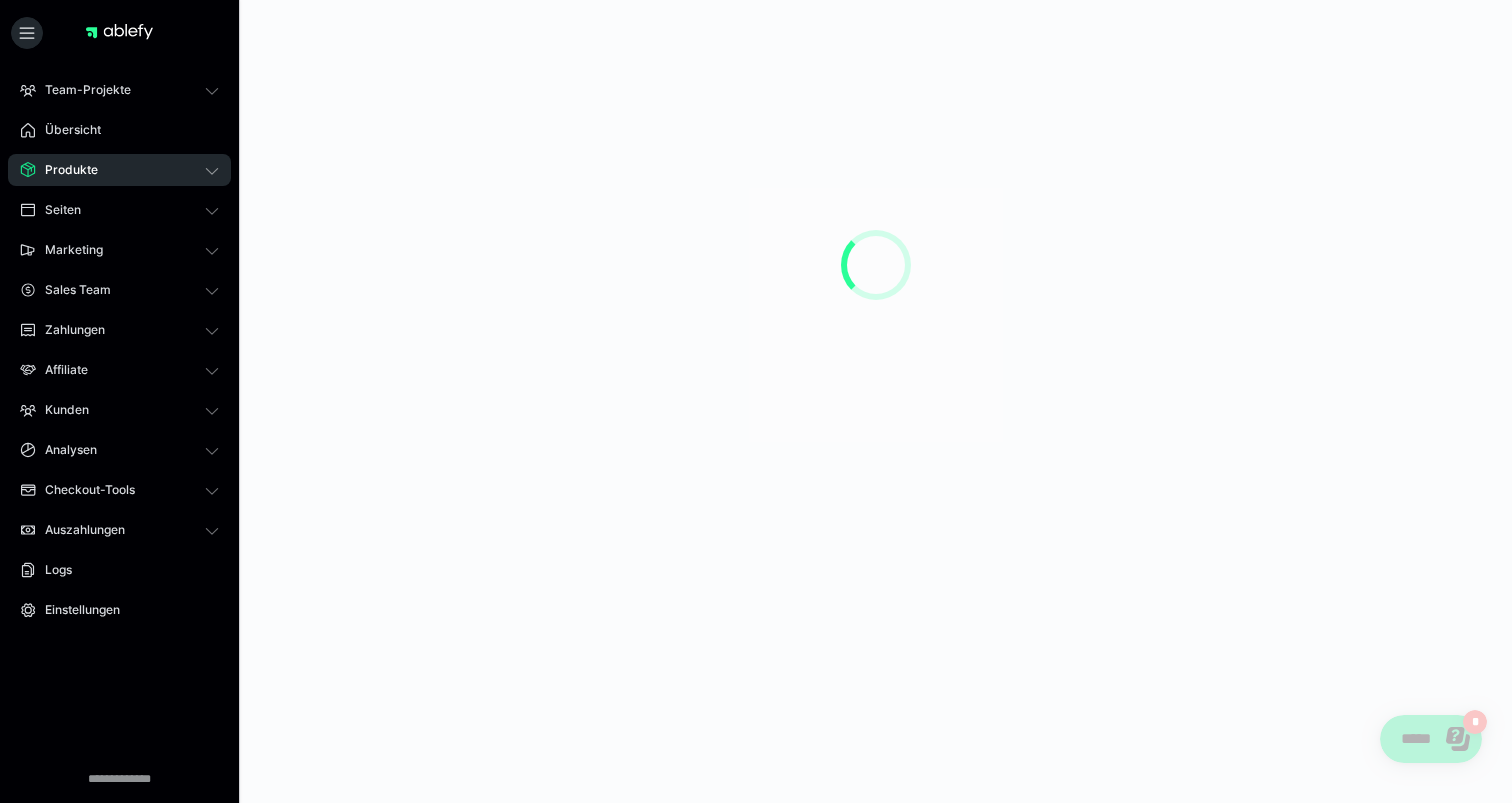 scroll, scrollTop: 0, scrollLeft: 0, axis: both 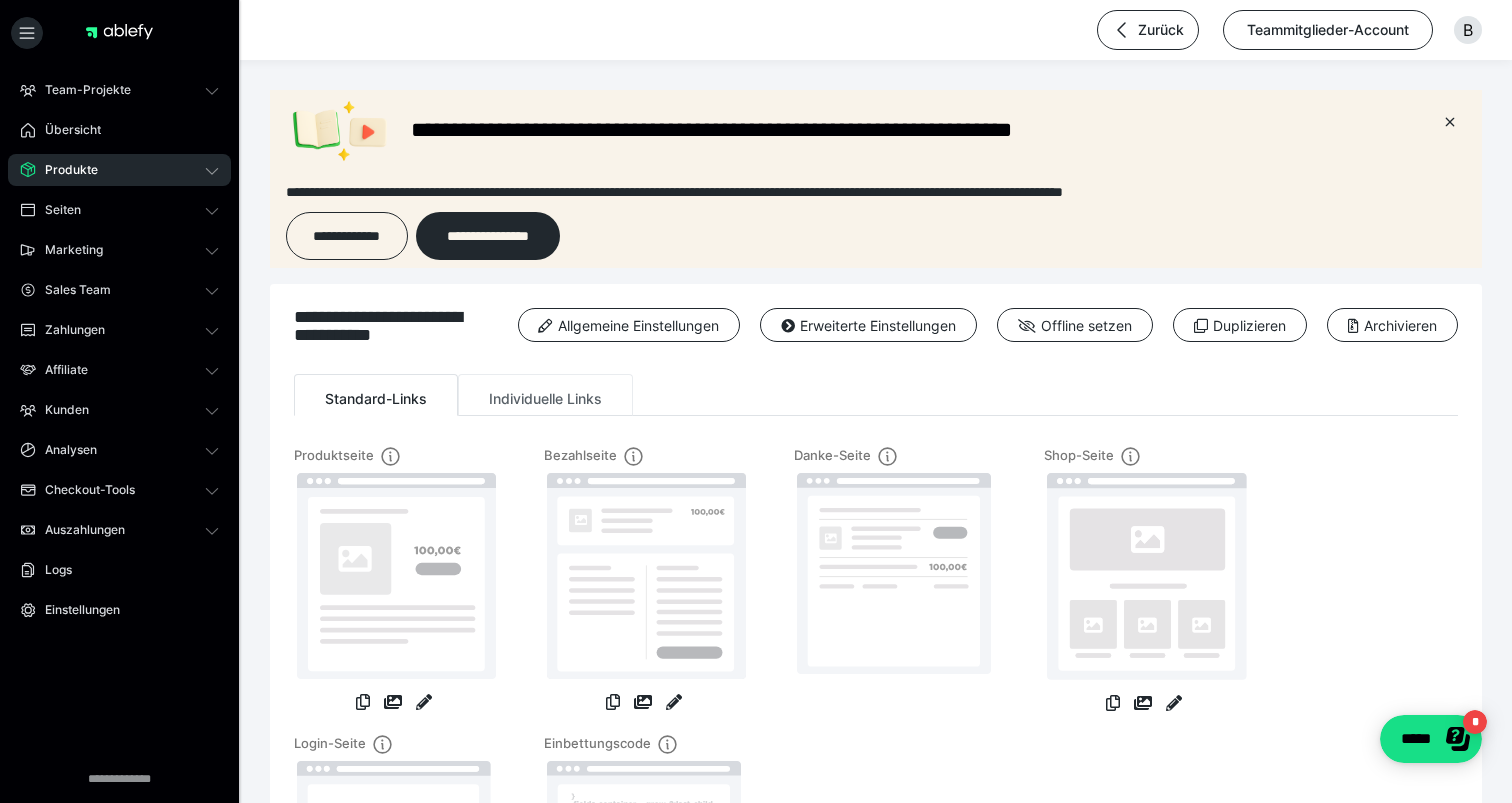 click on "Individuelle Links" at bounding box center [545, 395] 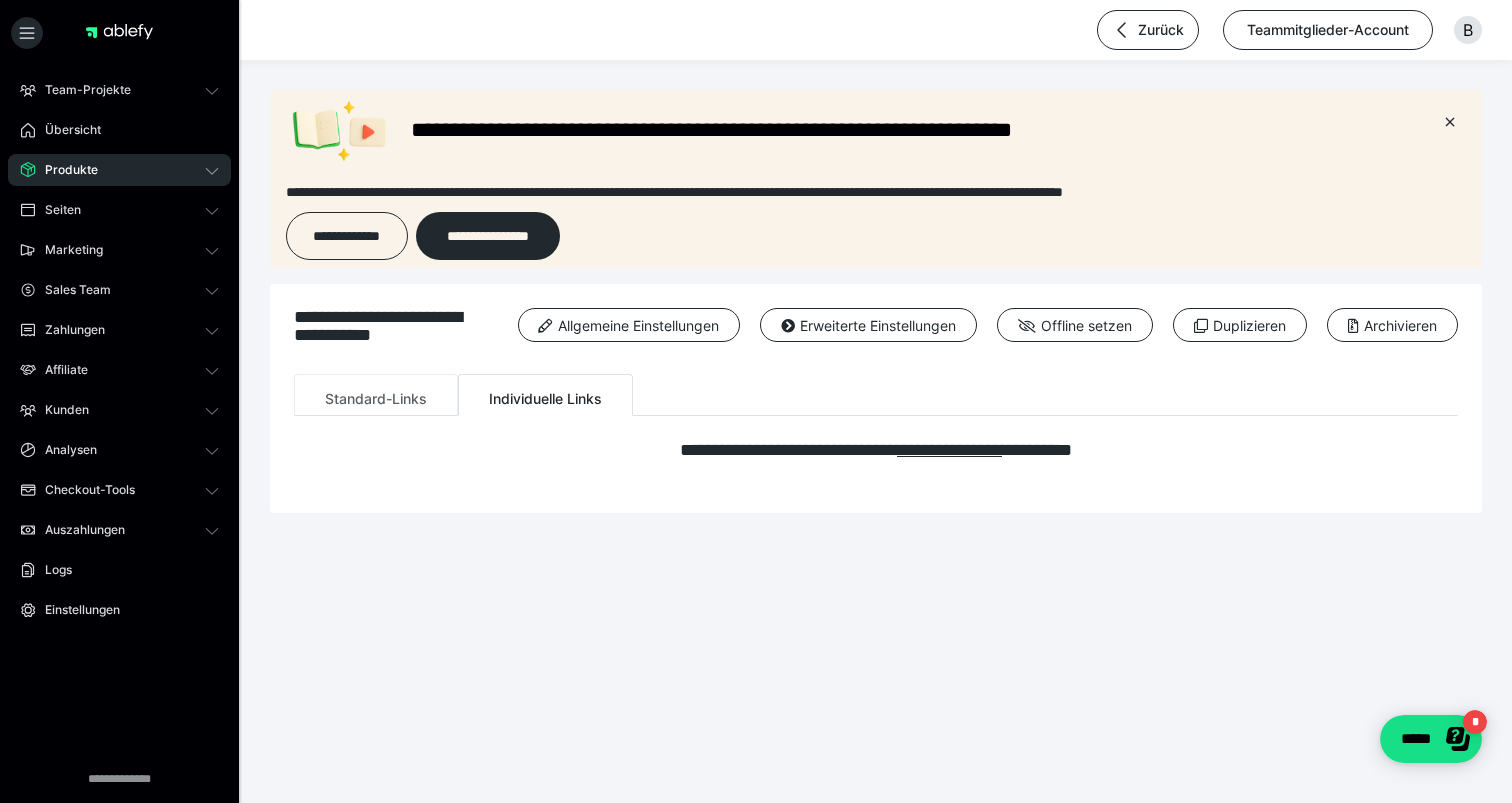 click on "Standard-Links" at bounding box center [376, 395] 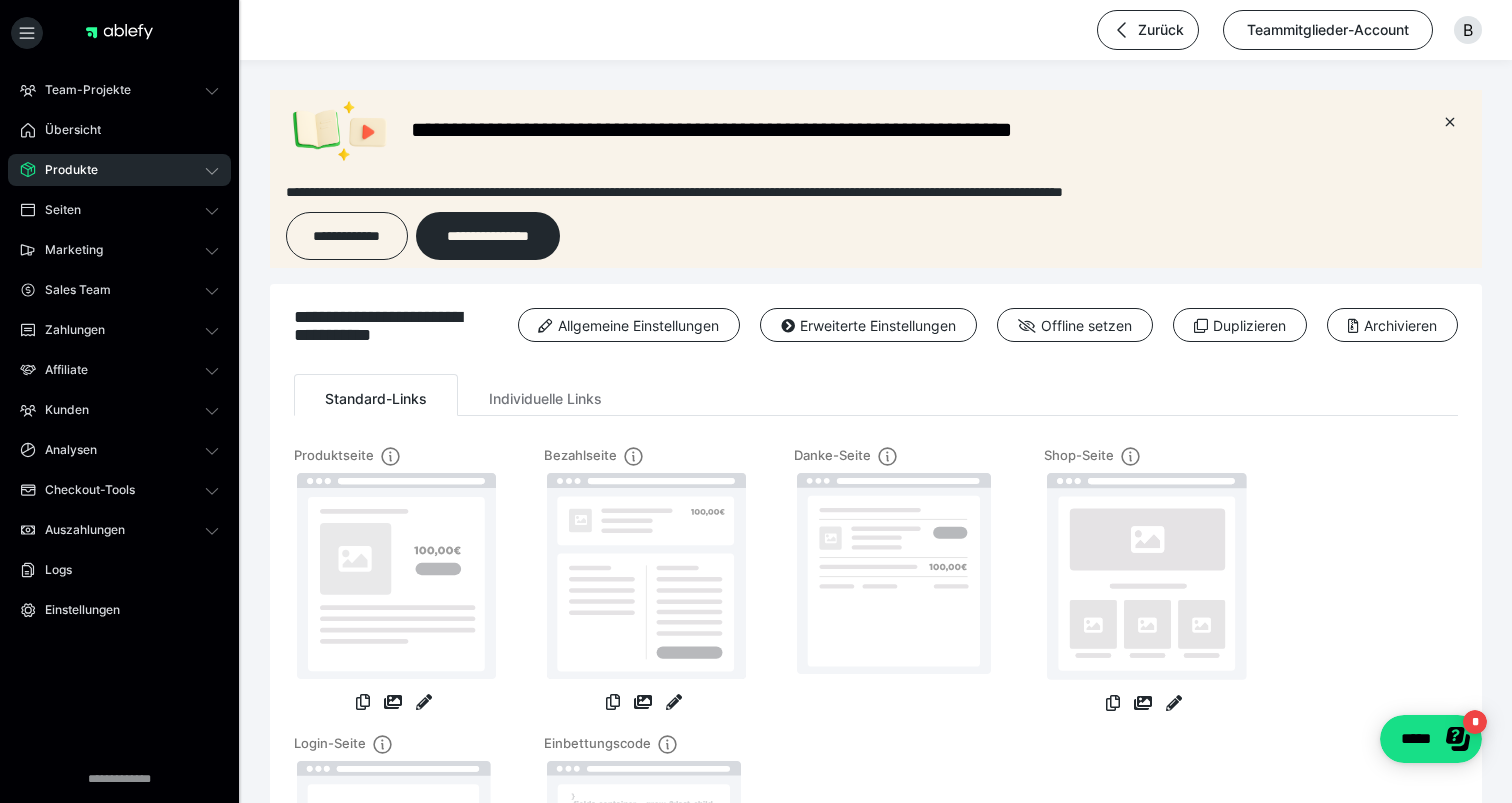 scroll, scrollTop: 174, scrollLeft: 0, axis: vertical 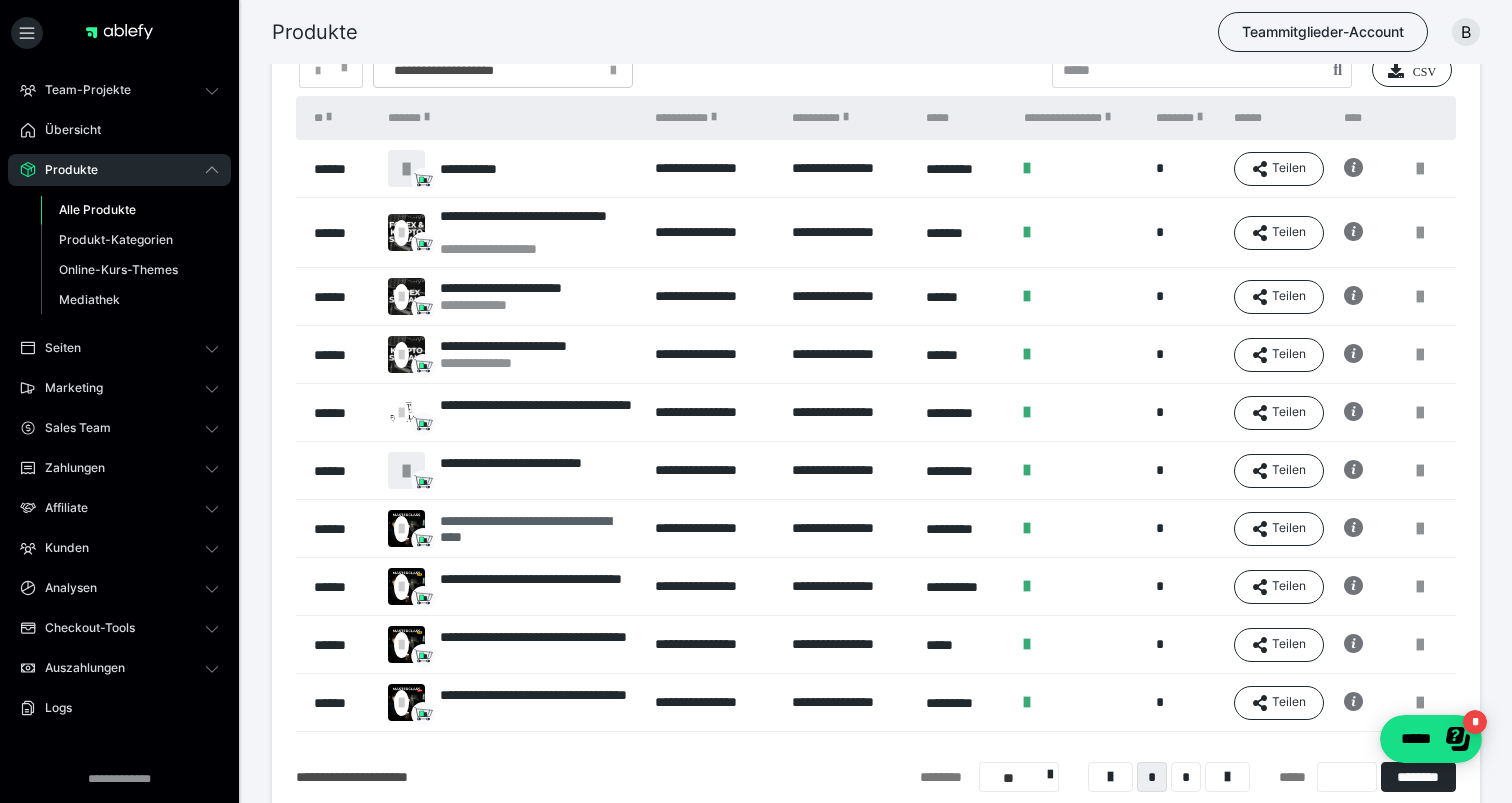 click on "**********" at bounding box center [537, 529] 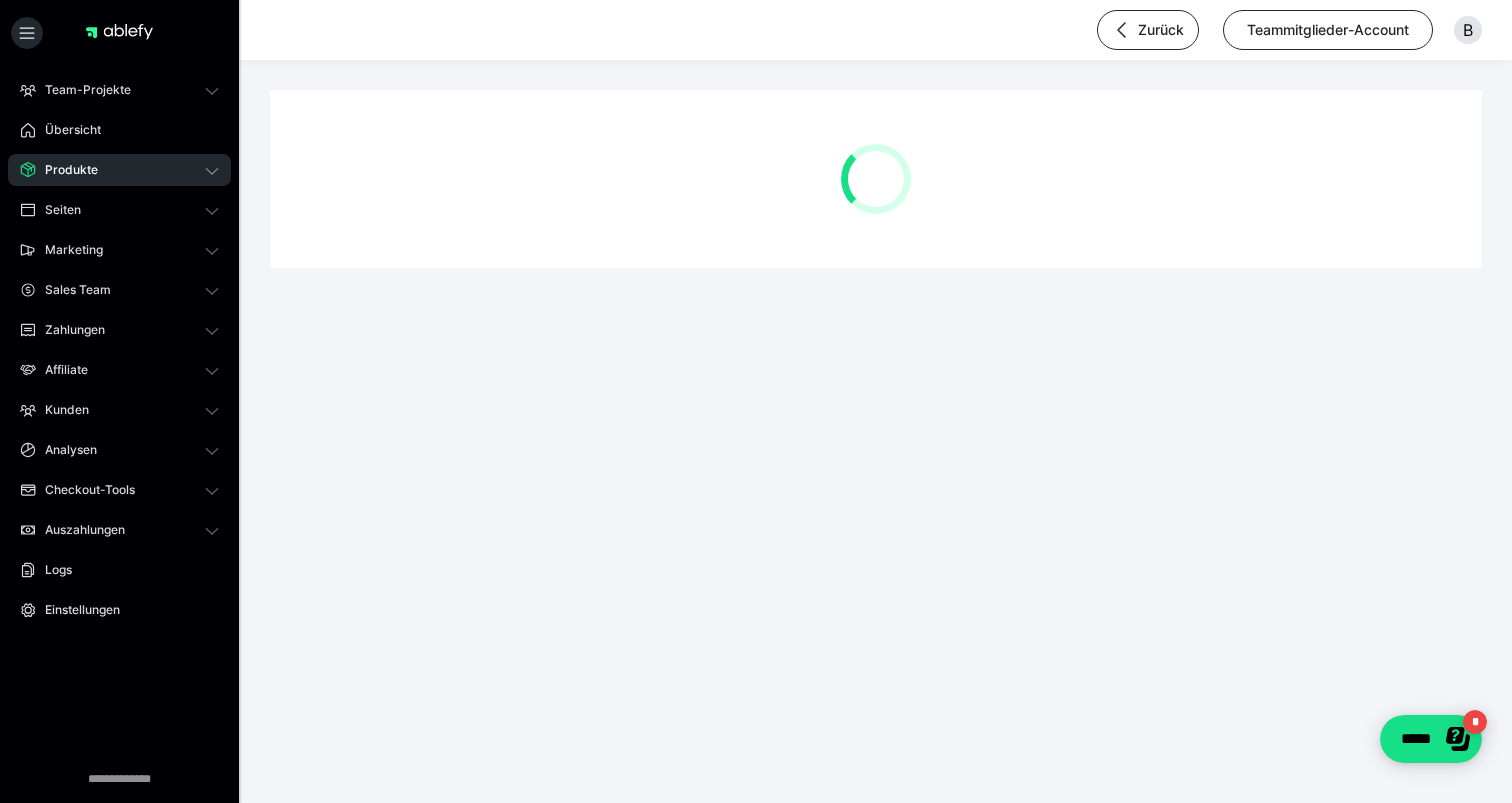 scroll, scrollTop: 0, scrollLeft: 0, axis: both 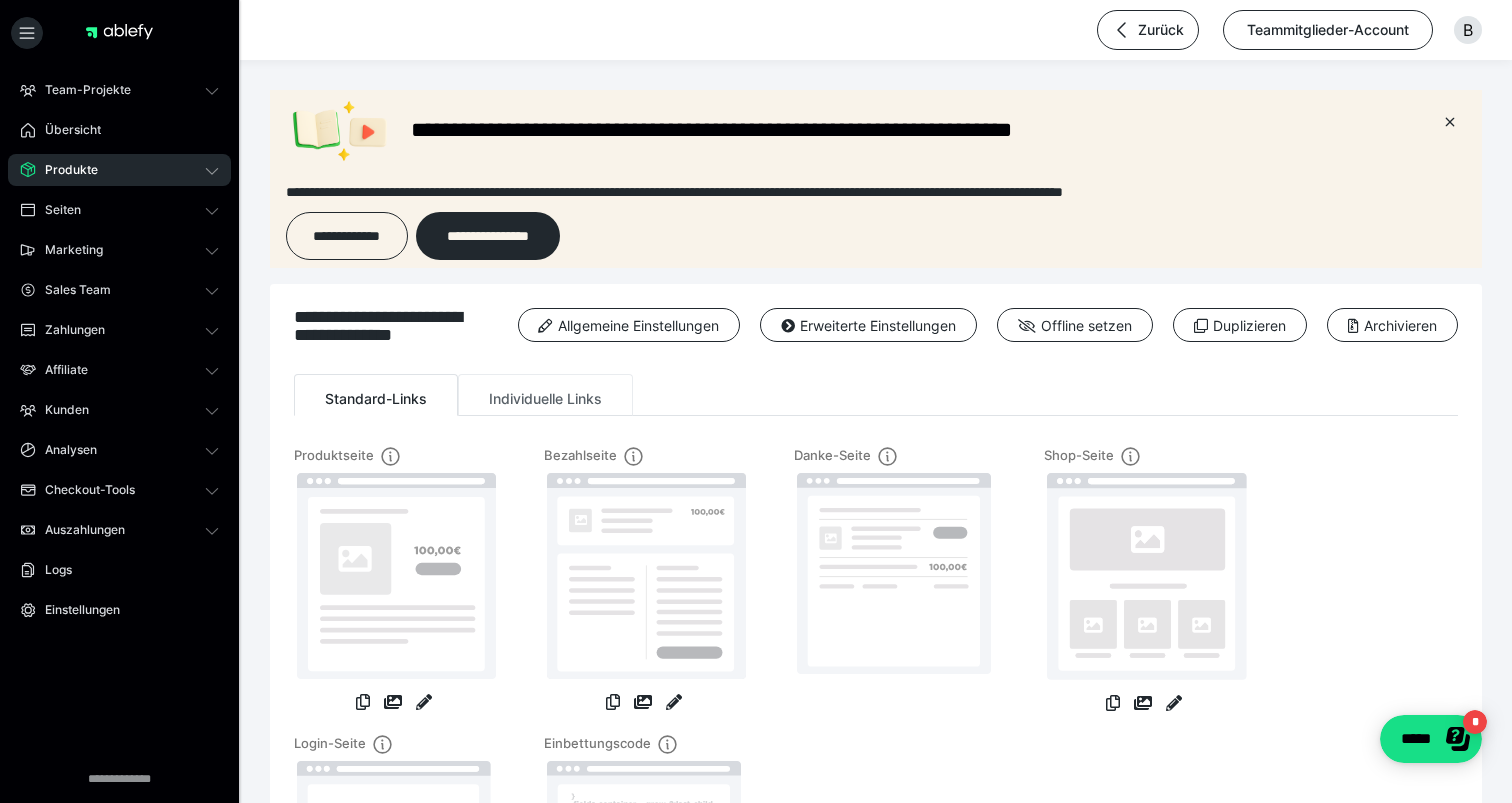 click on "Individuelle Links" at bounding box center (545, 395) 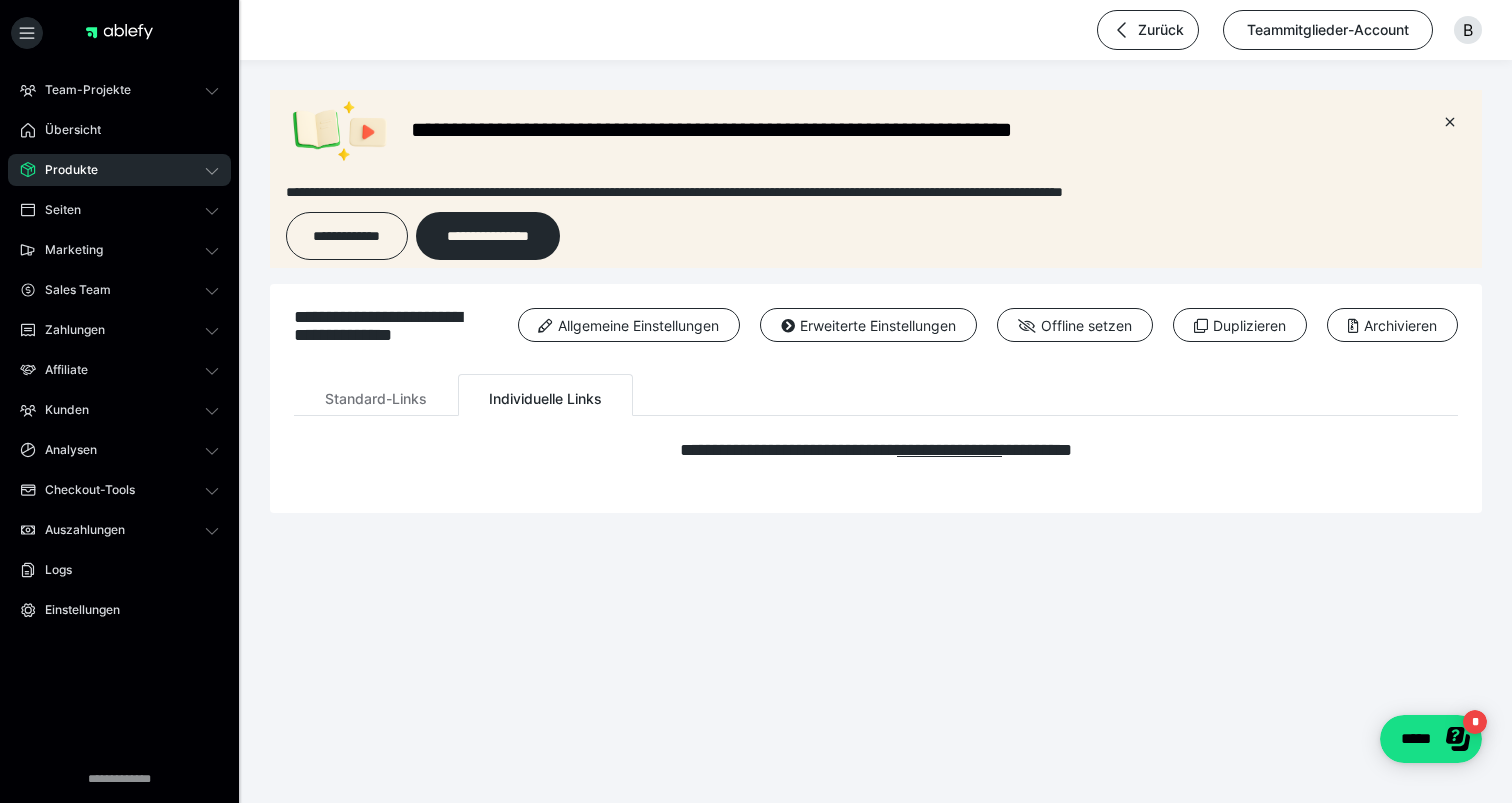 click on "**********" at bounding box center (876, 341) 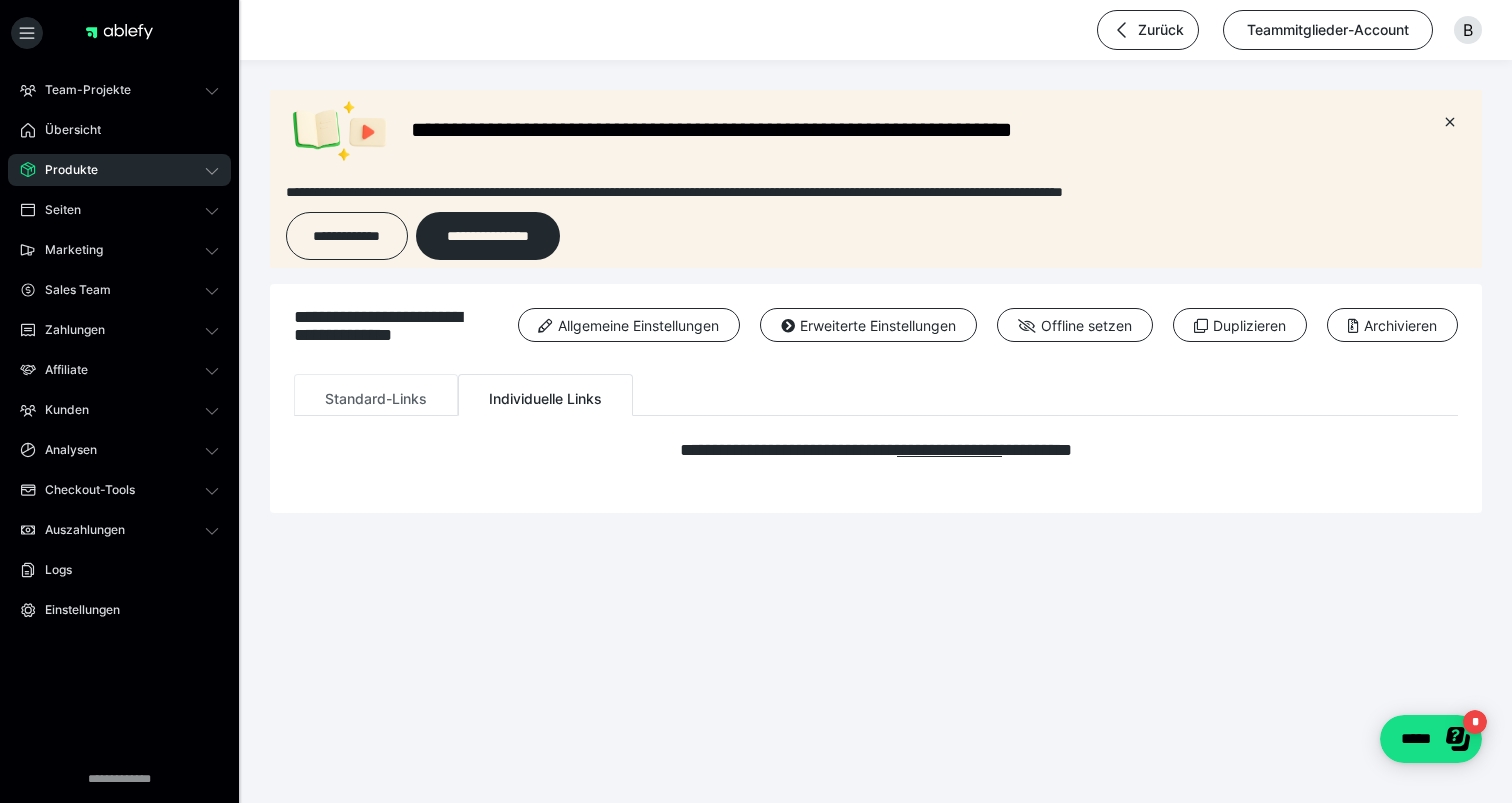 click on "Standard-Links" at bounding box center (376, 395) 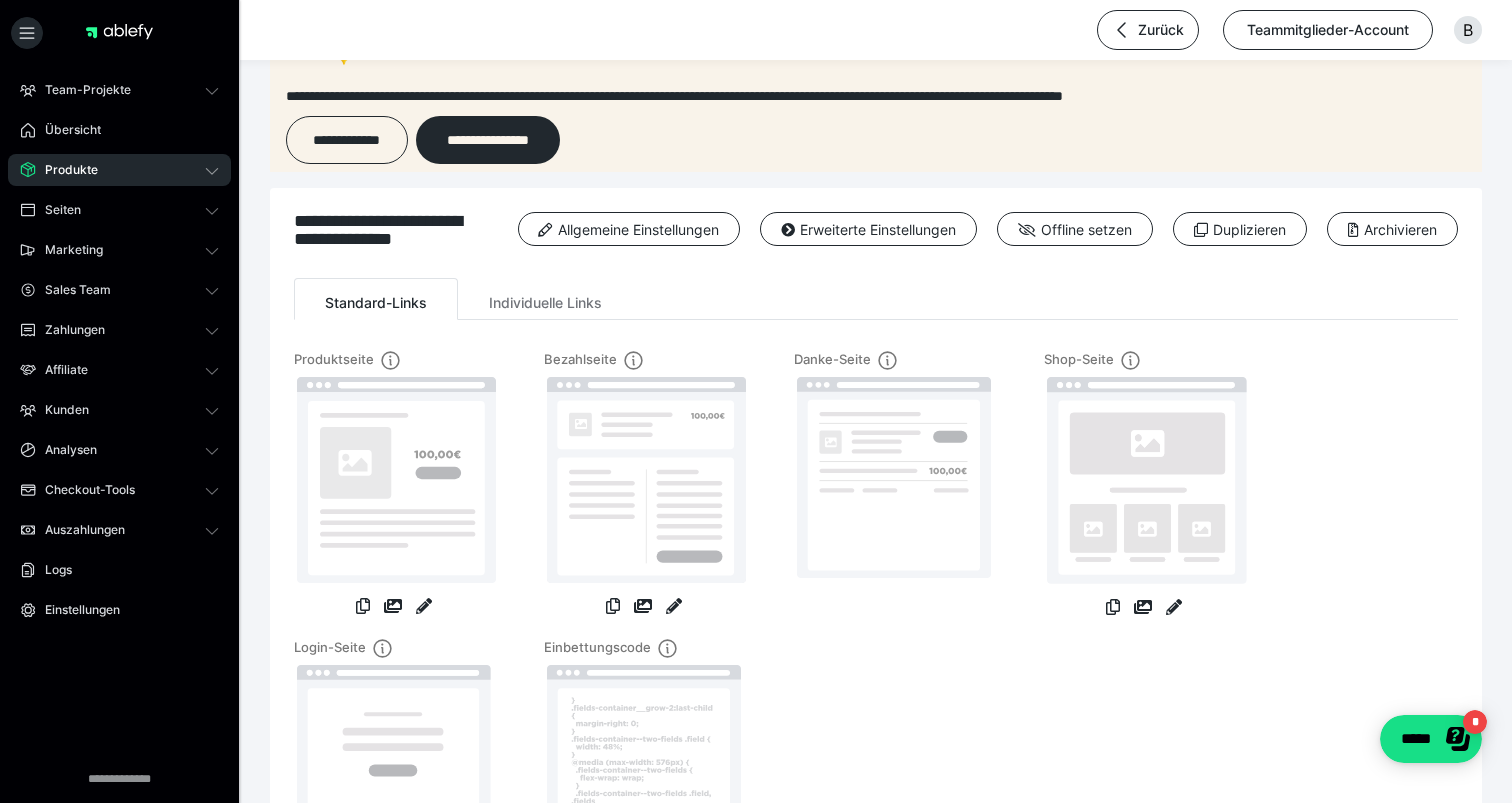 scroll, scrollTop: 97, scrollLeft: 0, axis: vertical 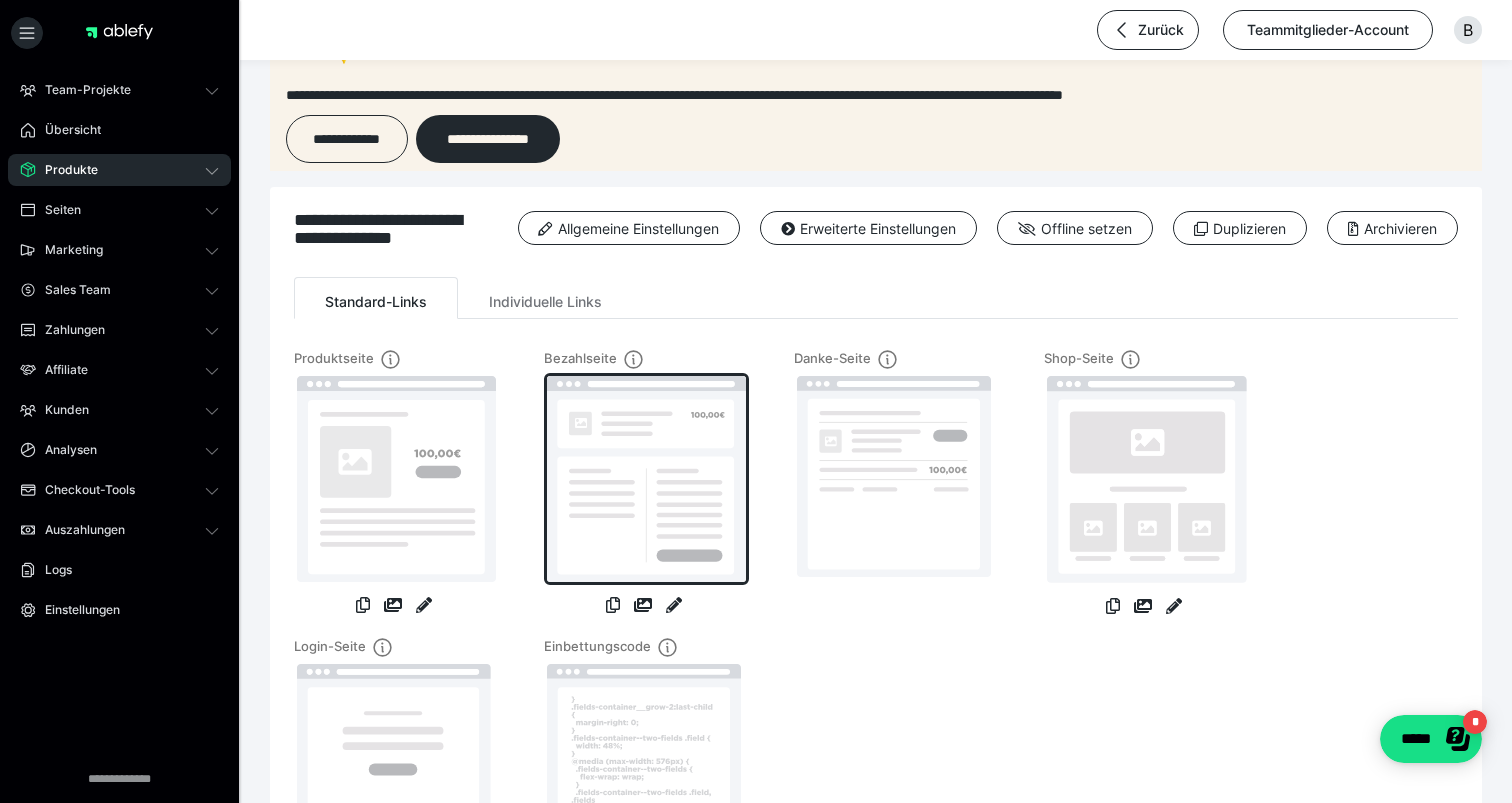 click at bounding box center (646, 479) 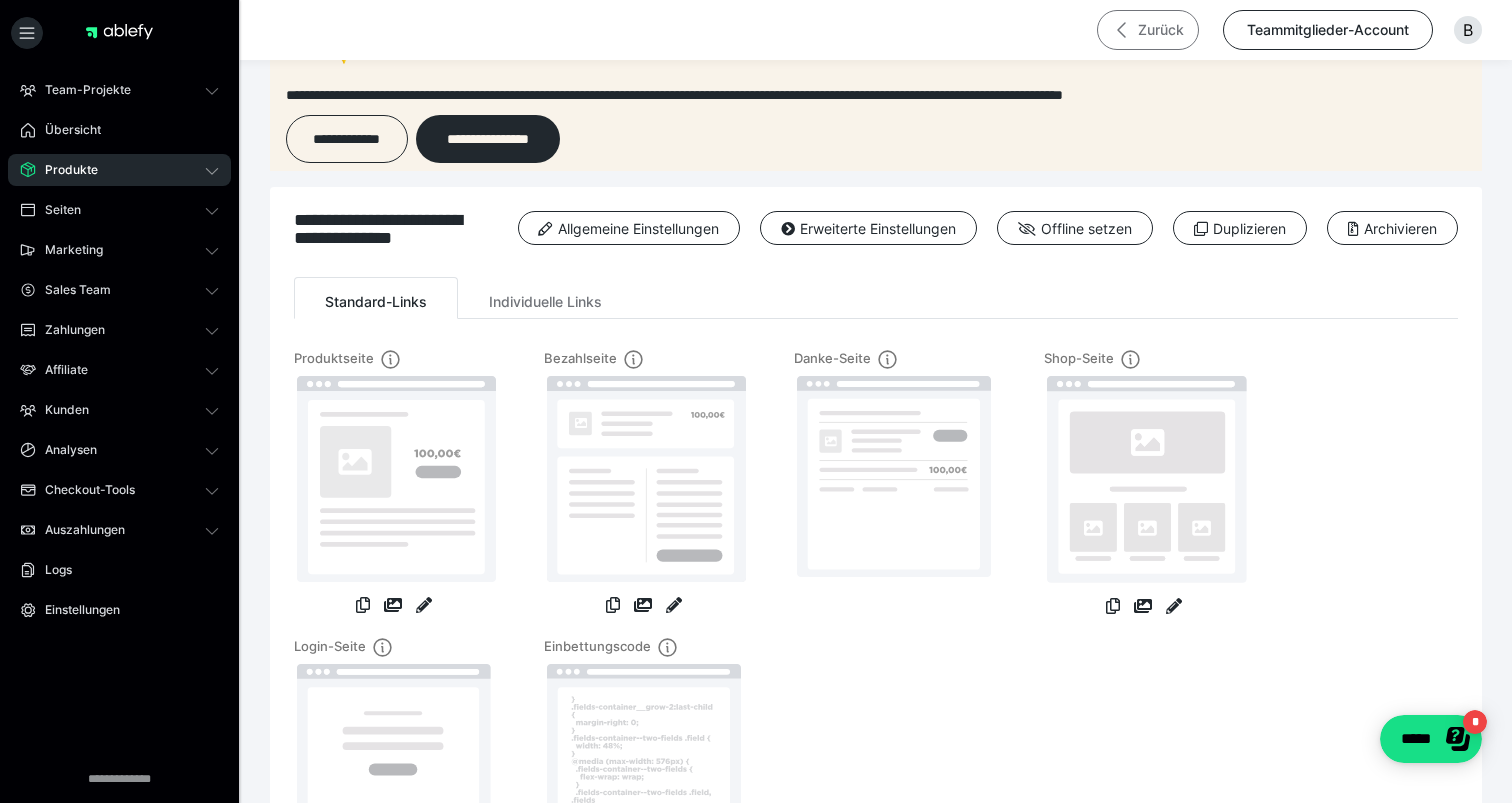 click on "Zurück" at bounding box center [1148, 30] 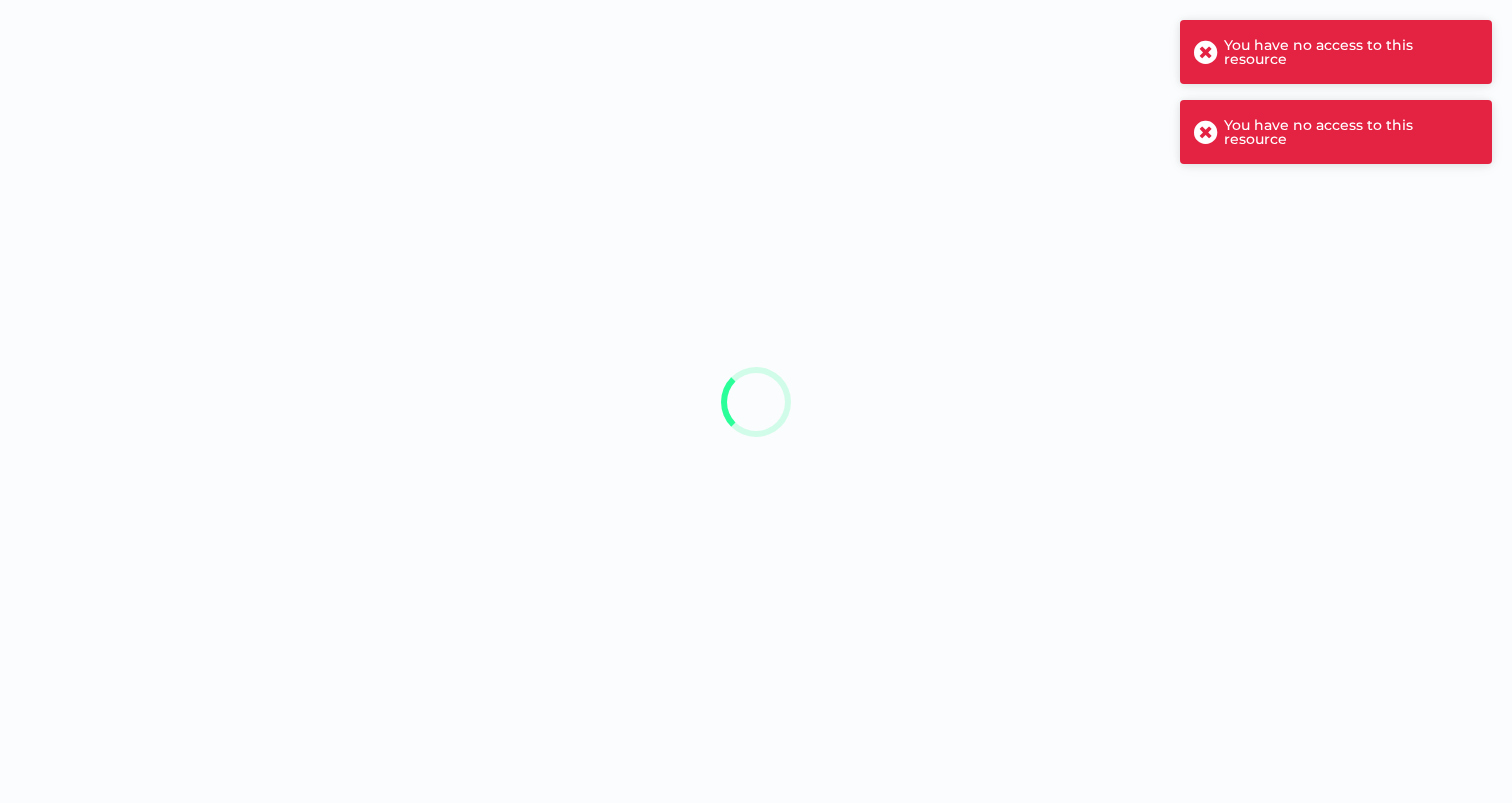 scroll, scrollTop: 0, scrollLeft: 0, axis: both 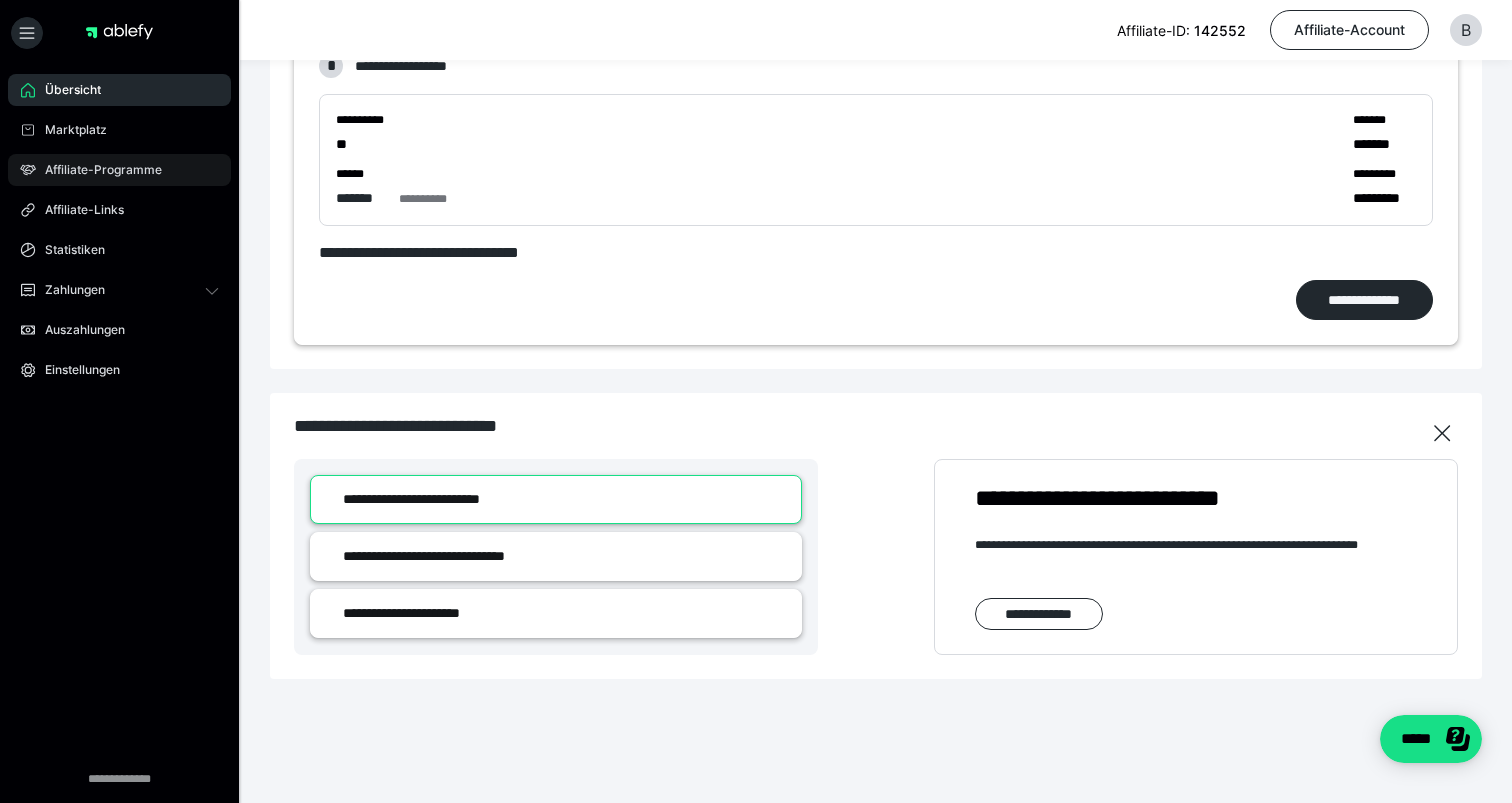 click on "Affiliate-Programme" at bounding box center [96, 170] 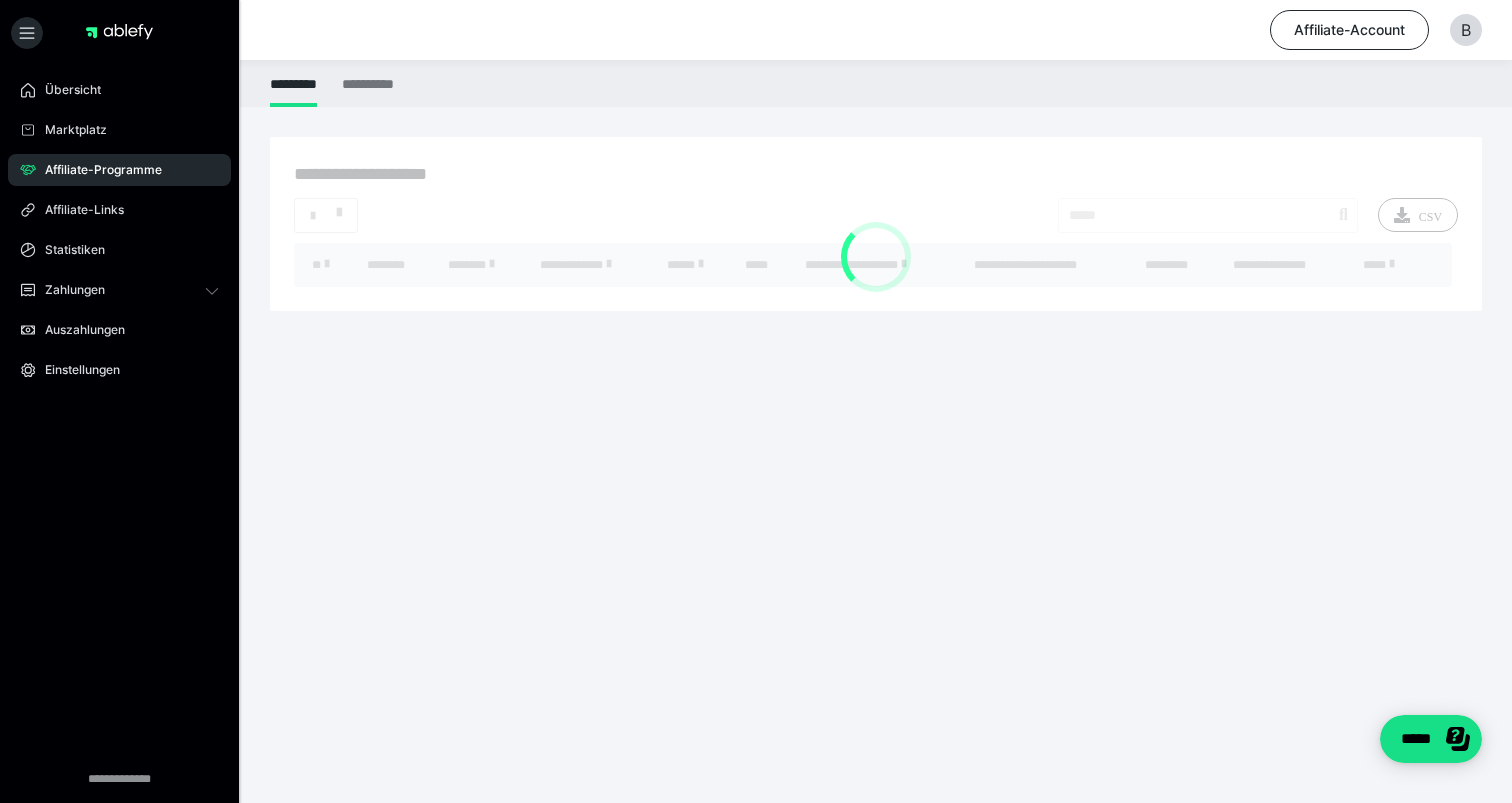 scroll, scrollTop: 0, scrollLeft: 0, axis: both 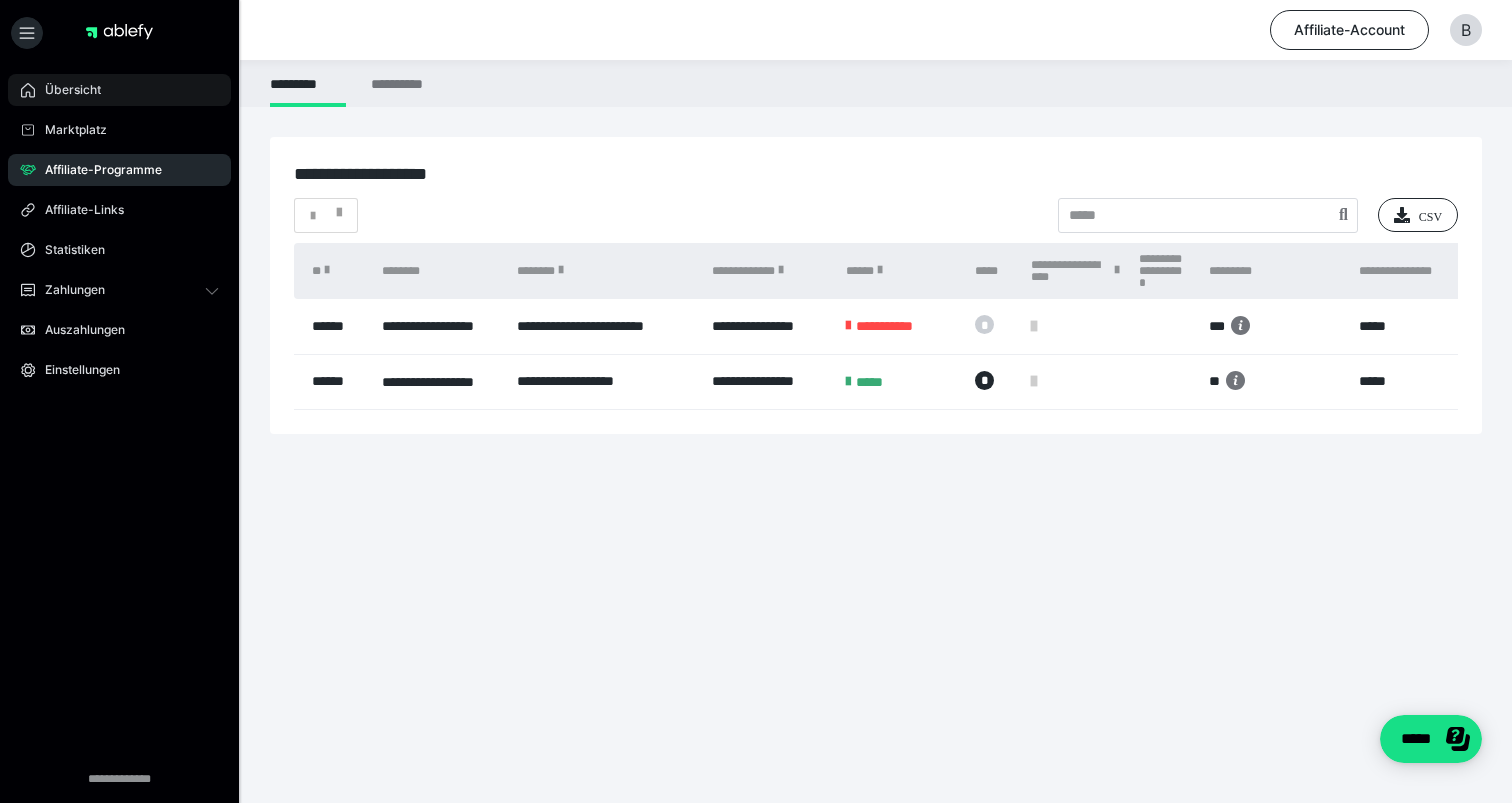 click on "Übersicht" at bounding box center [119, 90] 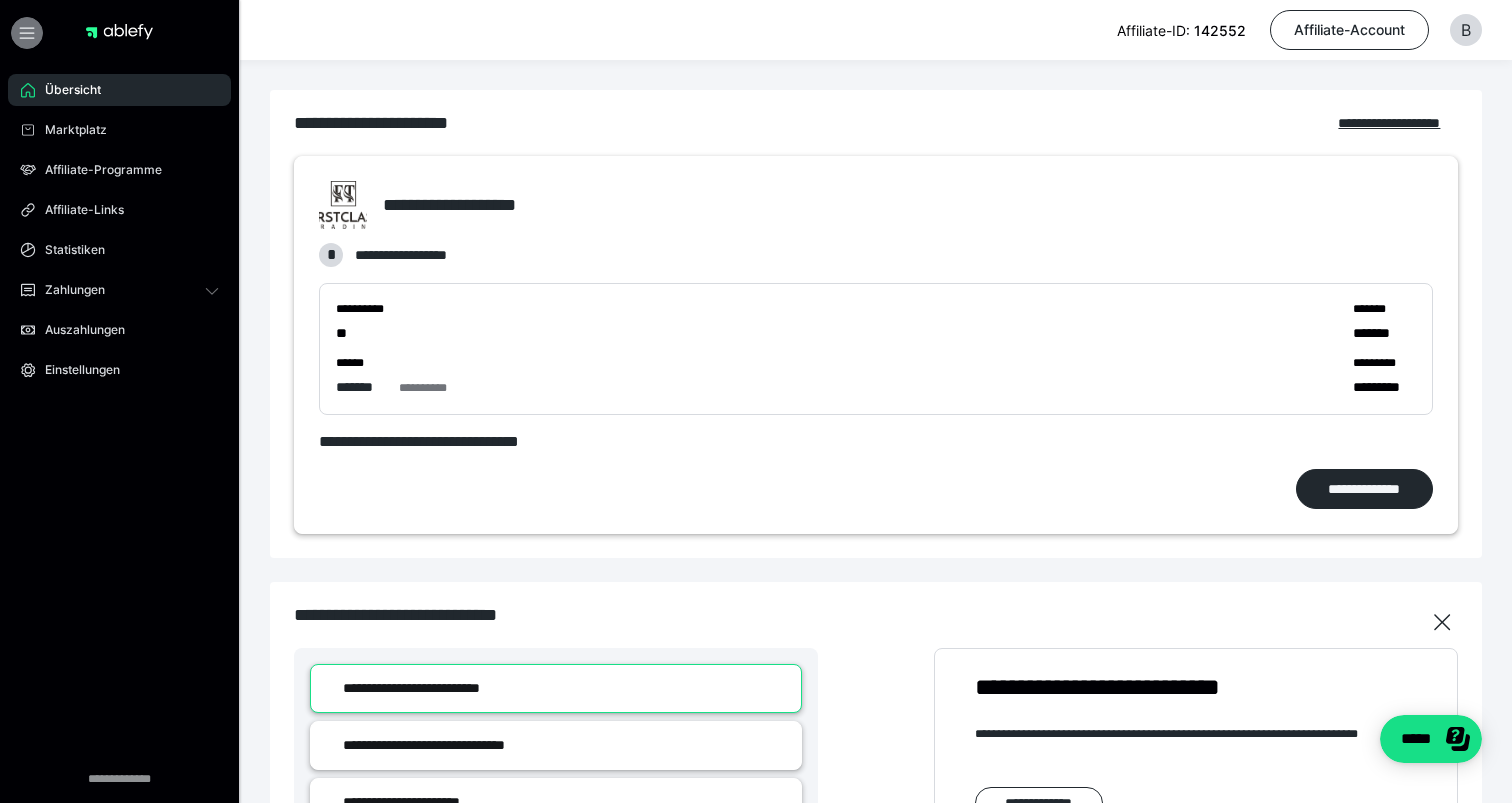 click at bounding box center (27, 33) 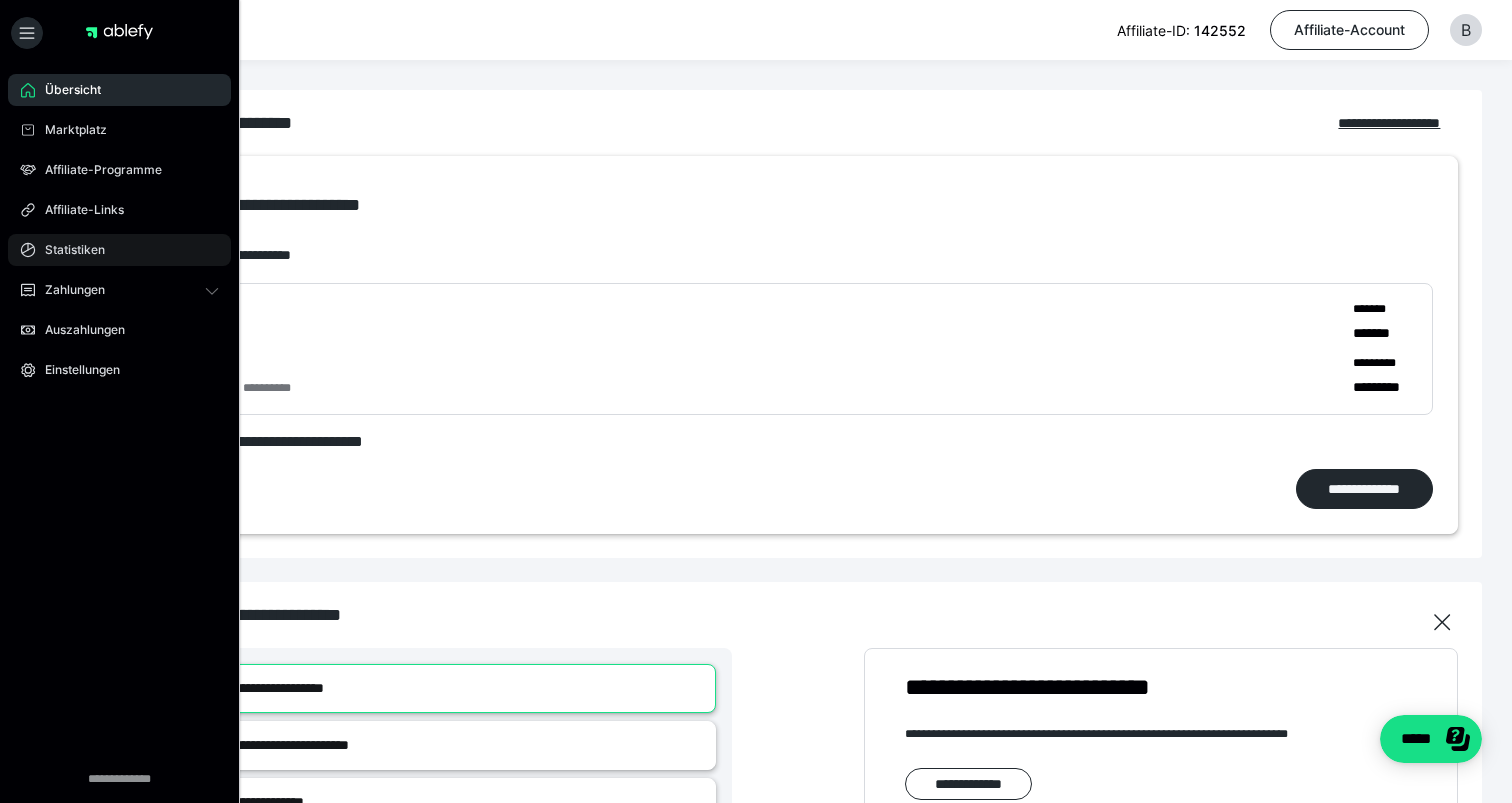 click on "Statistiken" at bounding box center (119, 250) 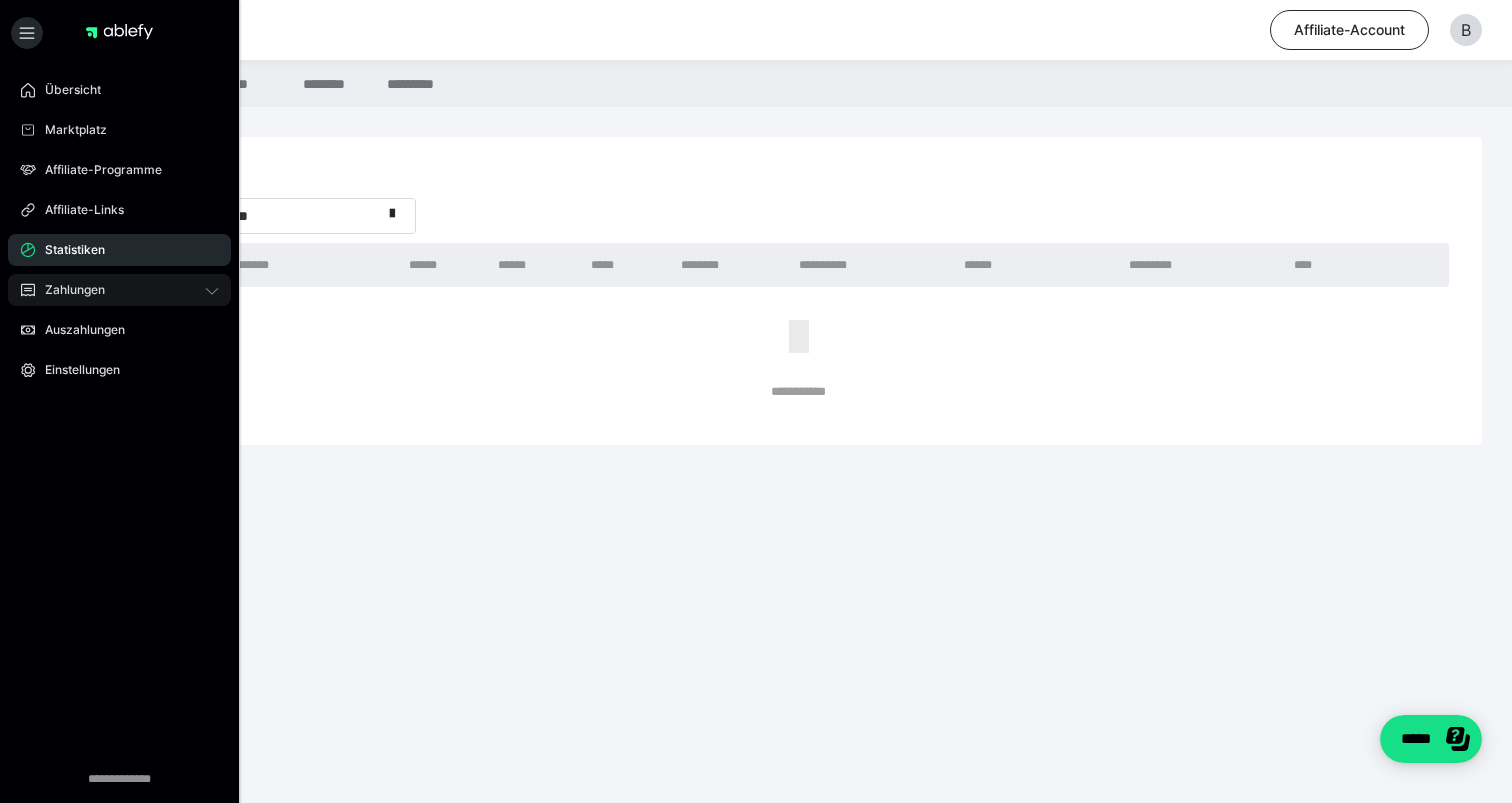 click on "Zahlungen" at bounding box center [119, 290] 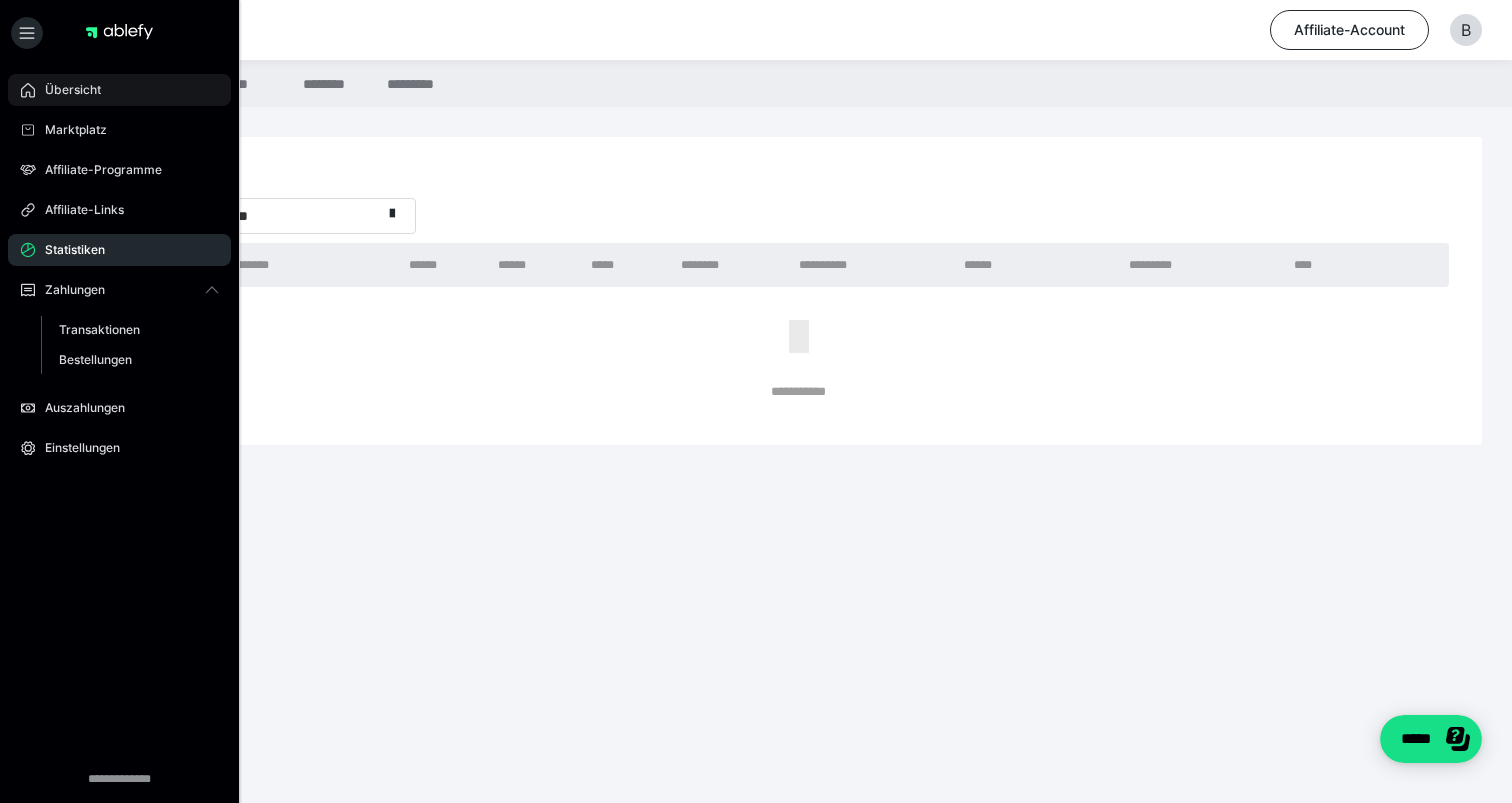 click on "Übersicht" at bounding box center [119, 90] 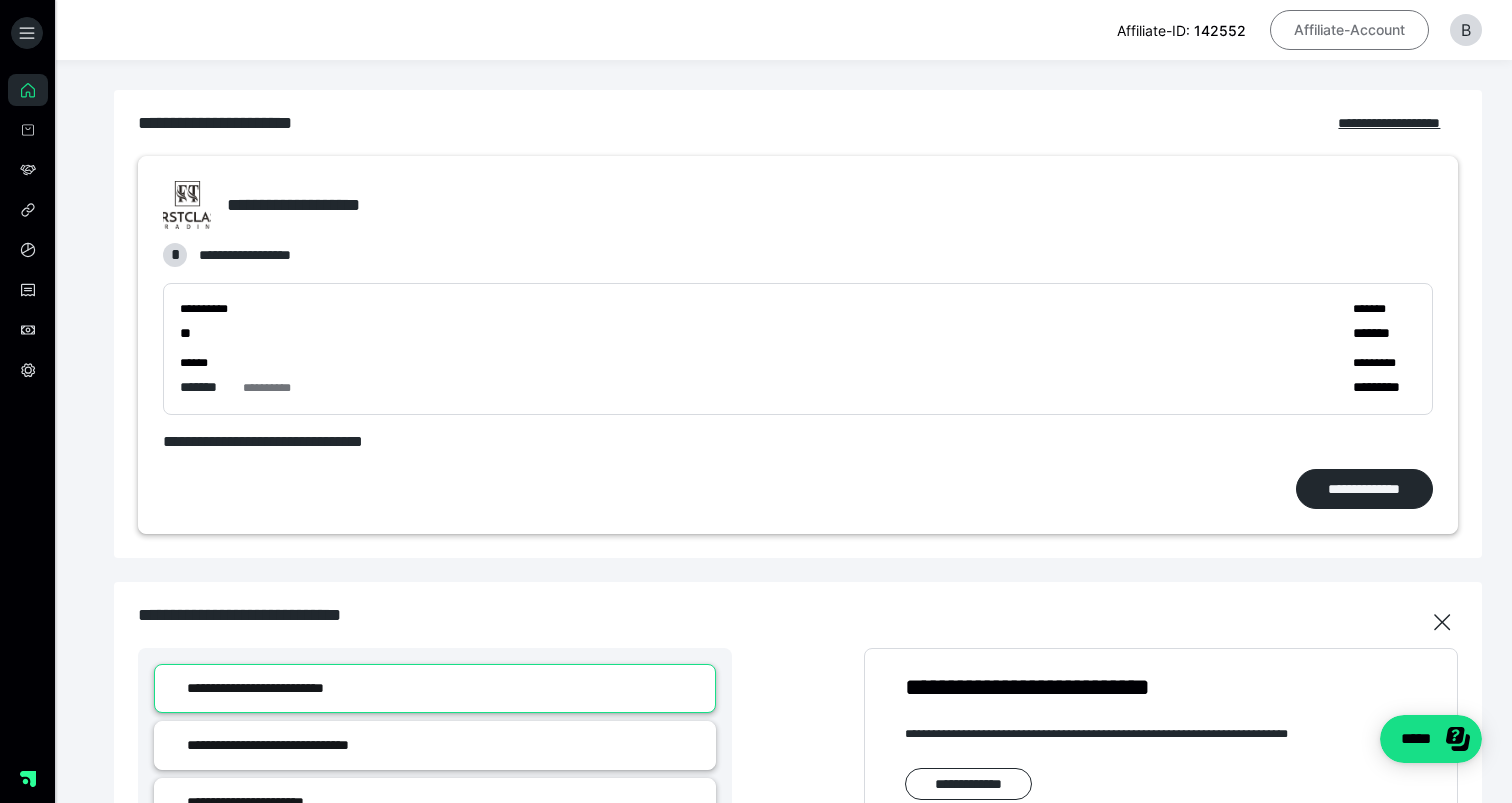click on "Affiliate-Account" at bounding box center (1349, 30) 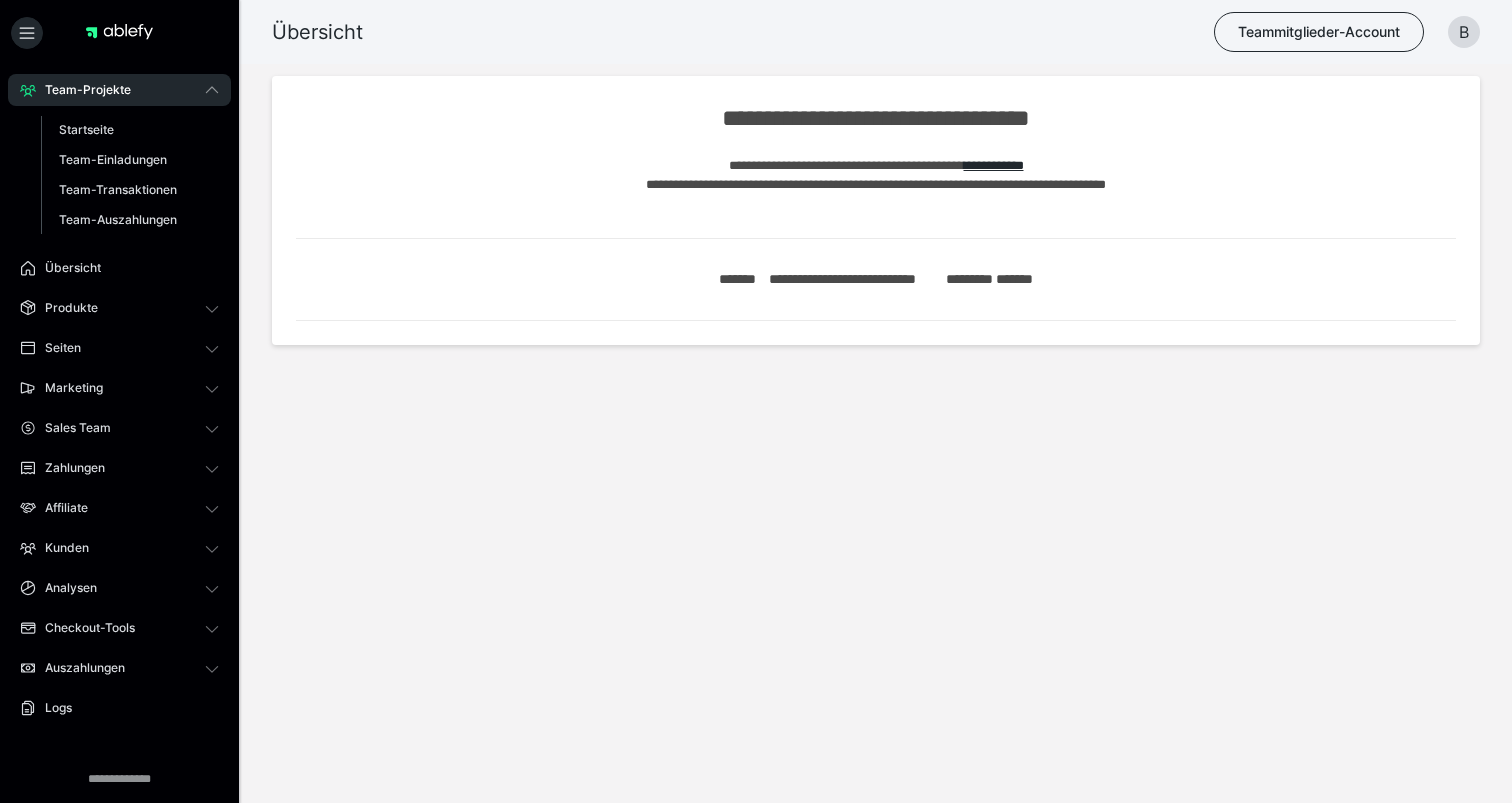 scroll, scrollTop: 0, scrollLeft: 0, axis: both 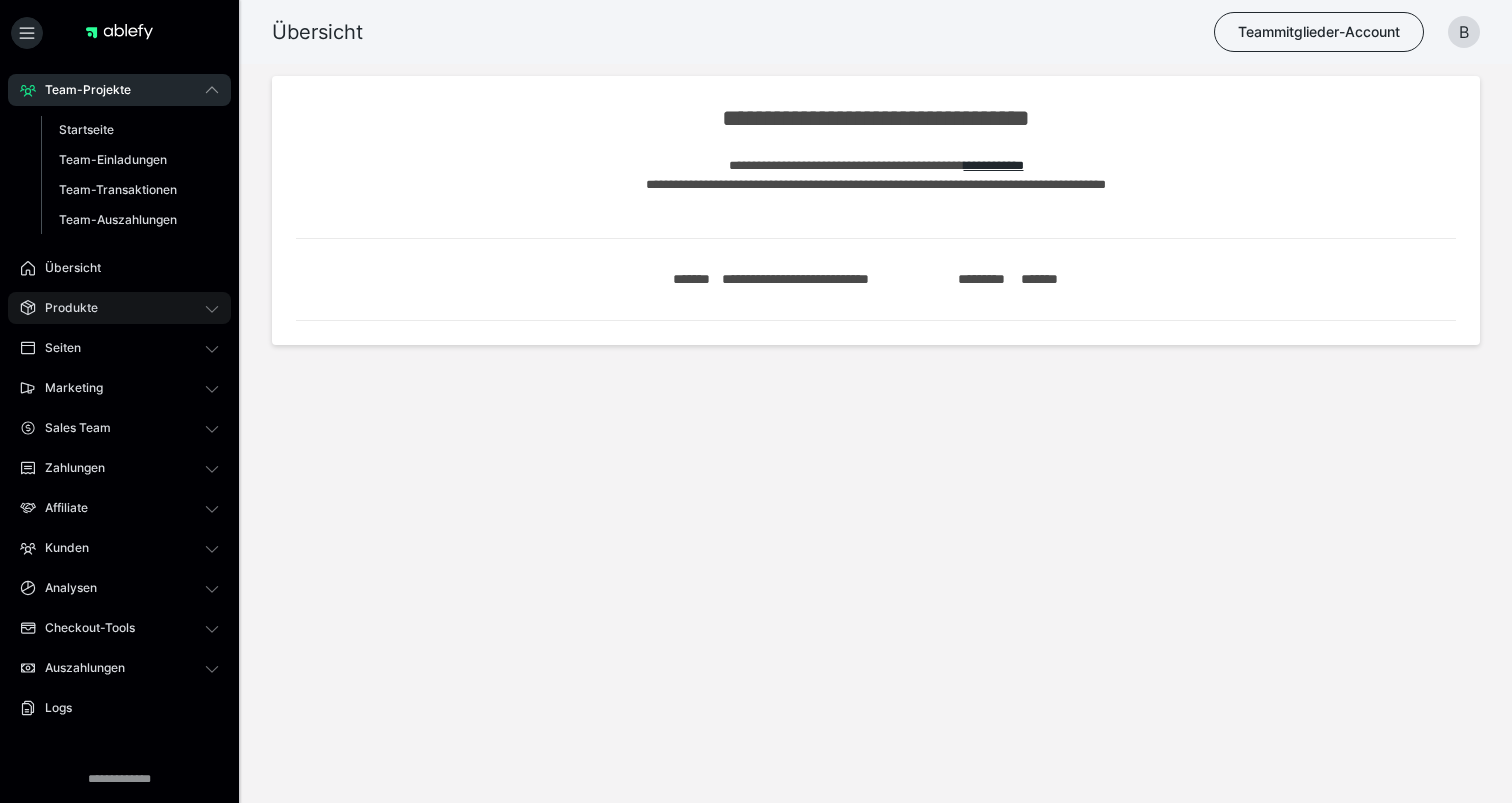 click on "Produkte" at bounding box center [119, 308] 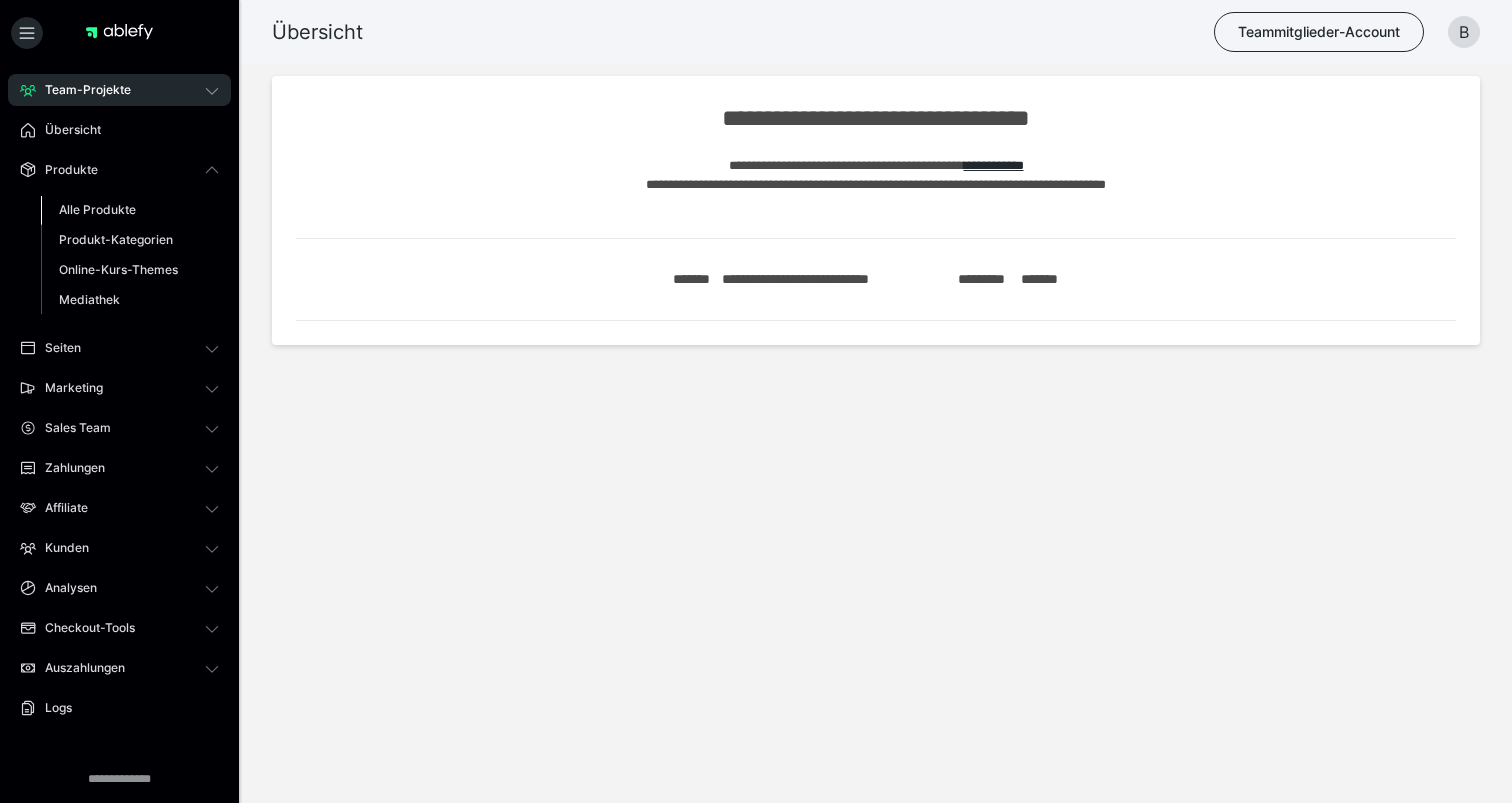 click on "Alle Produkte" at bounding box center (130, 210) 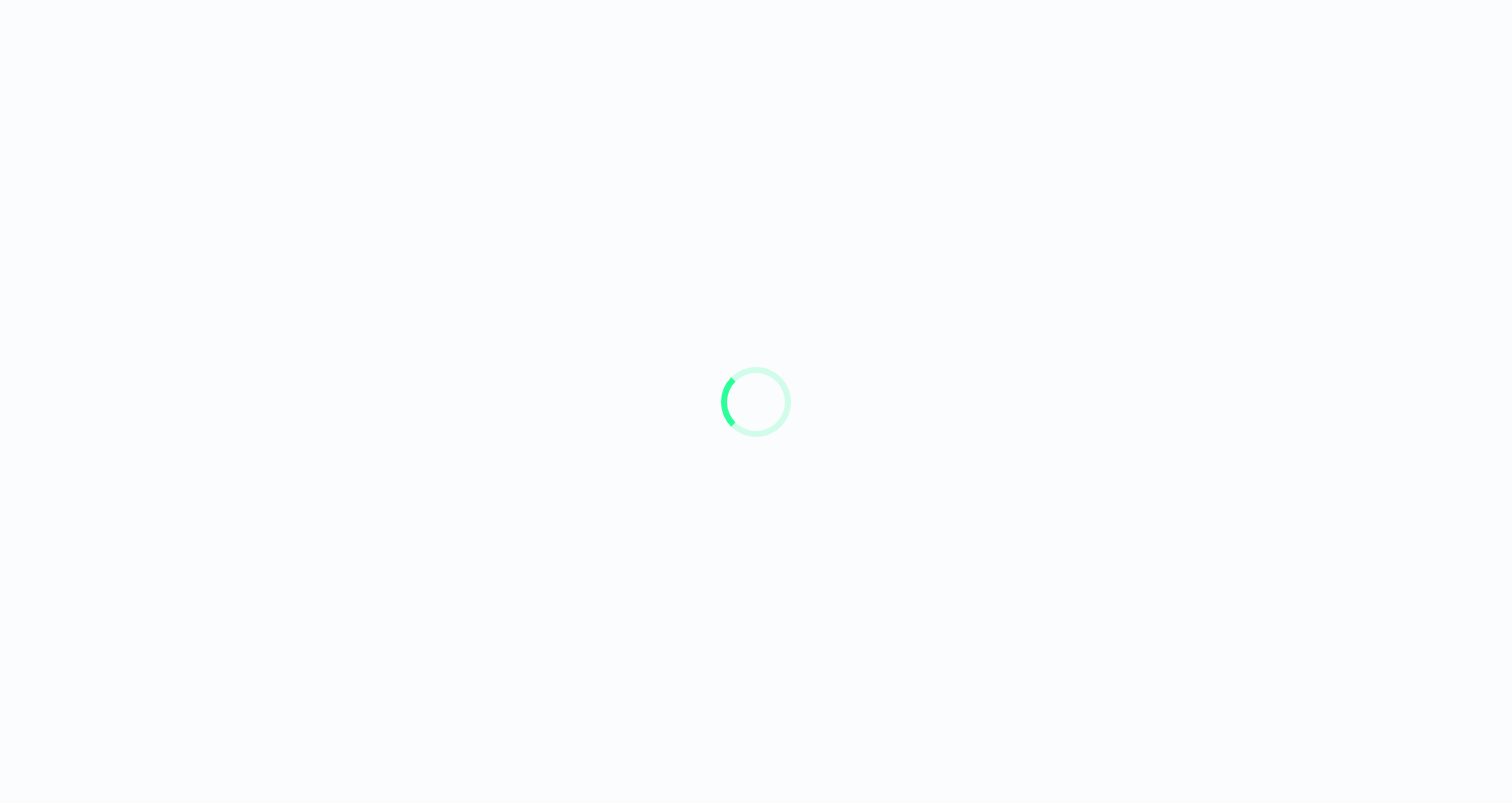 scroll, scrollTop: 0, scrollLeft: 0, axis: both 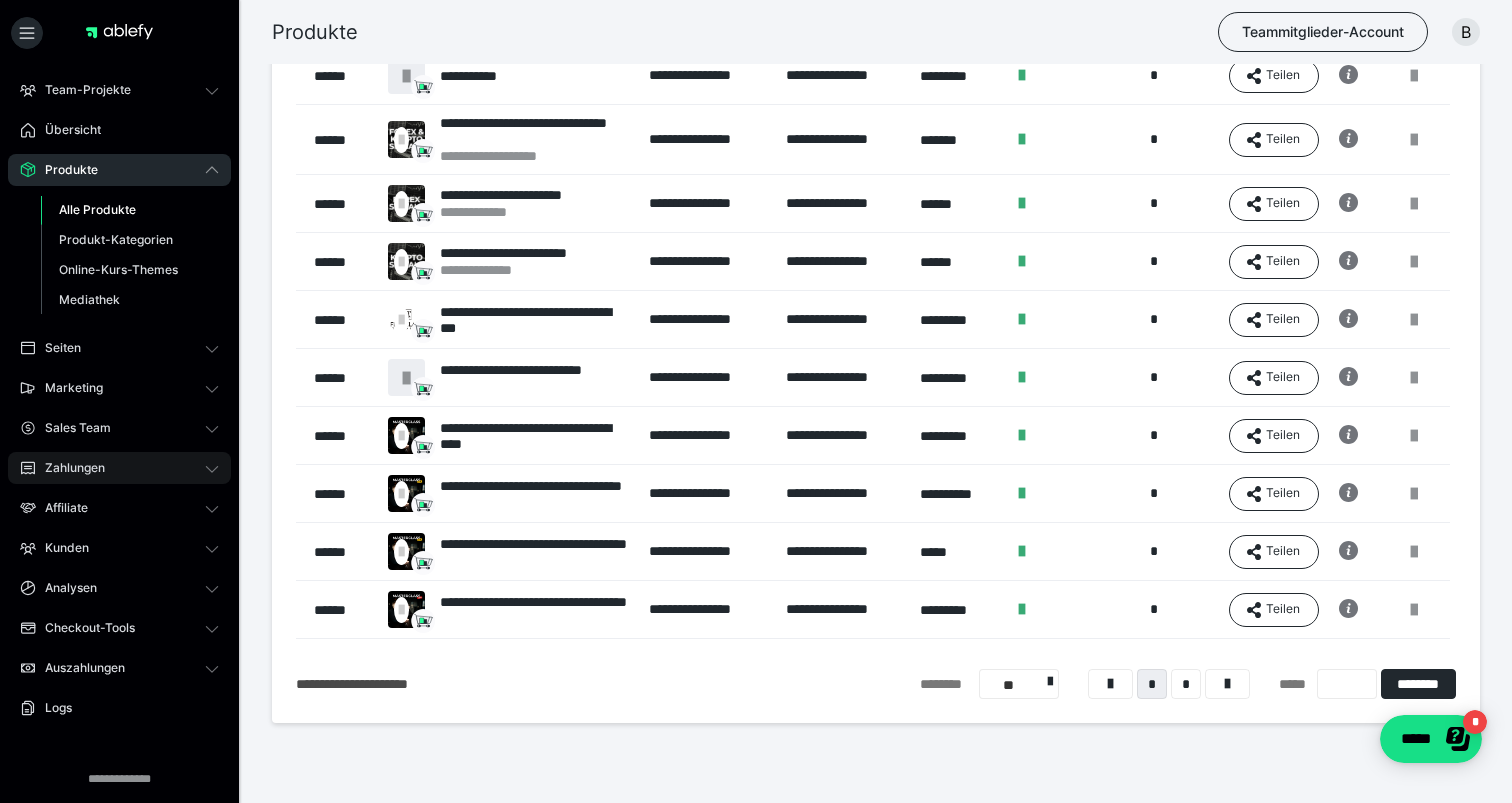 click on "Zahlungen" at bounding box center (119, 468) 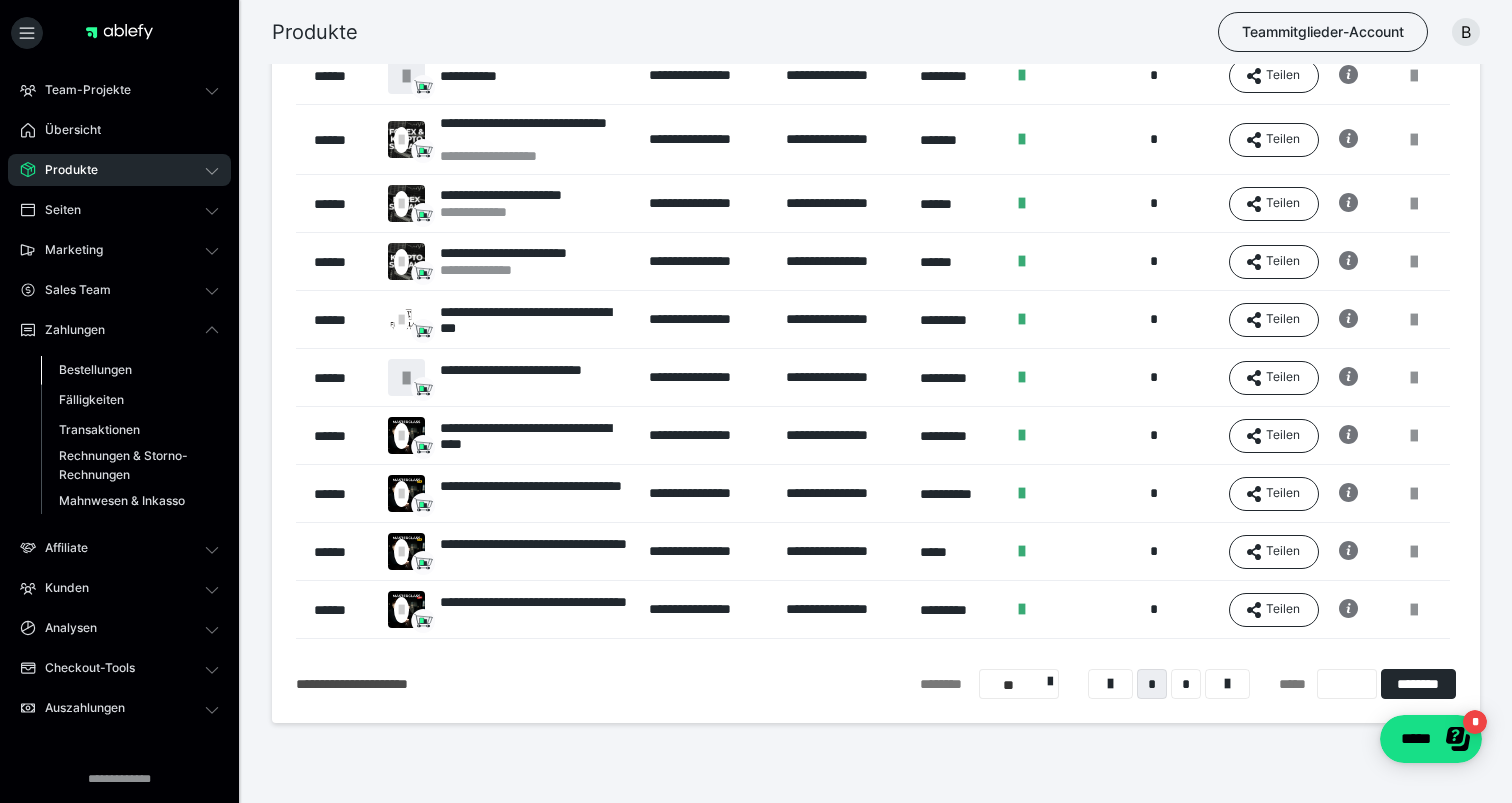 click on "Bestellungen" at bounding box center (95, 369) 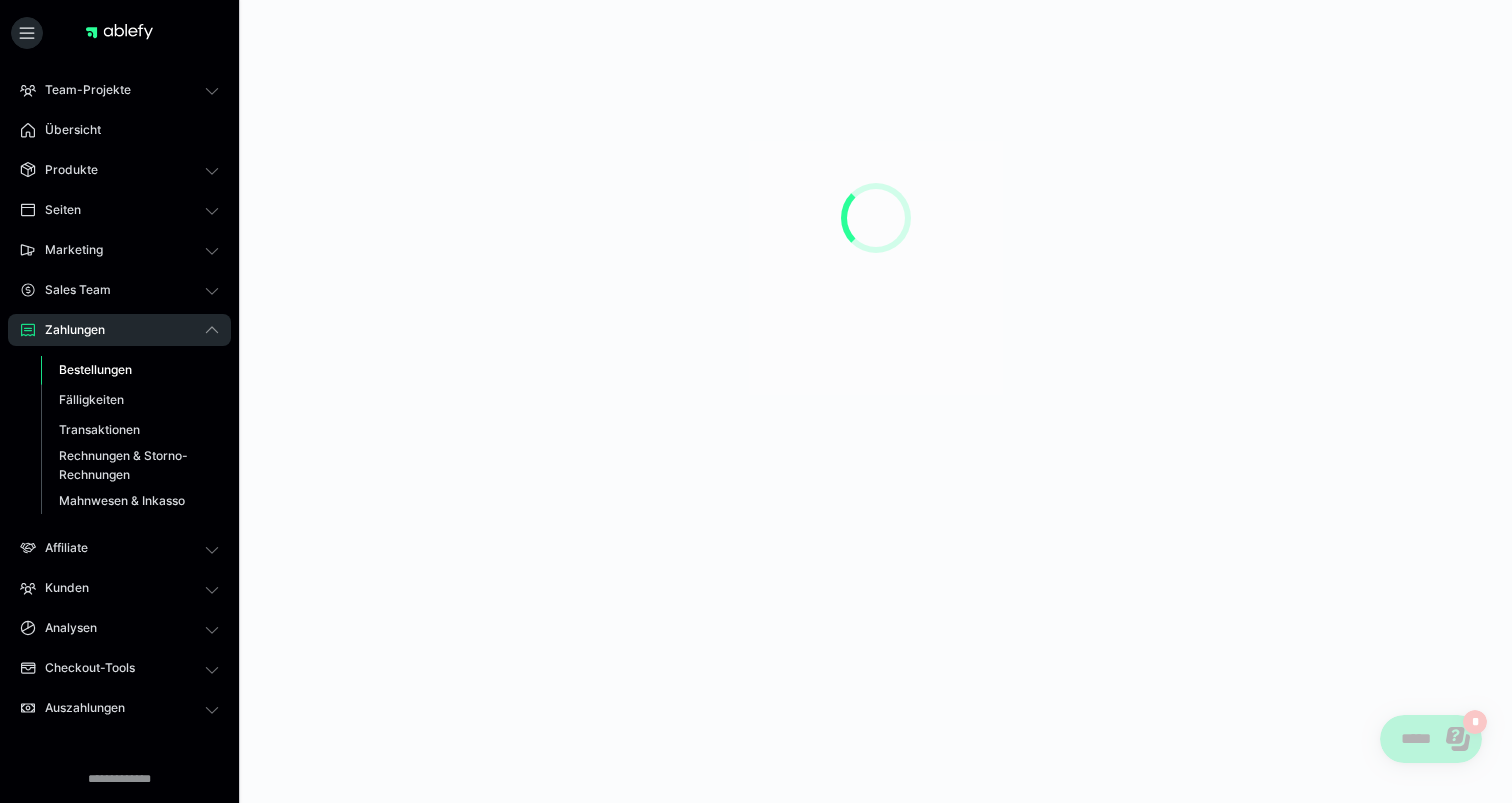 scroll, scrollTop: 0, scrollLeft: 0, axis: both 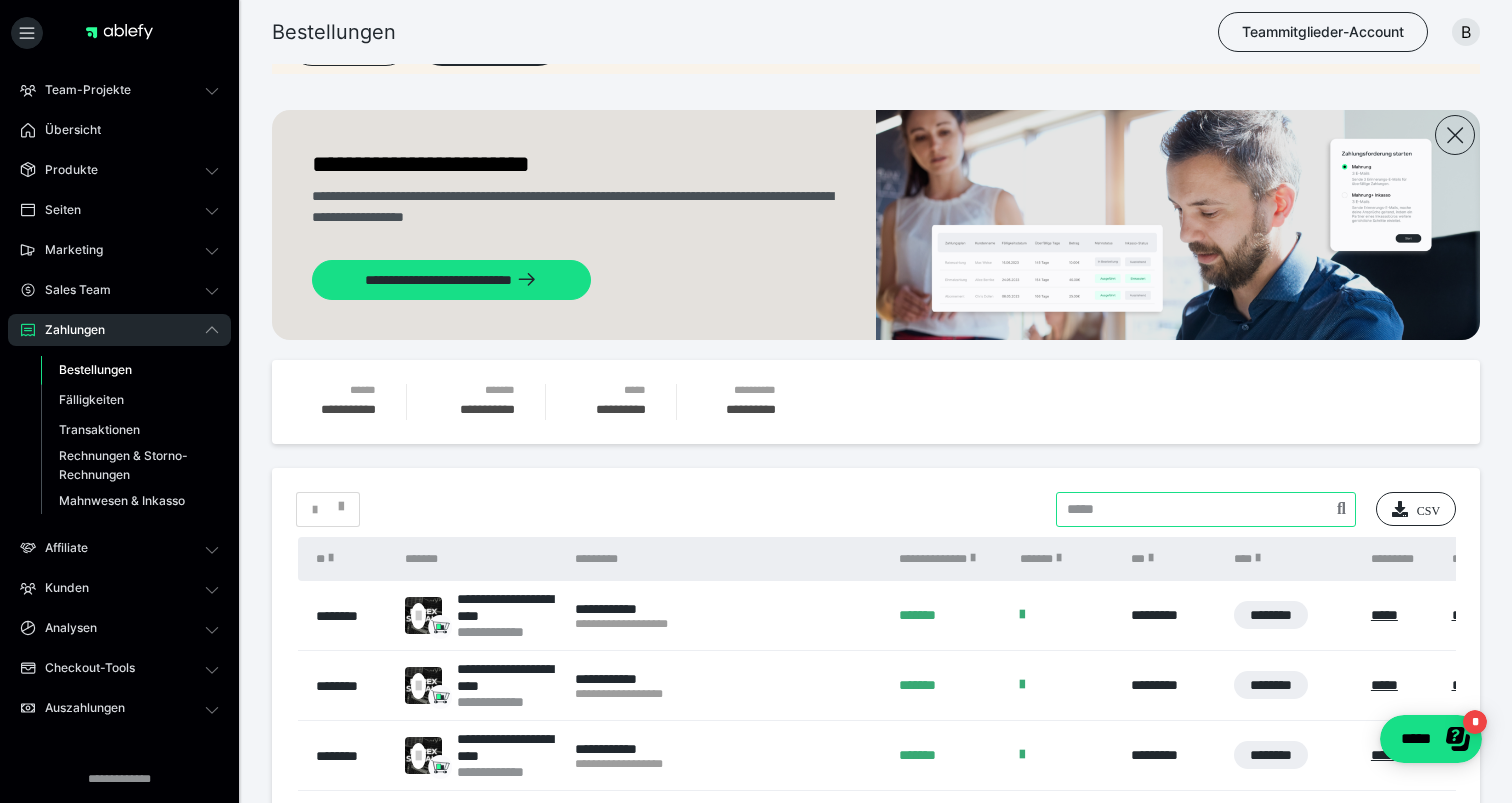 click at bounding box center (1206, 509) 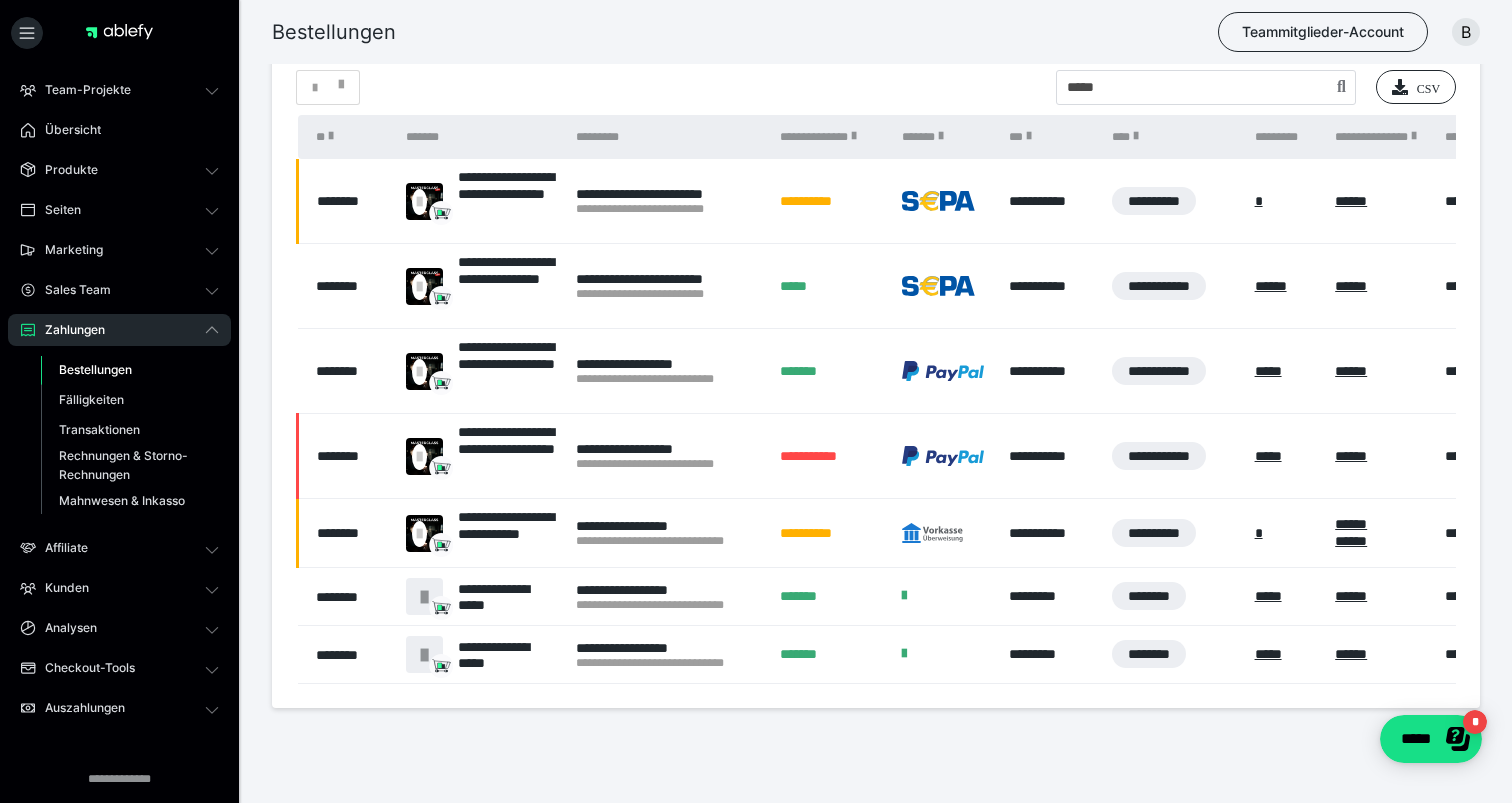 scroll, scrollTop: 600, scrollLeft: 0, axis: vertical 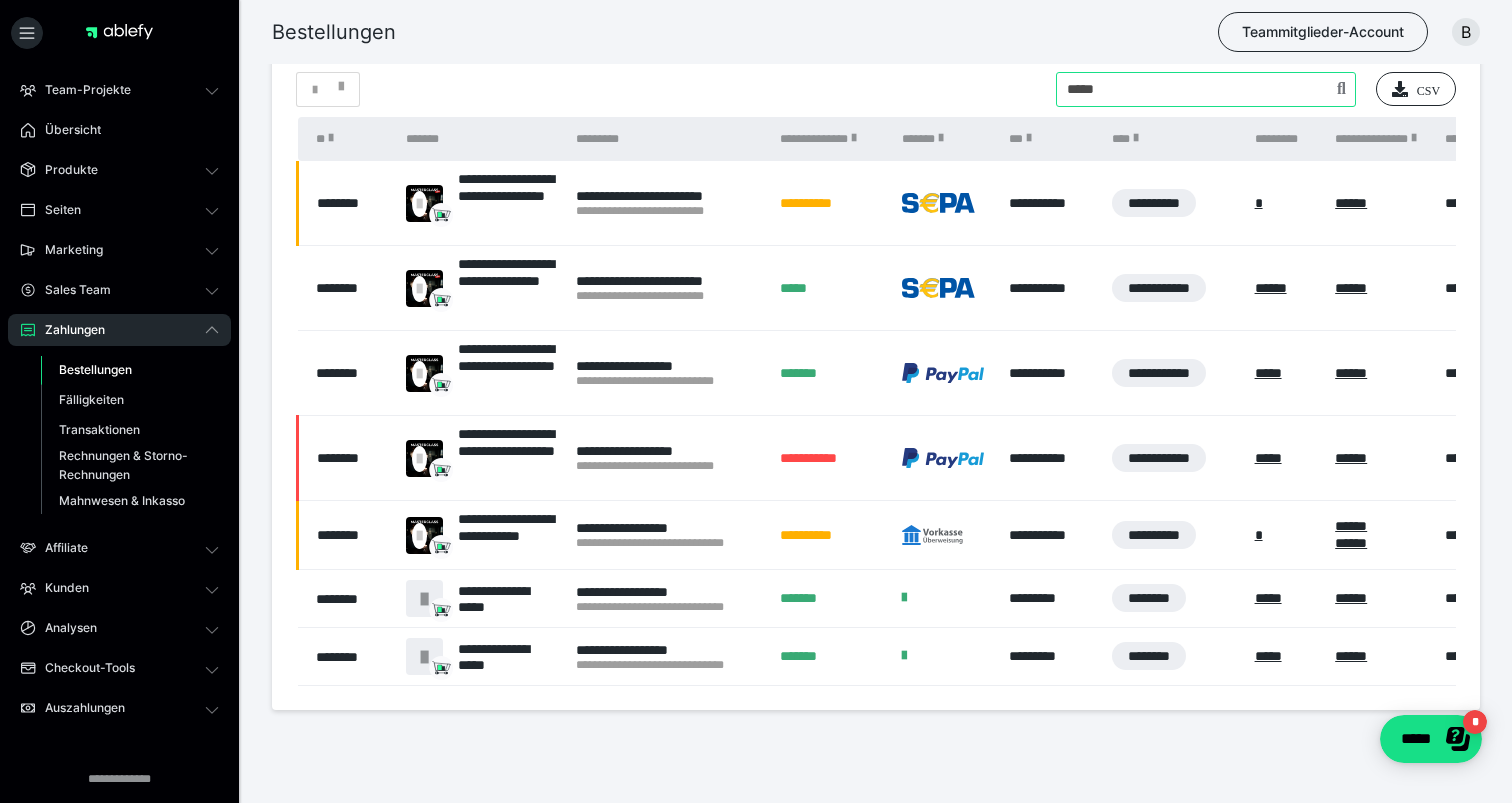drag, startPoint x: 1034, startPoint y: 94, endPoint x: 1005, endPoint y: 93, distance: 29.017237 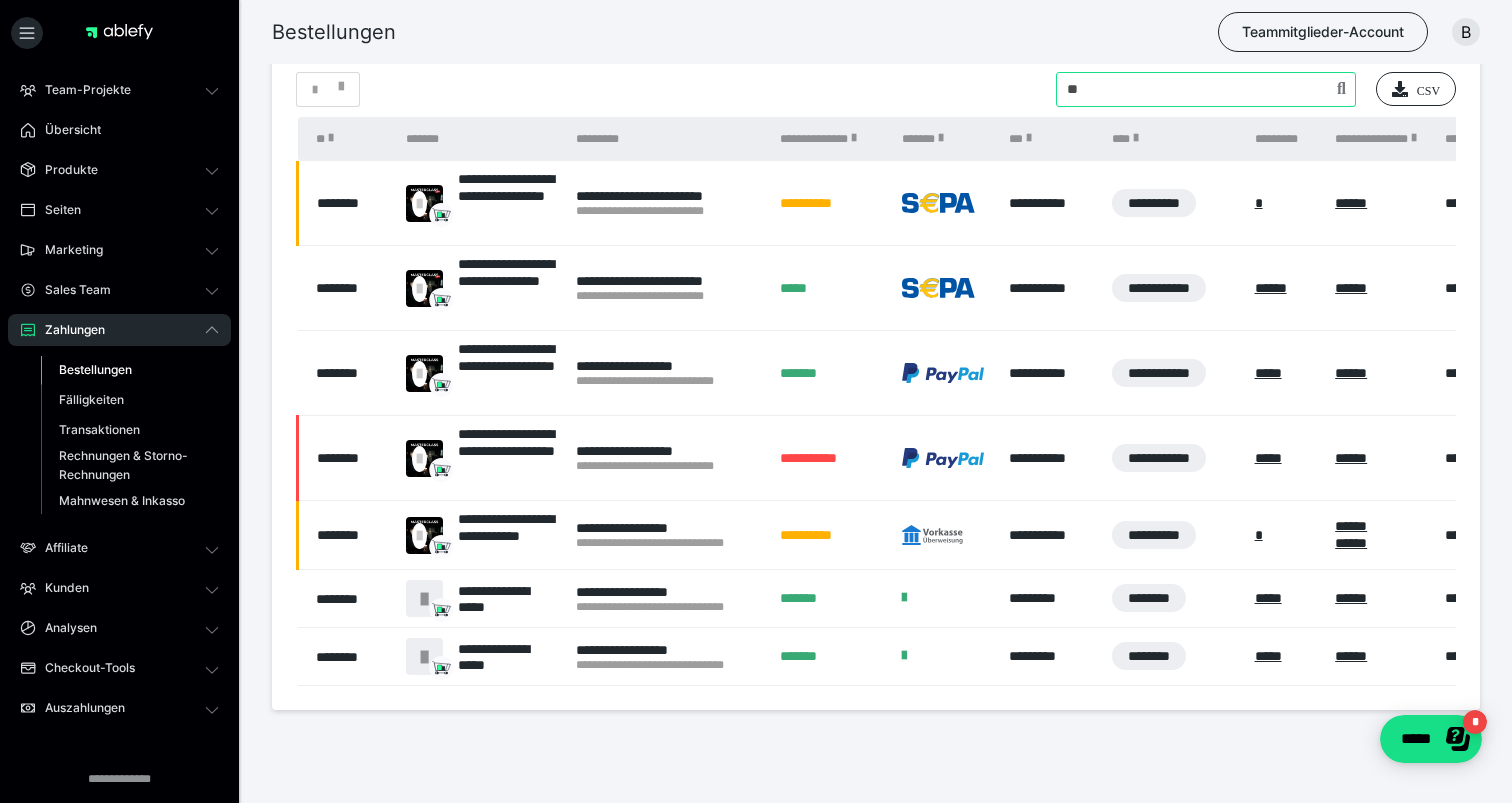 type on "*" 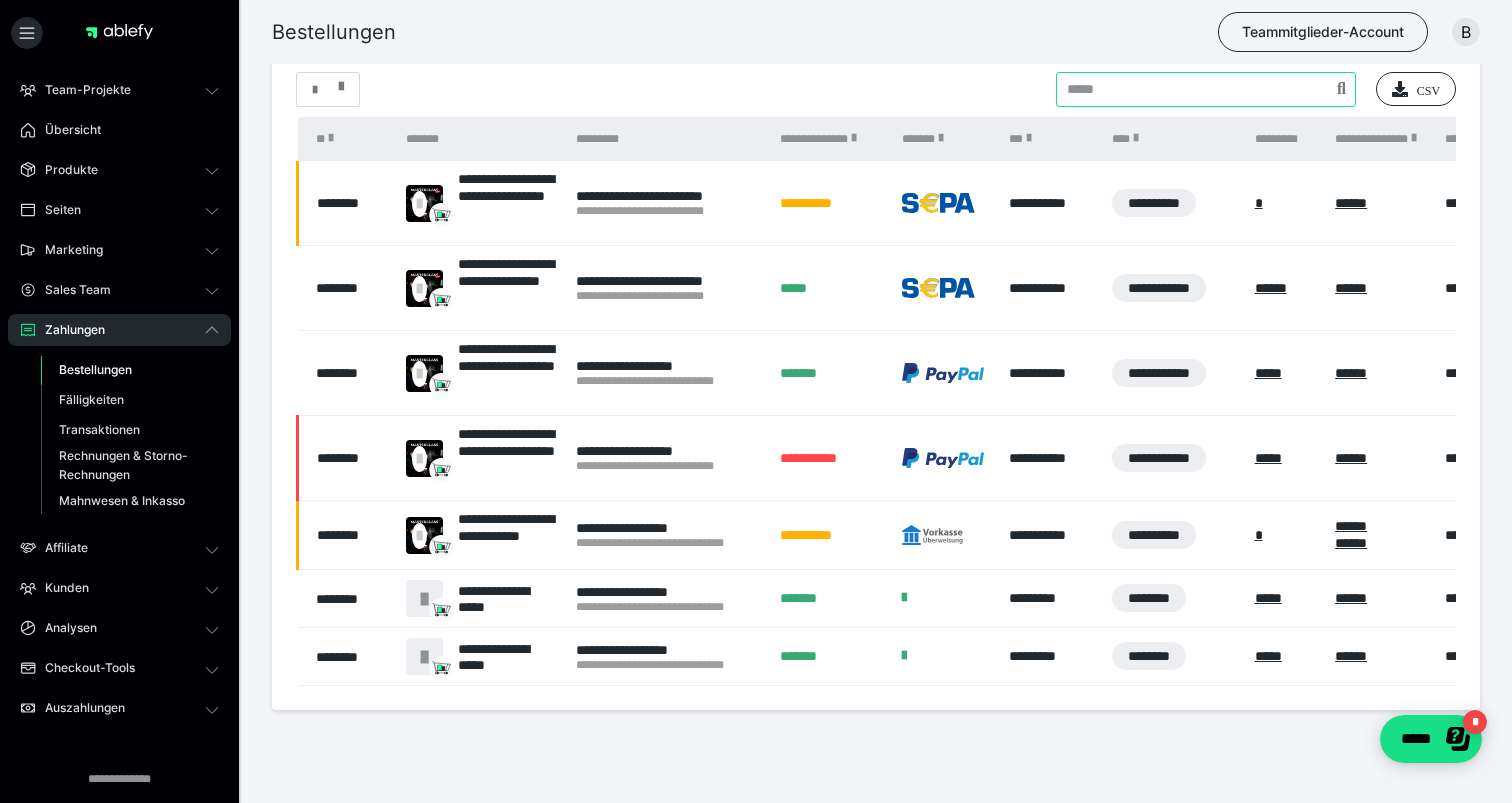 type 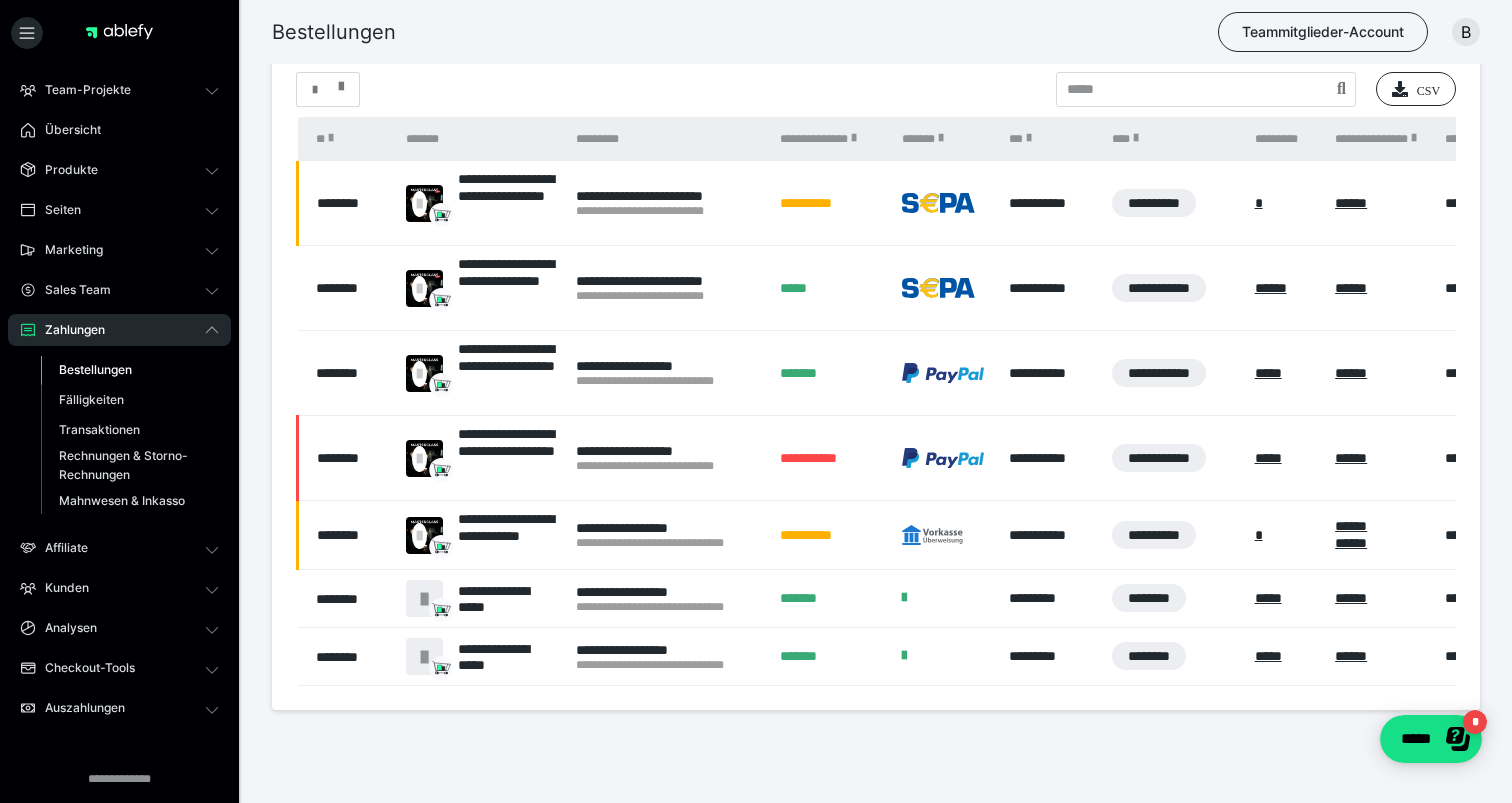 click on "**********" at bounding box center (876, 379) 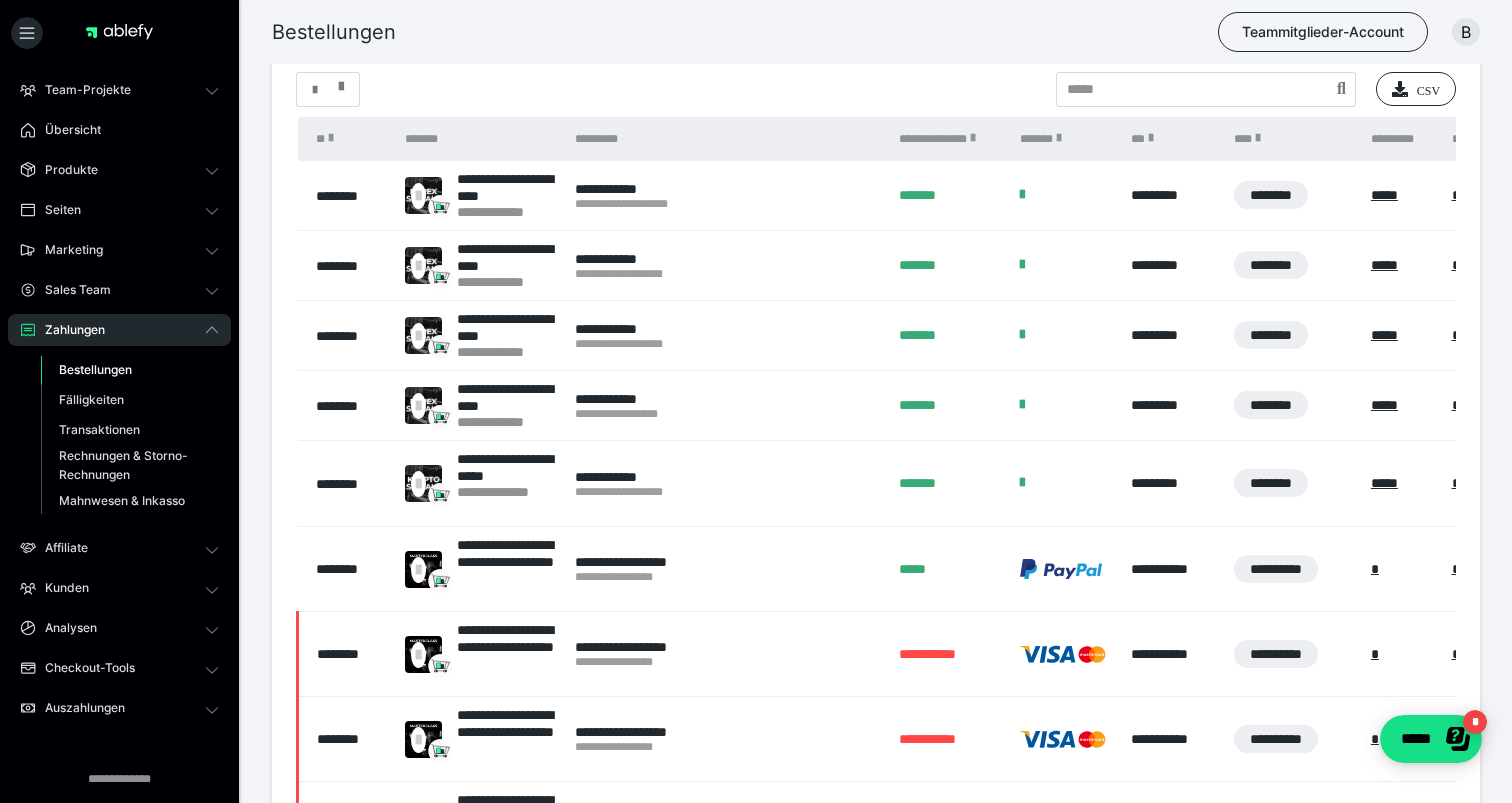 click at bounding box center (328, 90) 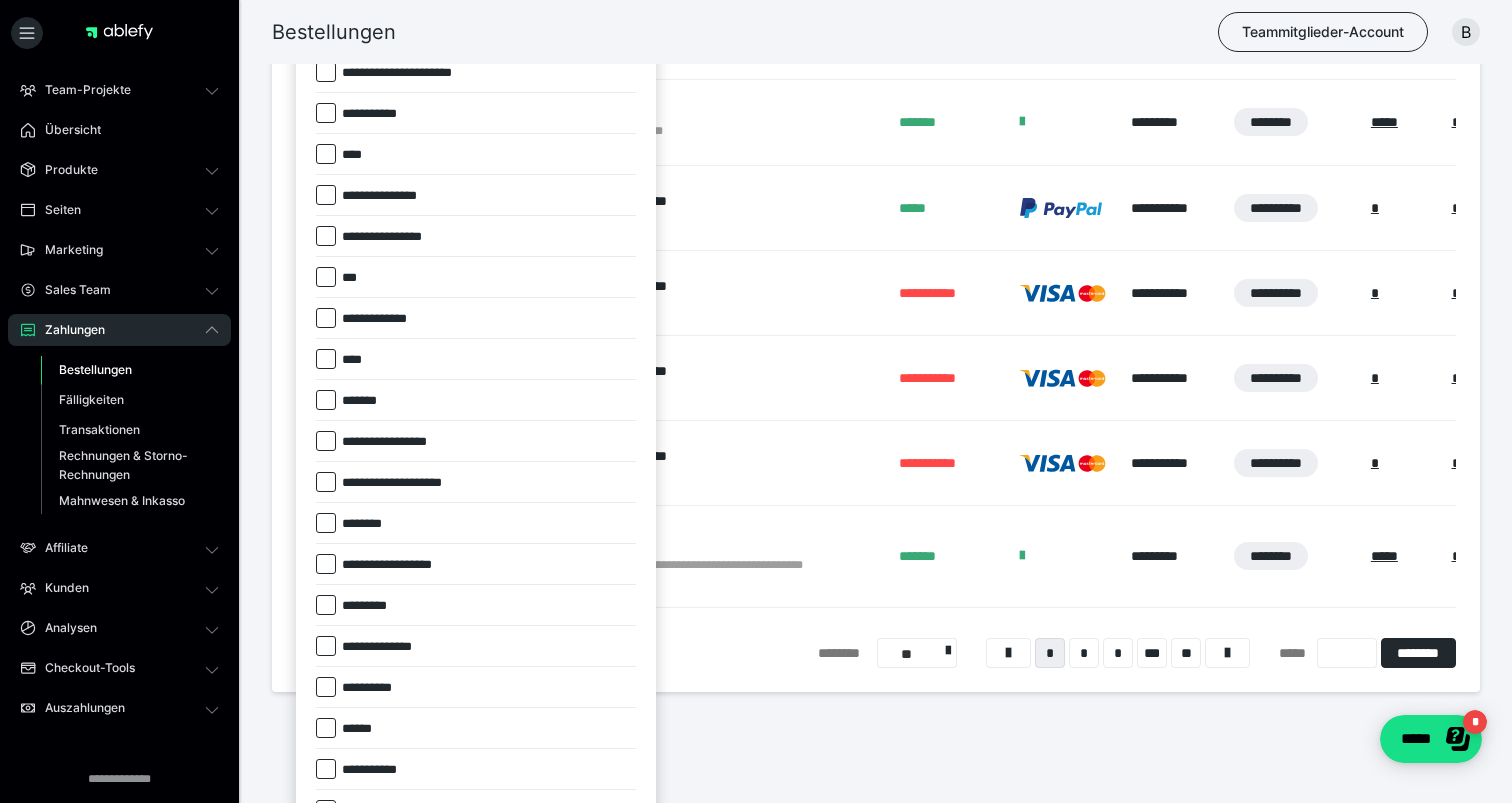 scroll, scrollTop: 975, scrollLeft: 0, axis: vertical 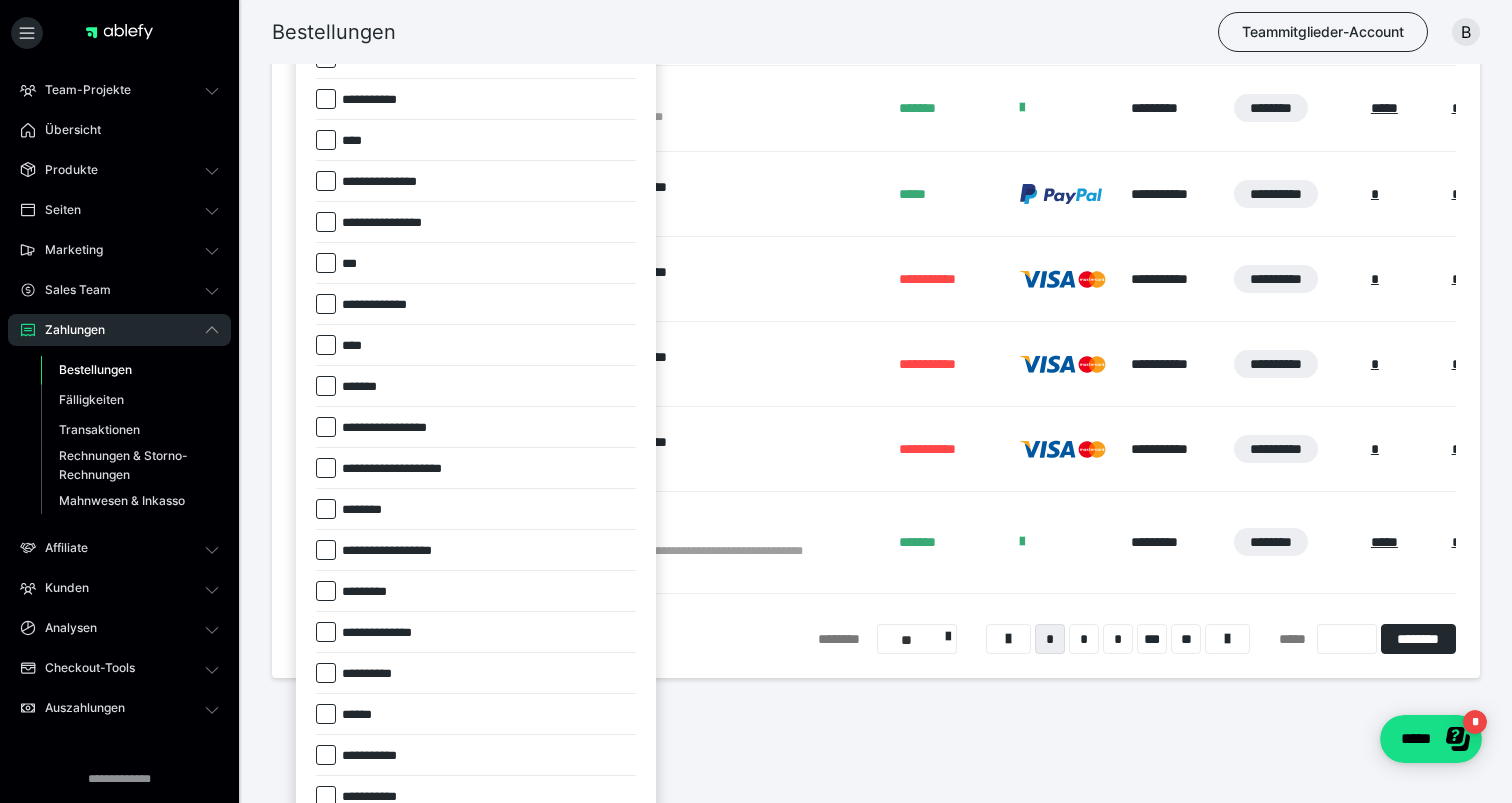 click at bounding box center (326, 386) 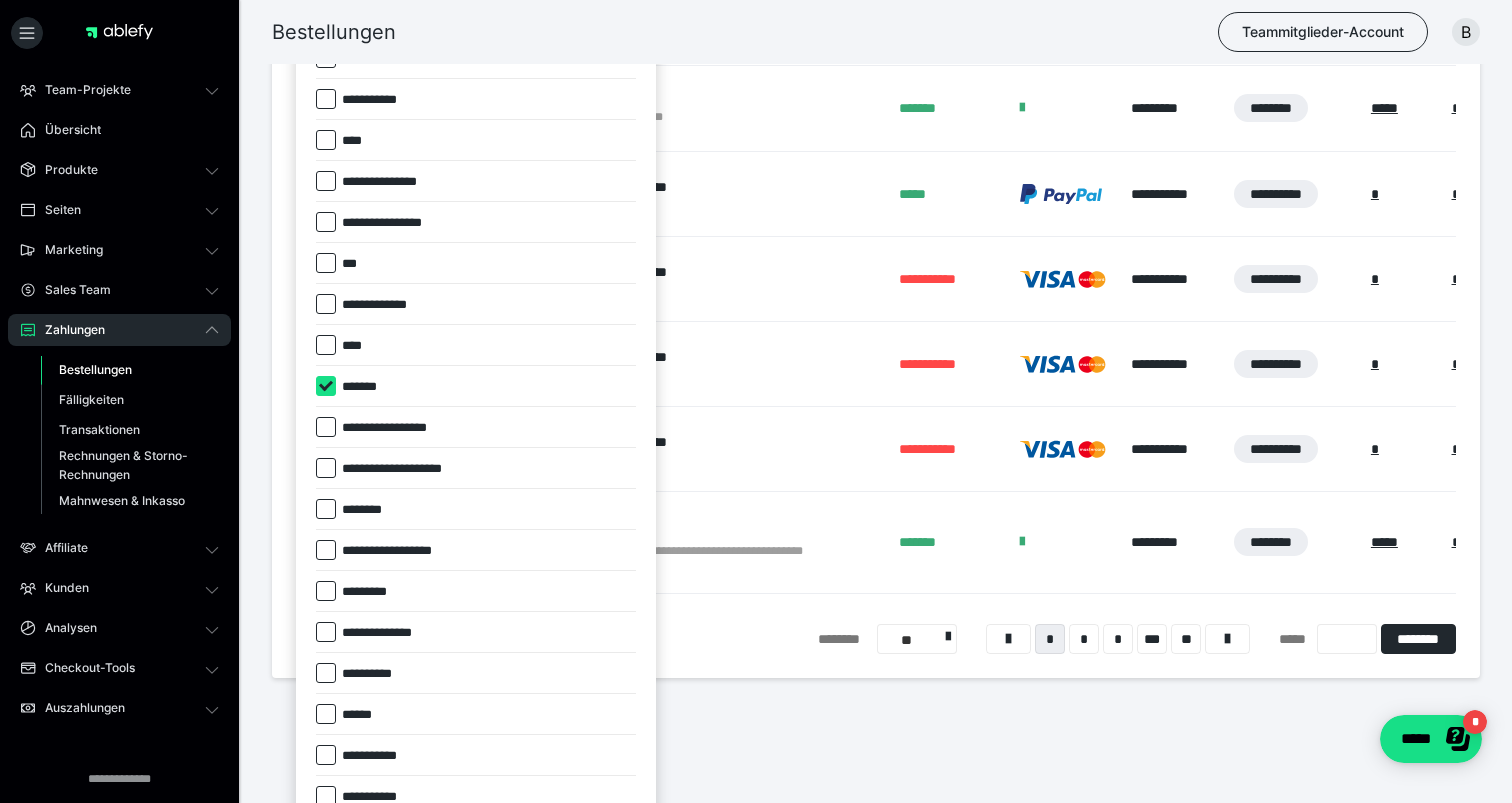 checkbox on "****" 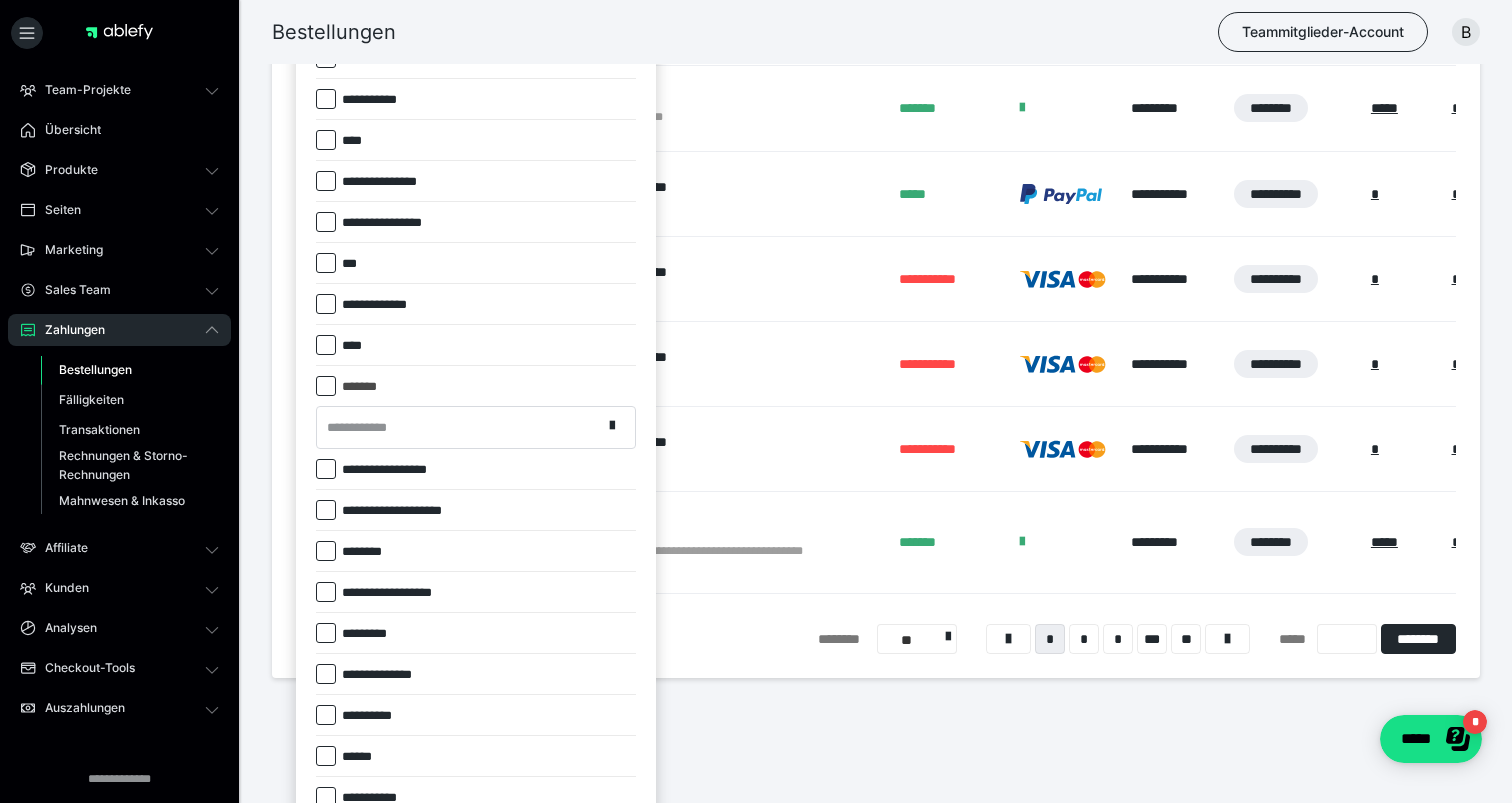 click on "**********" at bounding box center (363, 428) 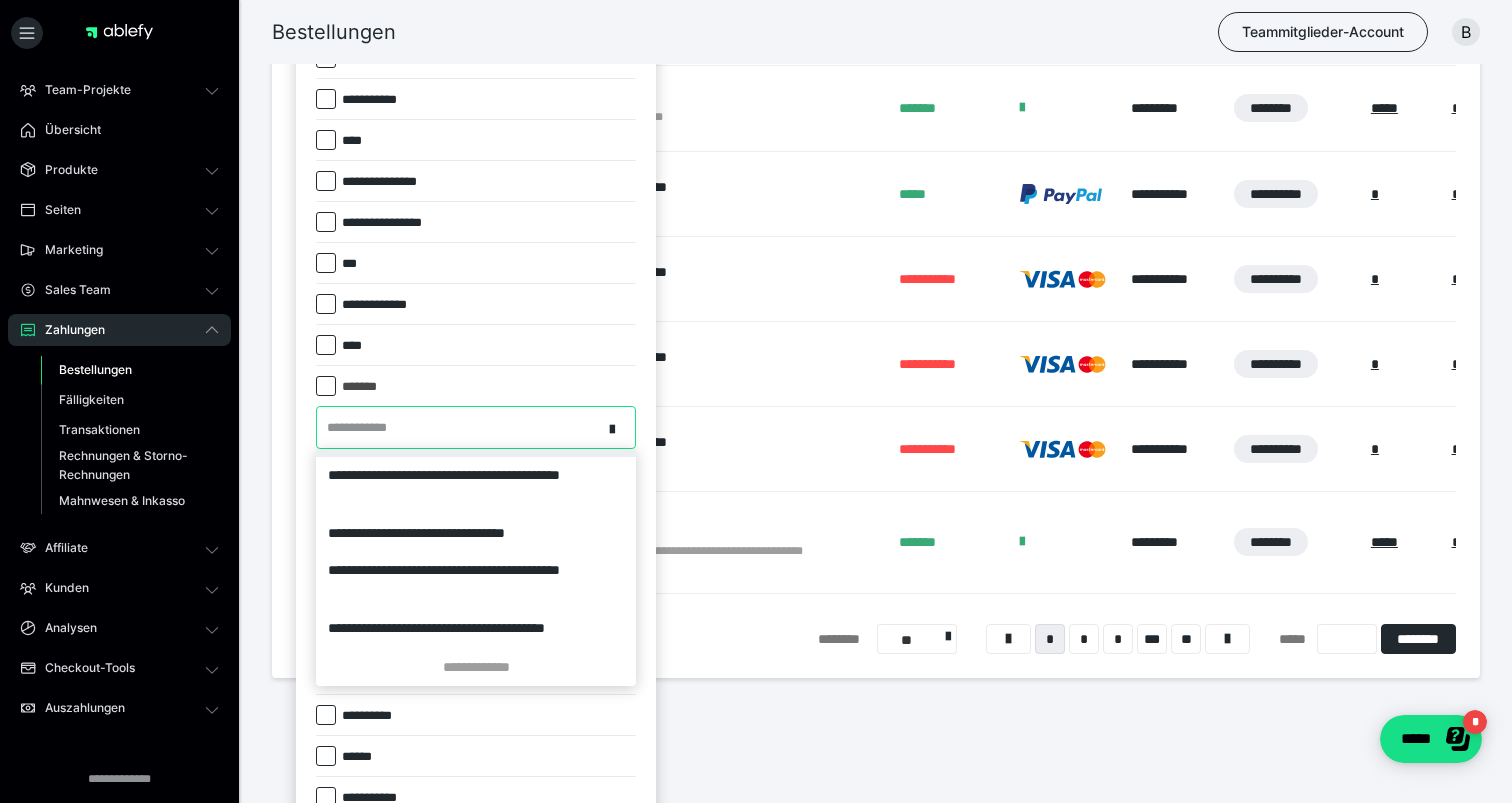scroll, scrollTop: 144, scrollLeft: 0, axis: vertical 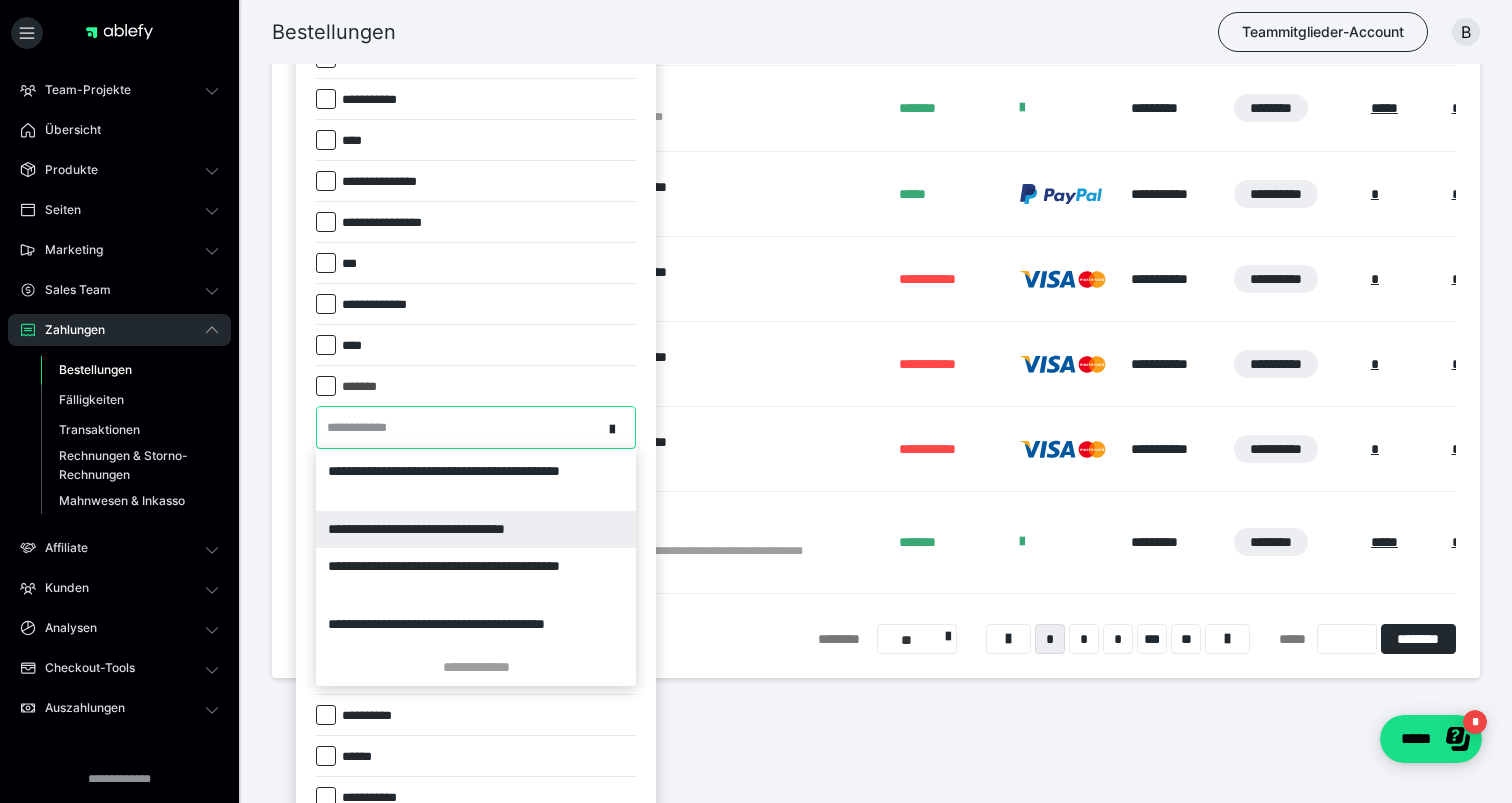 click on "**********" at bounding box center (476, 529) 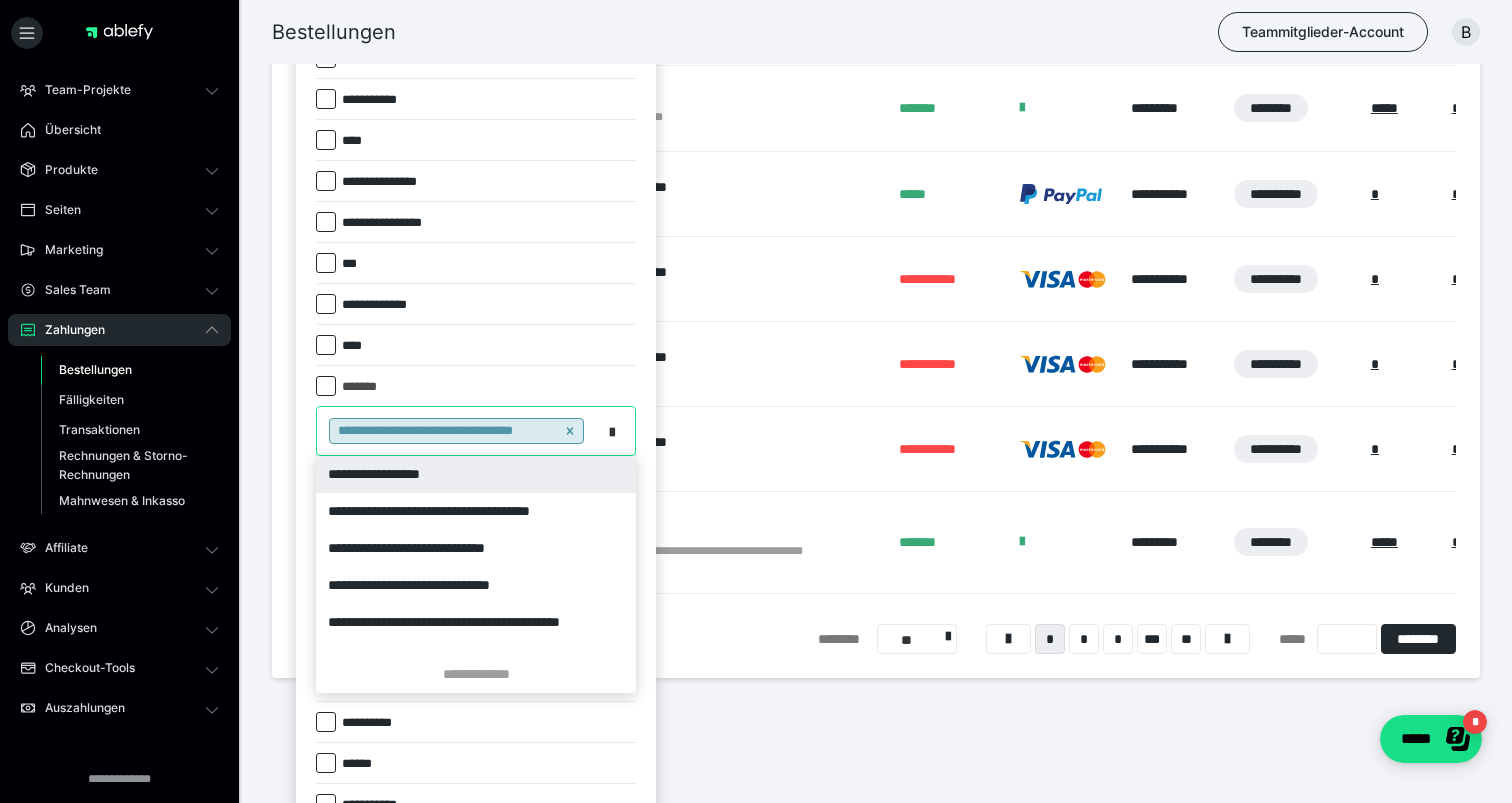 click at bounding box center [618, 431] 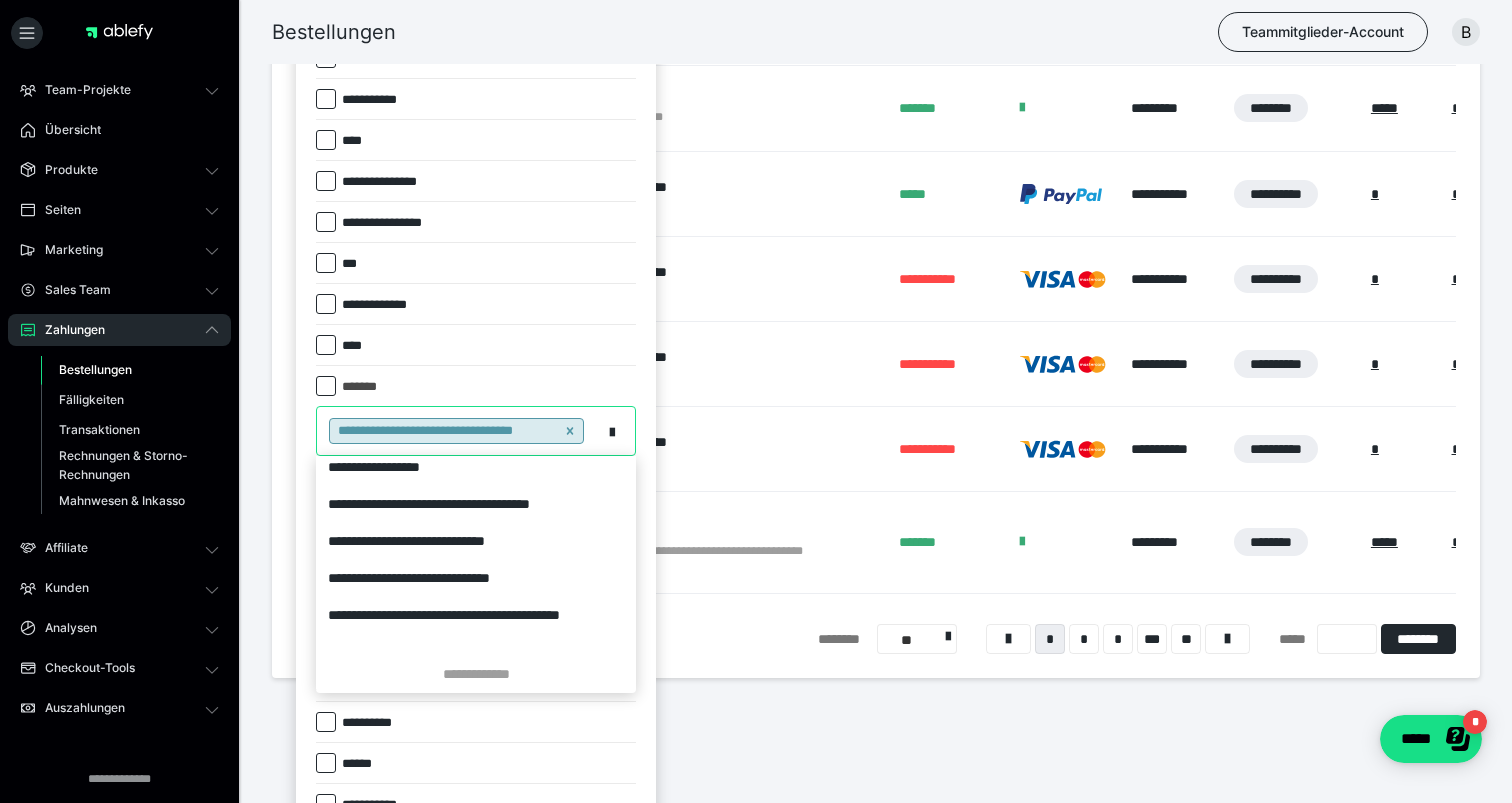 scroll, scrollTop: 0, scrollLeft: 0, axis: both 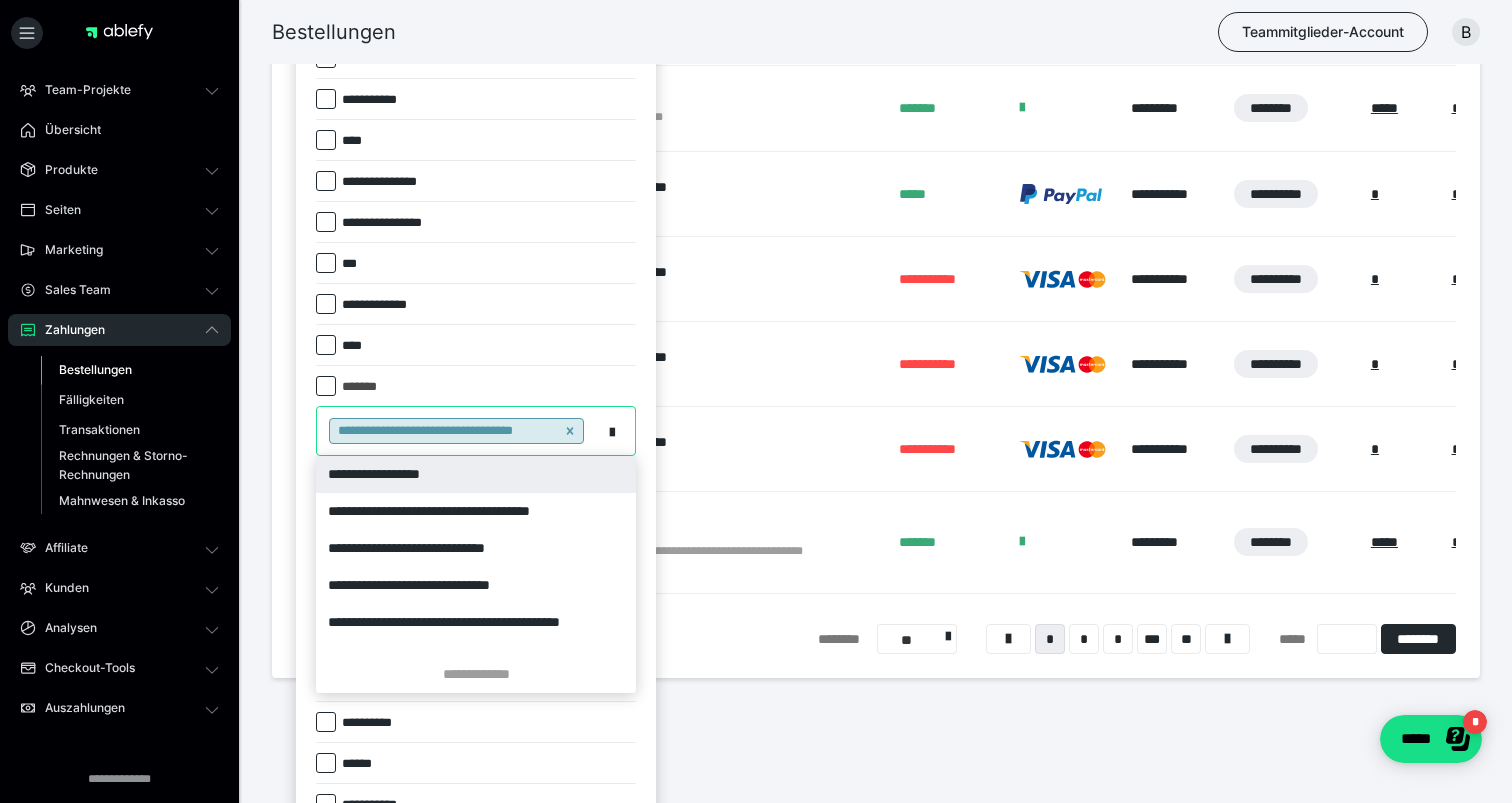 click 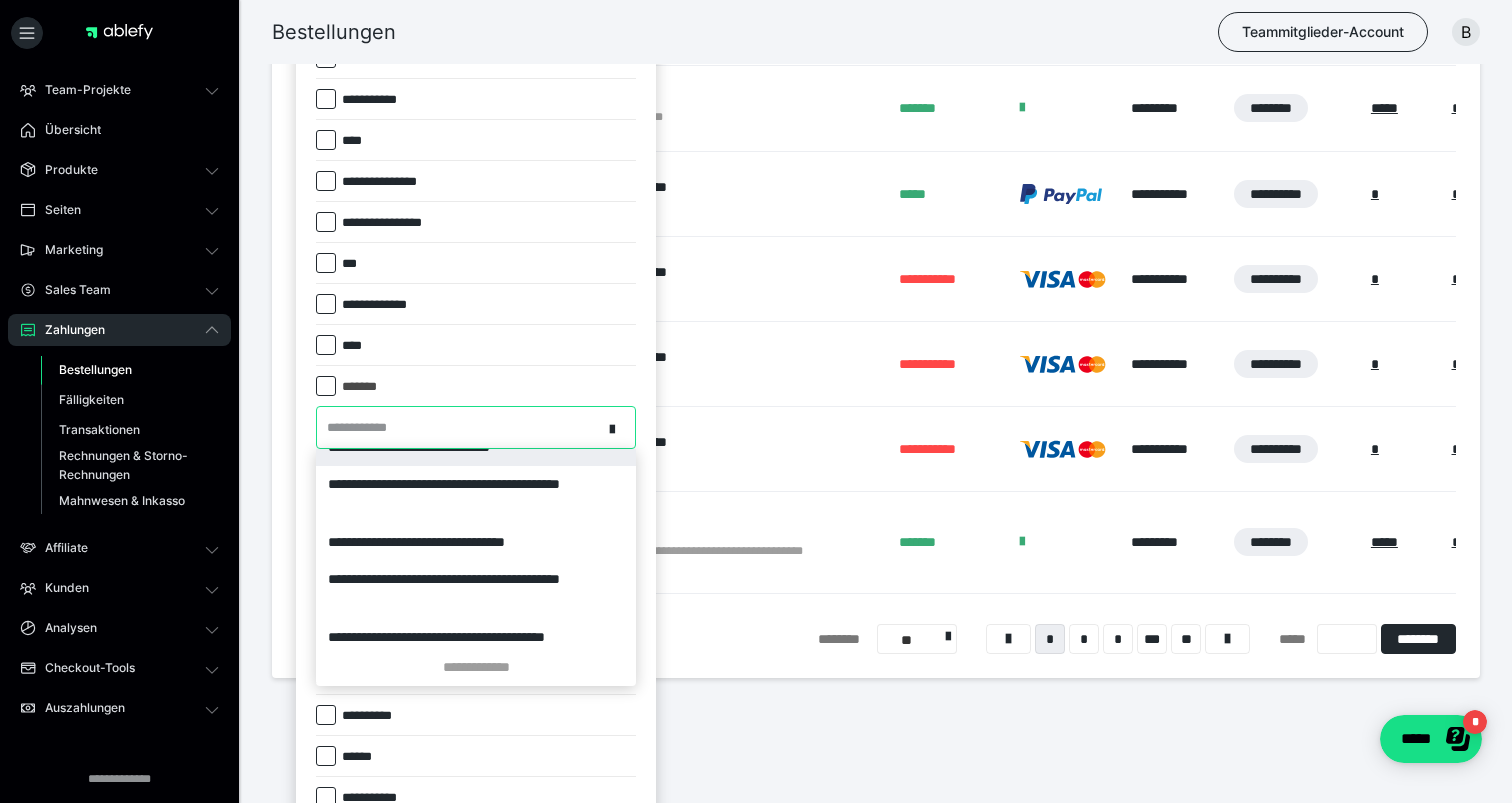 scroll, scrollTop: 144, scrollLeft: 0, axis: vertical 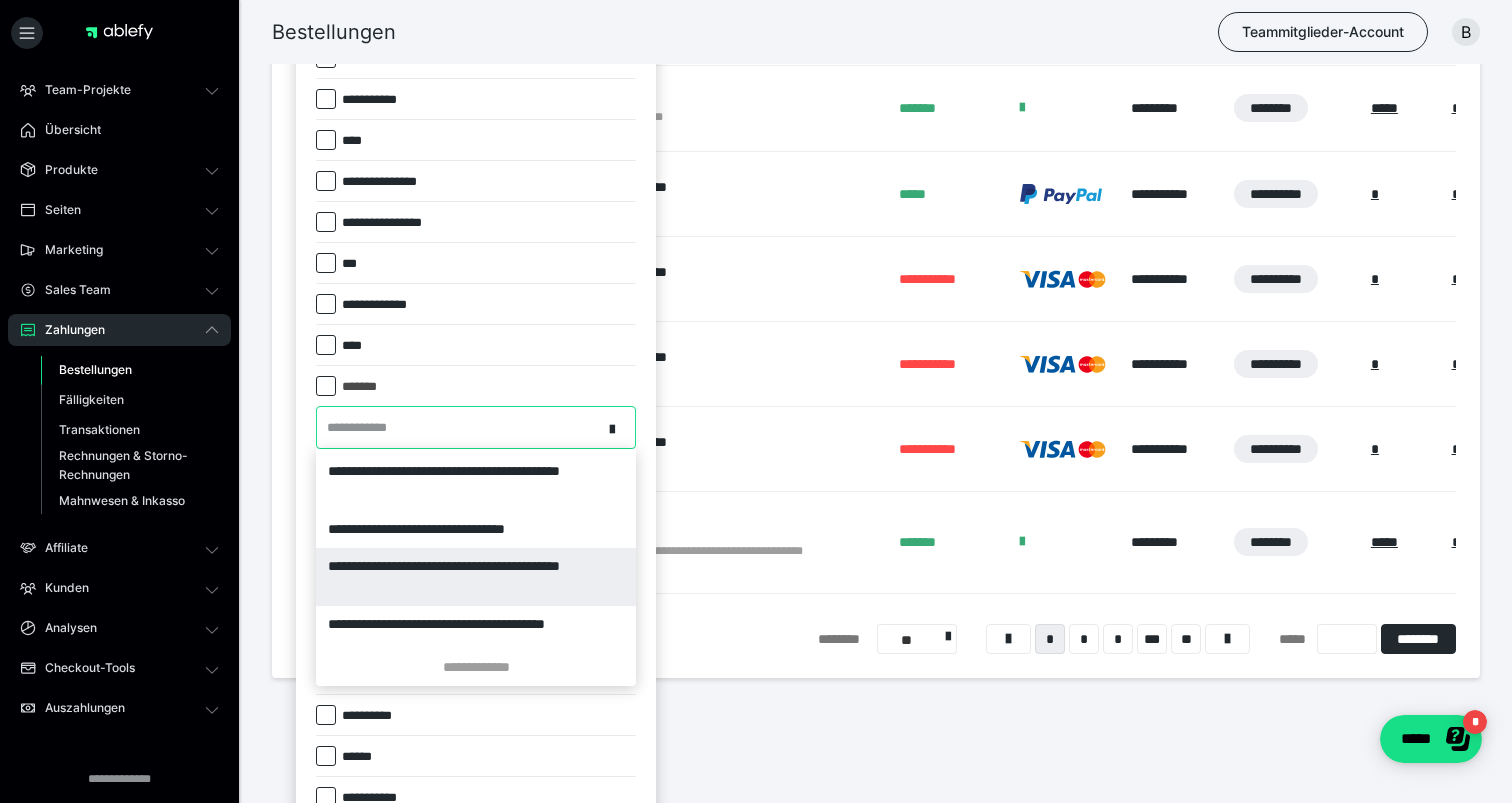 click on "**********" at bounding box center (476, 577) 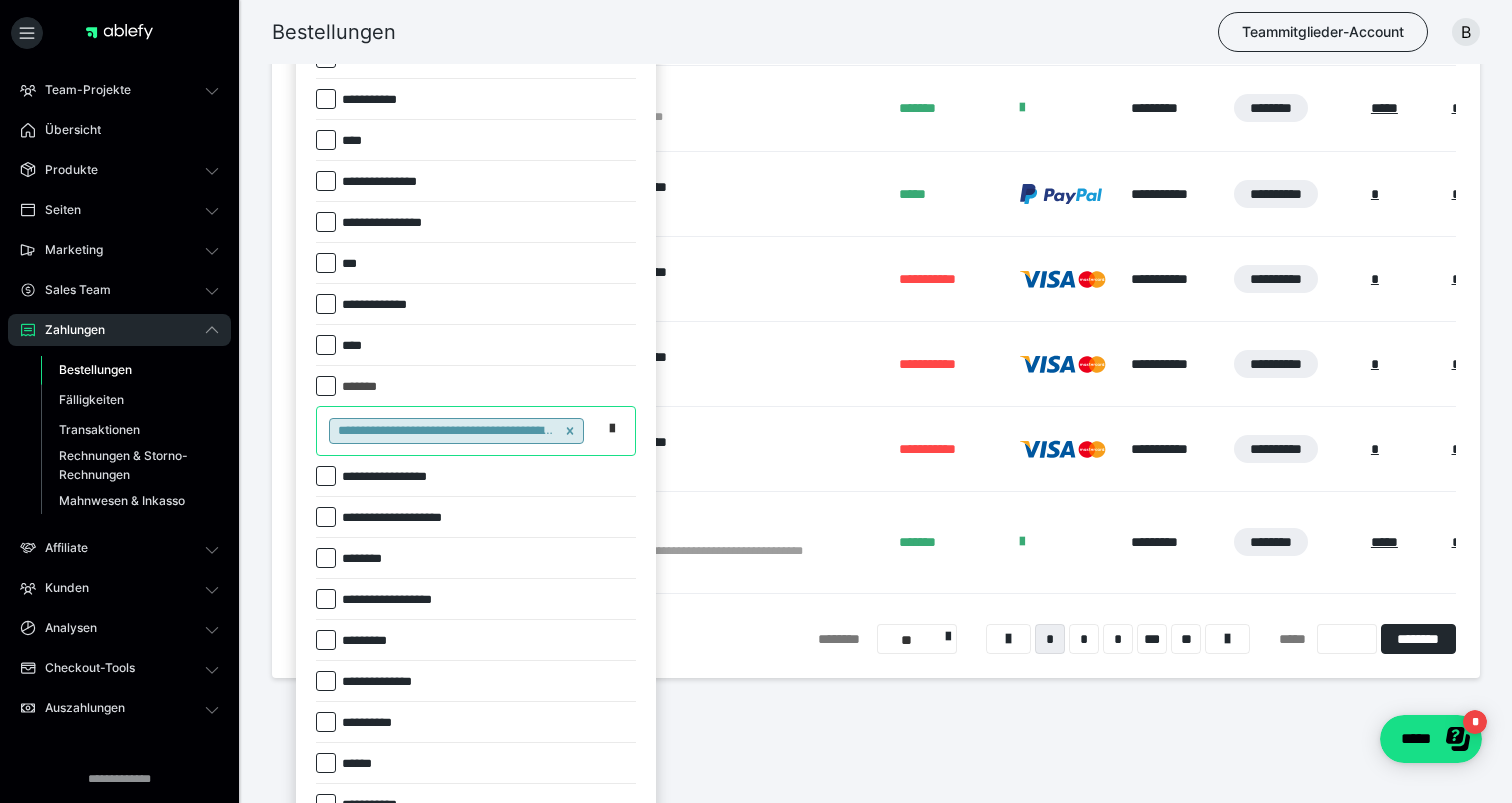 click at bounding box center [612, 429] 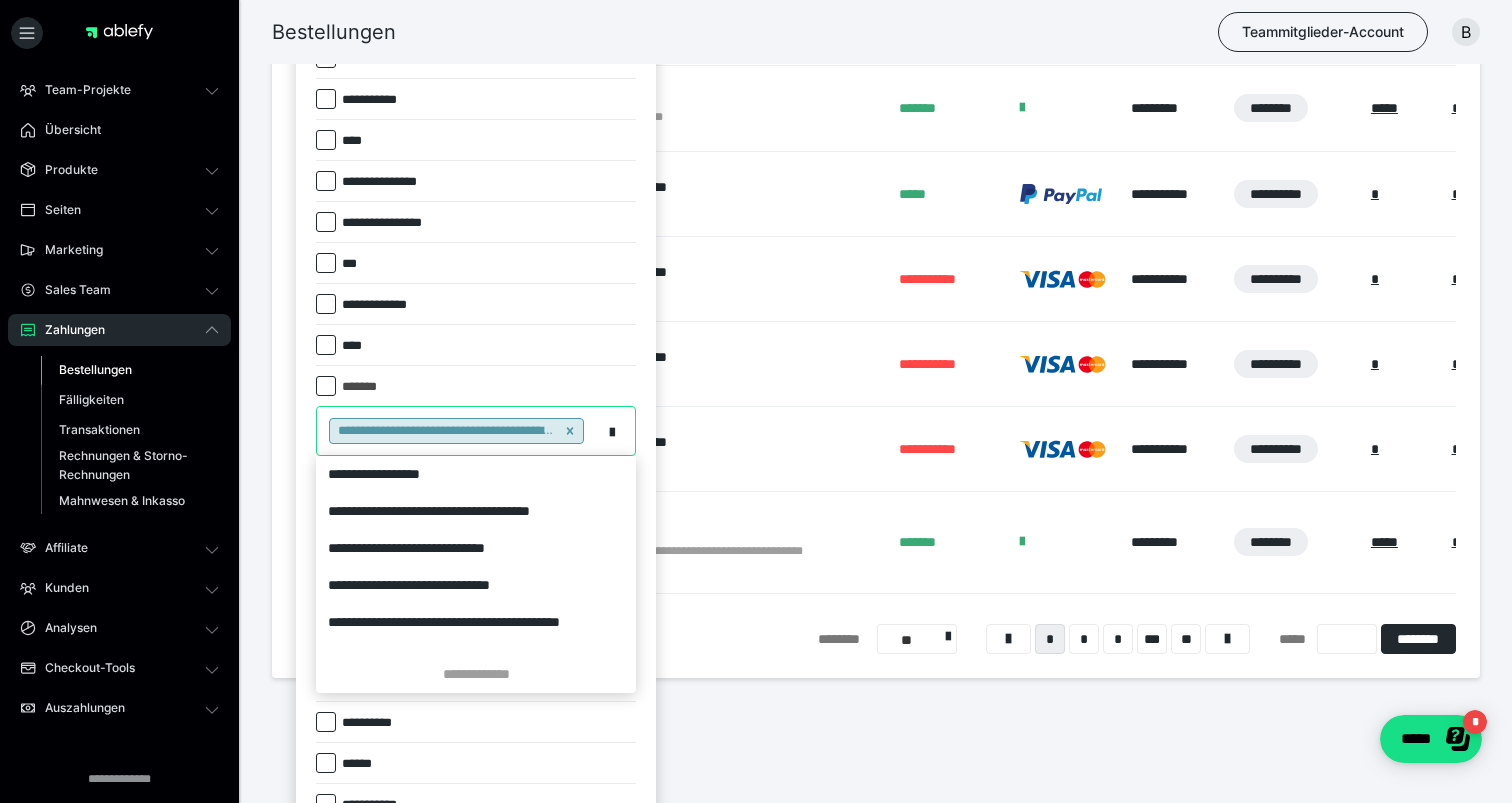scroll, scrollTop: 0, scrollLeft: 0, axis: both 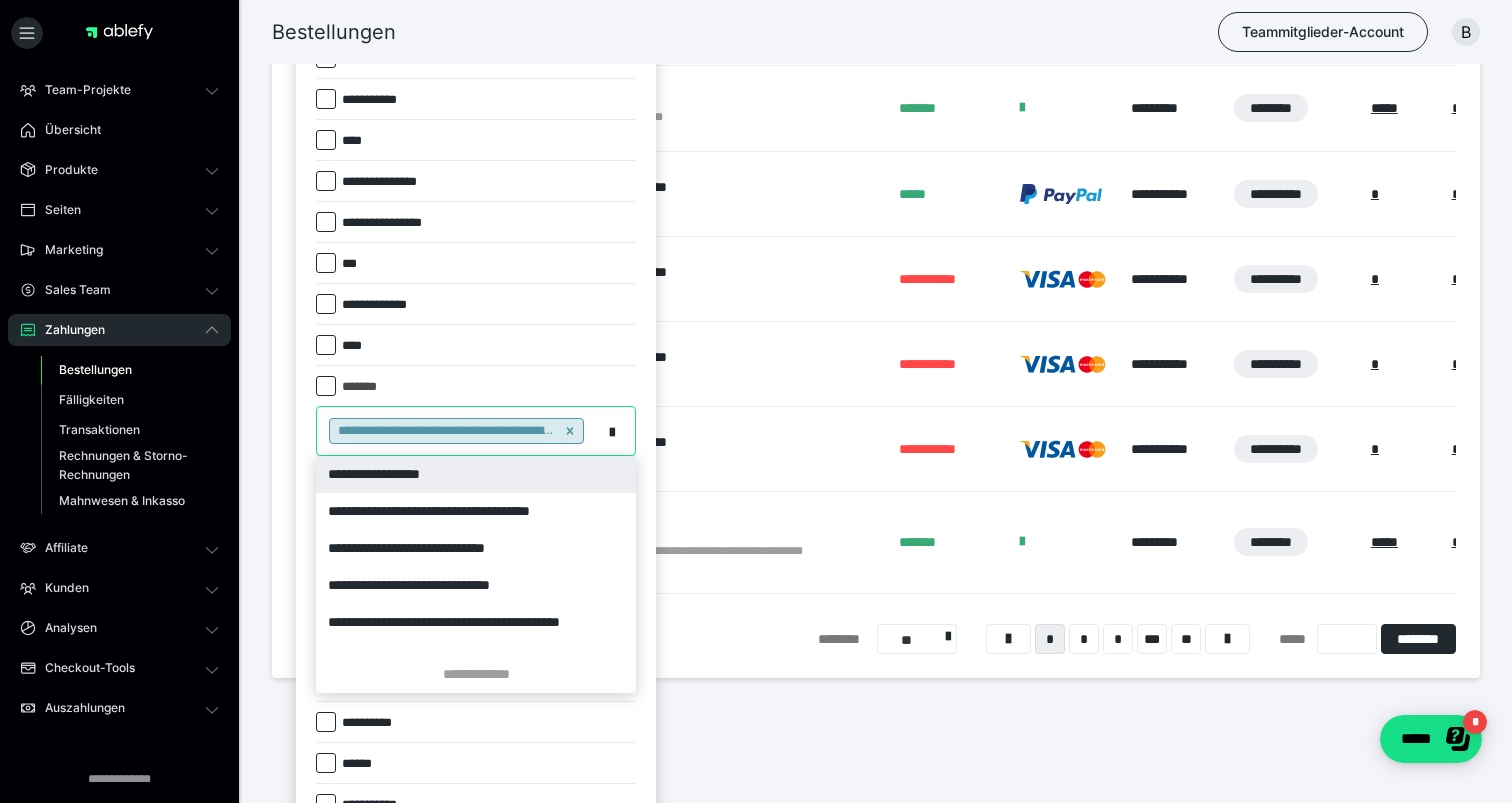 click on "*******" at bounding box center (476, 386) 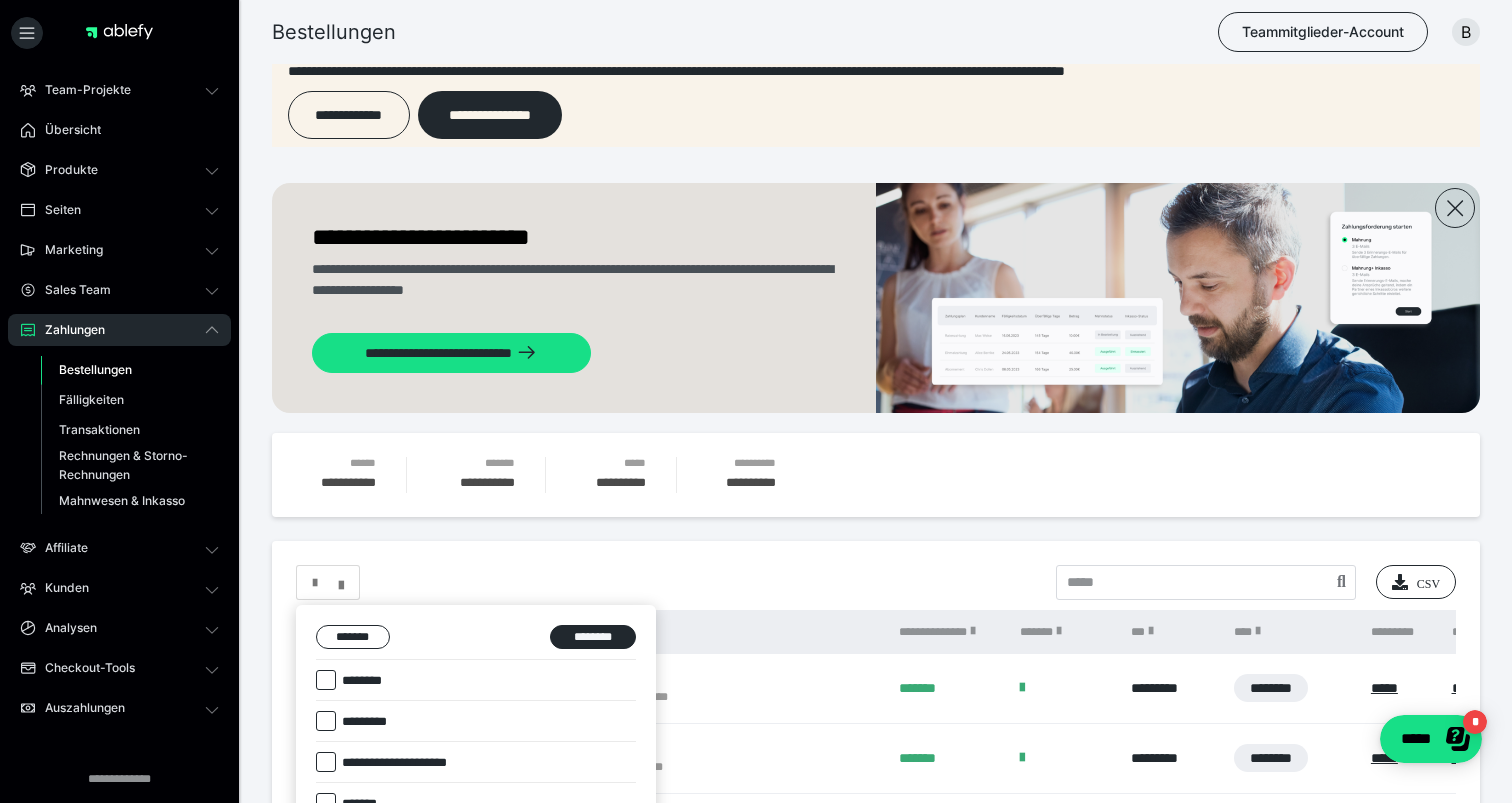 scroll, scrollTop: 77, scrollLeft: 0, axis: vertical 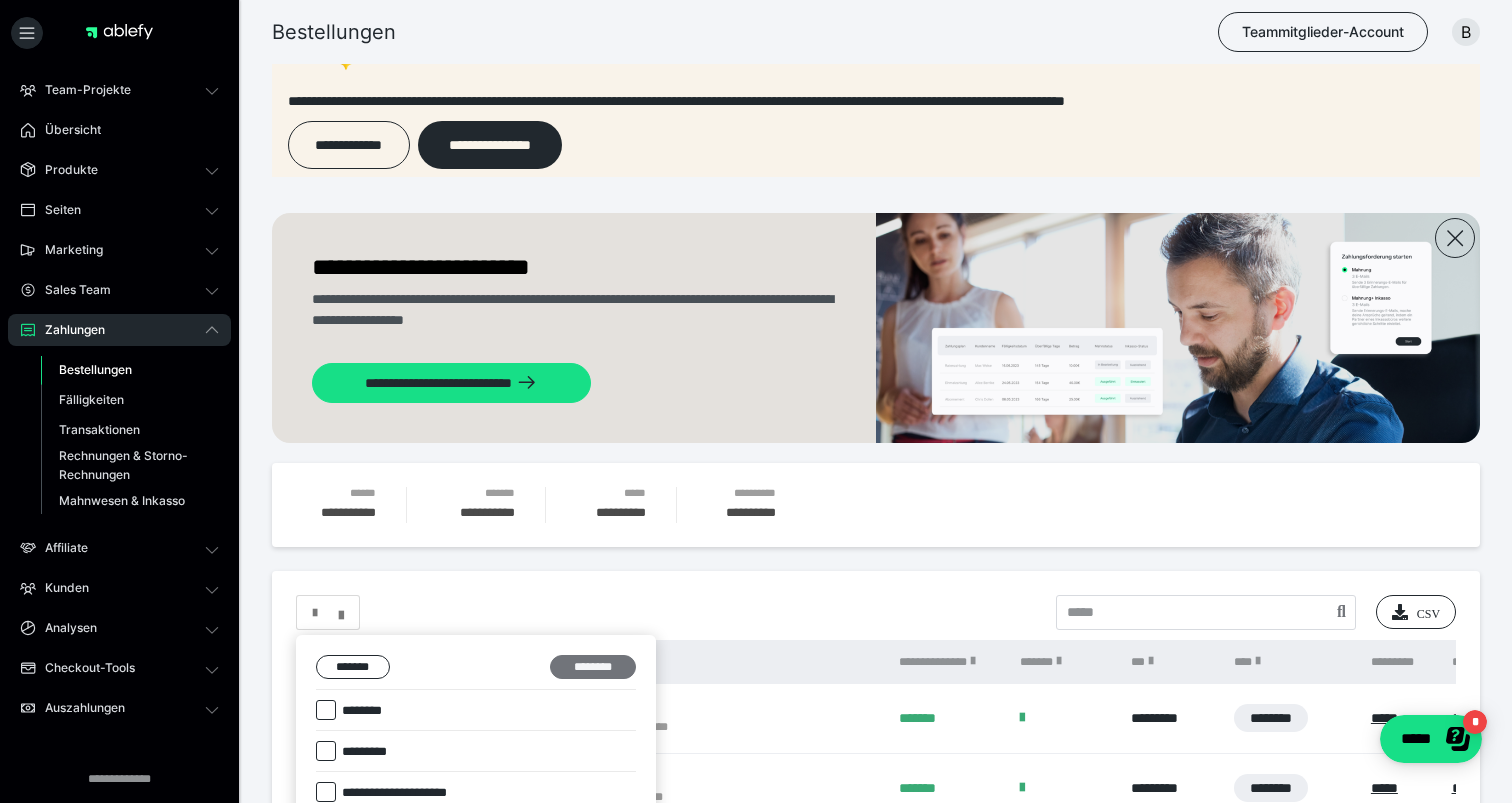 click on "********" at bounding box center [593, 667] 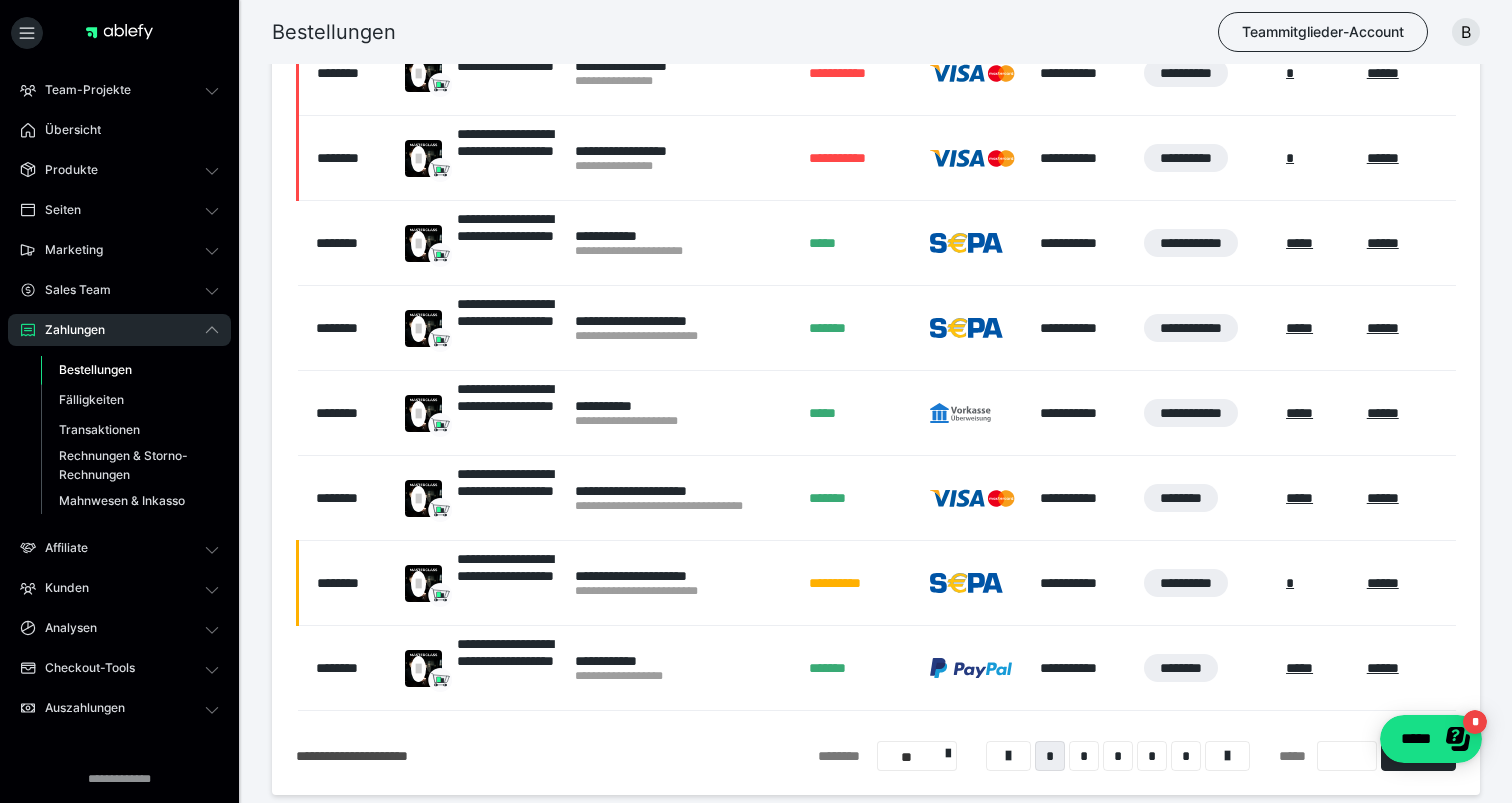 scroll, scrollTop: 814, scrollLeft: 1, axis: both 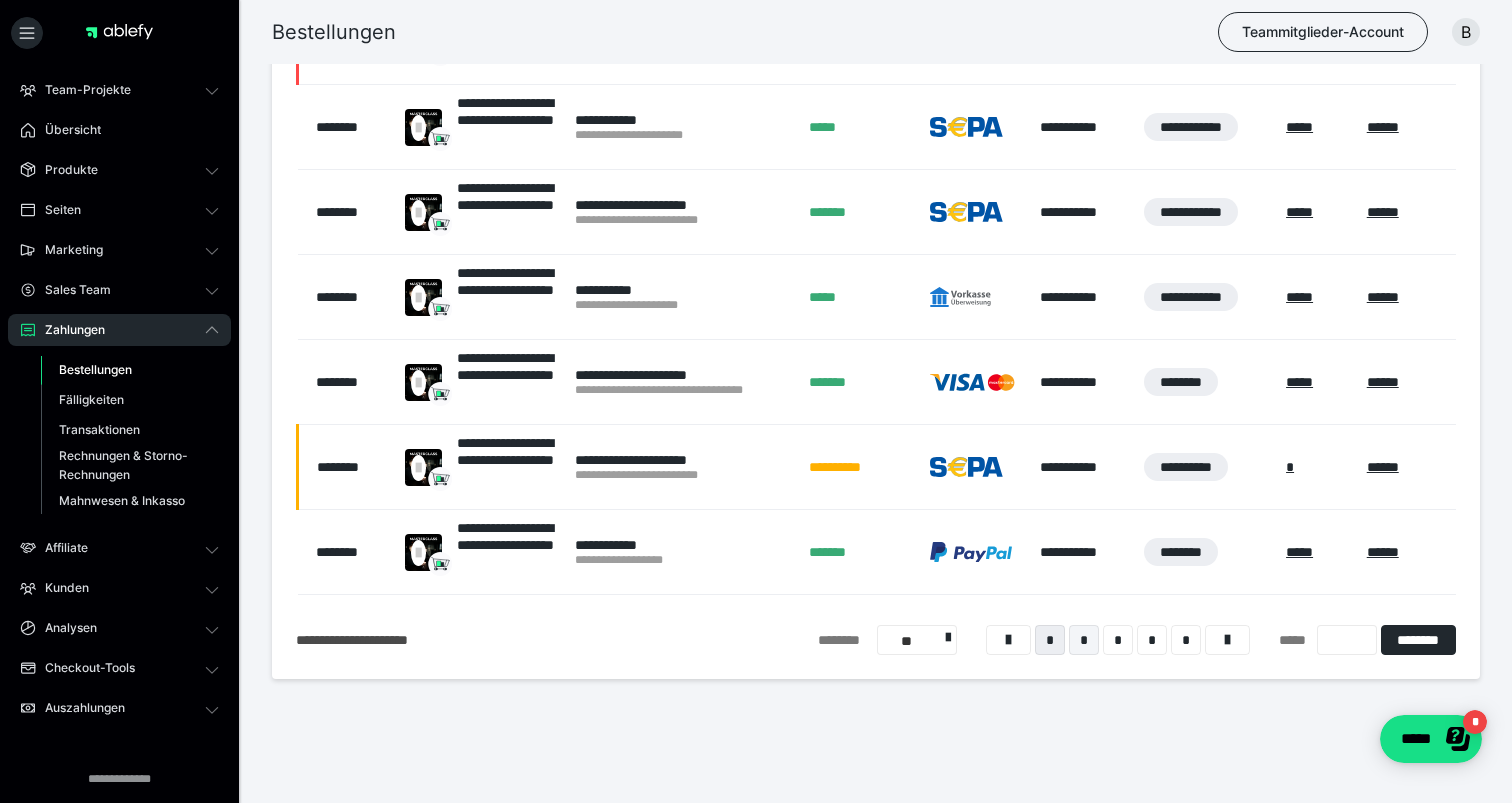 click on "*" at bounding box center [1084, 640] 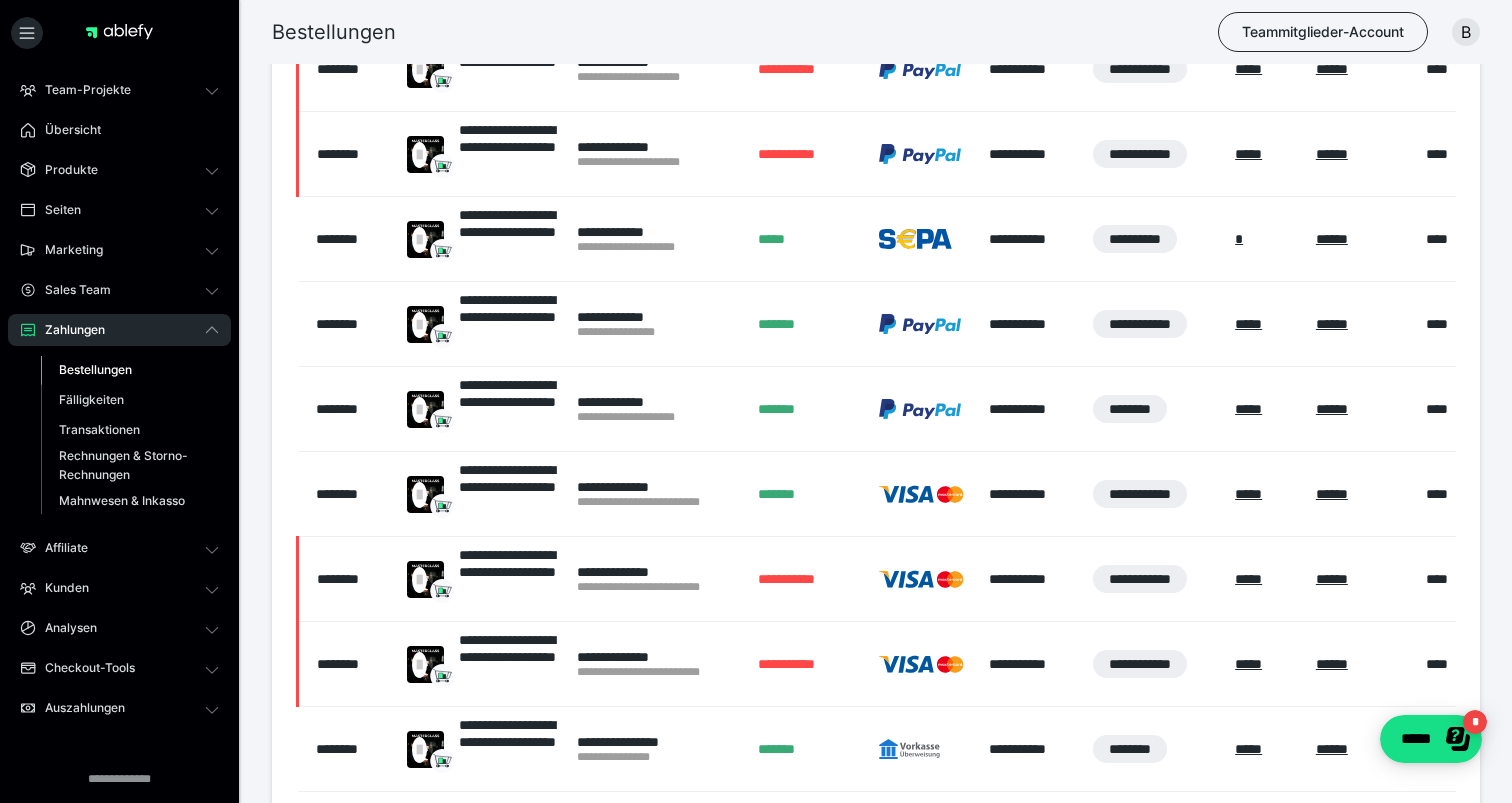 click on "********" at bounding box center (347, 494) 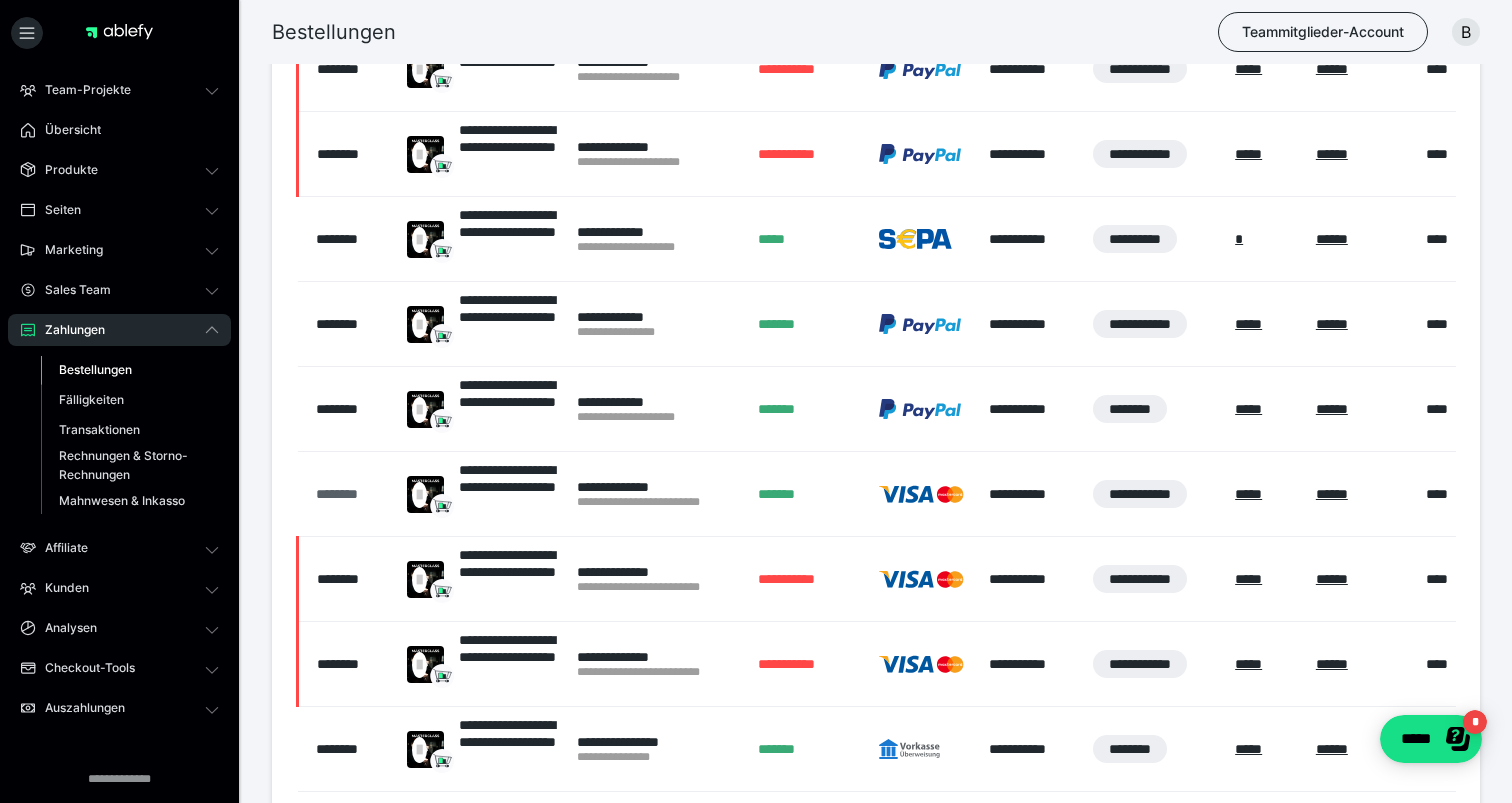 click on "********" at bounding box center [351, 494] 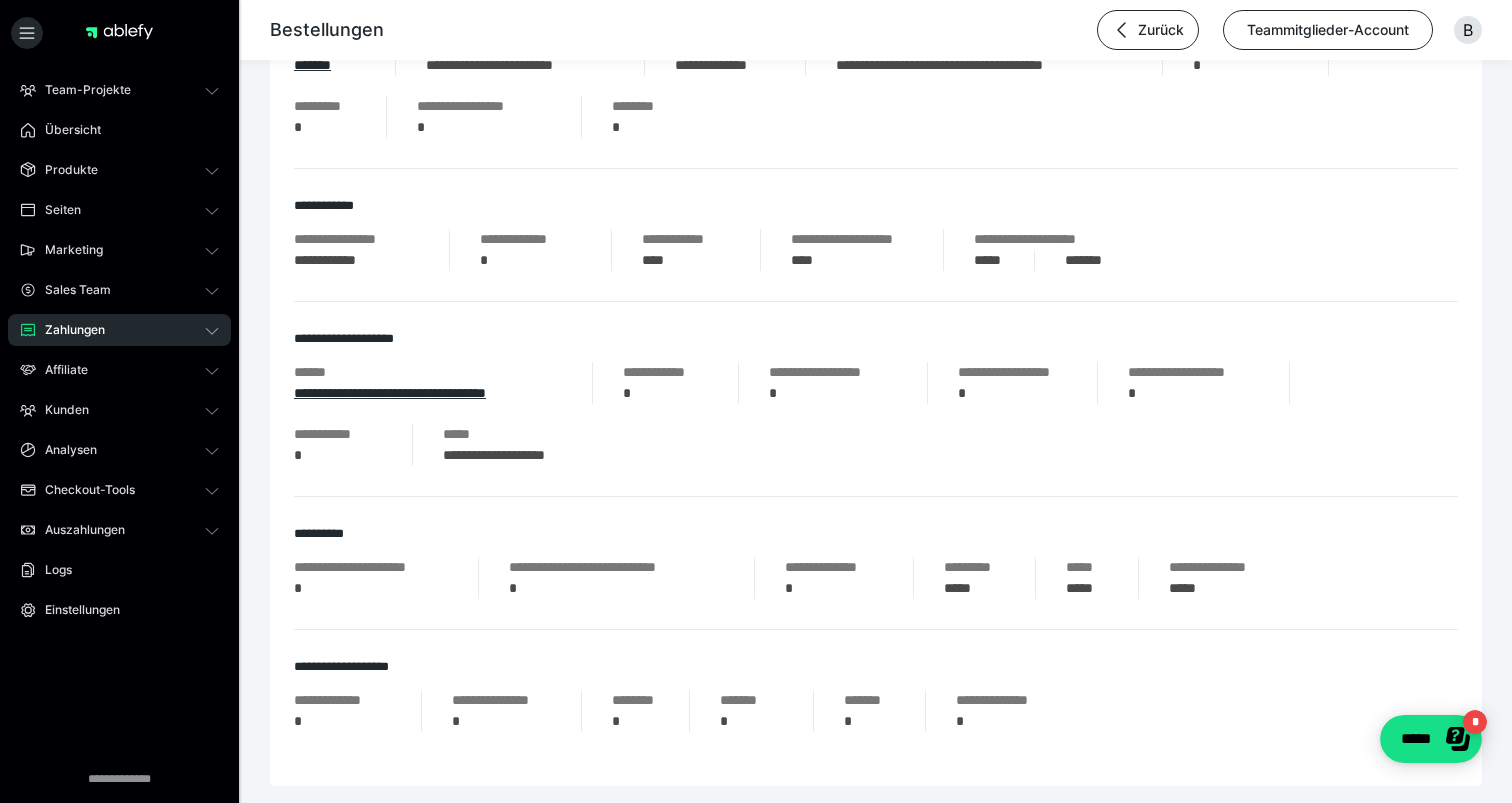 scroll, scrollTop: 792, scrollLeft: 0, axis: vertical 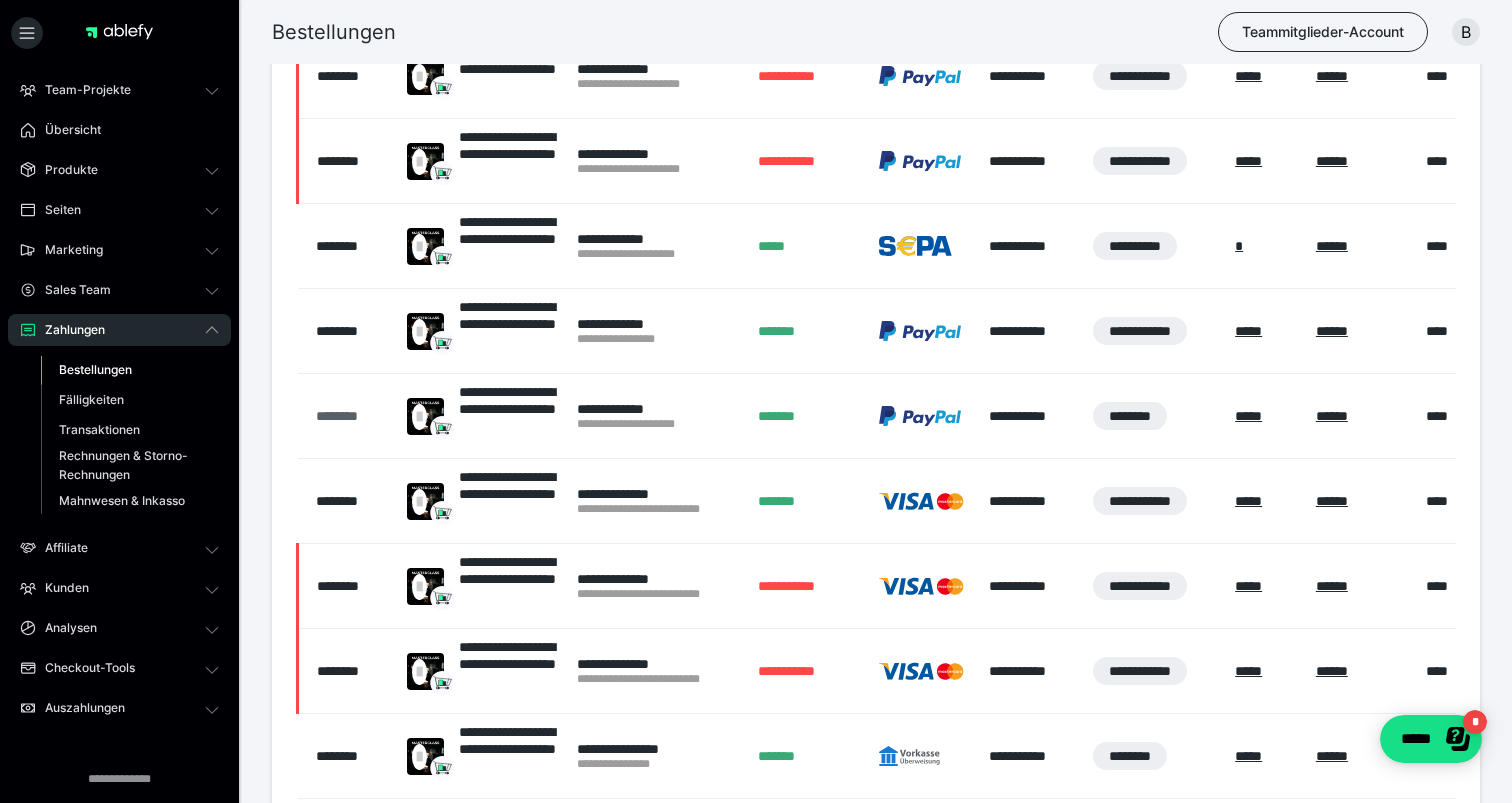 click on "********" at bounding box center (351, 416) 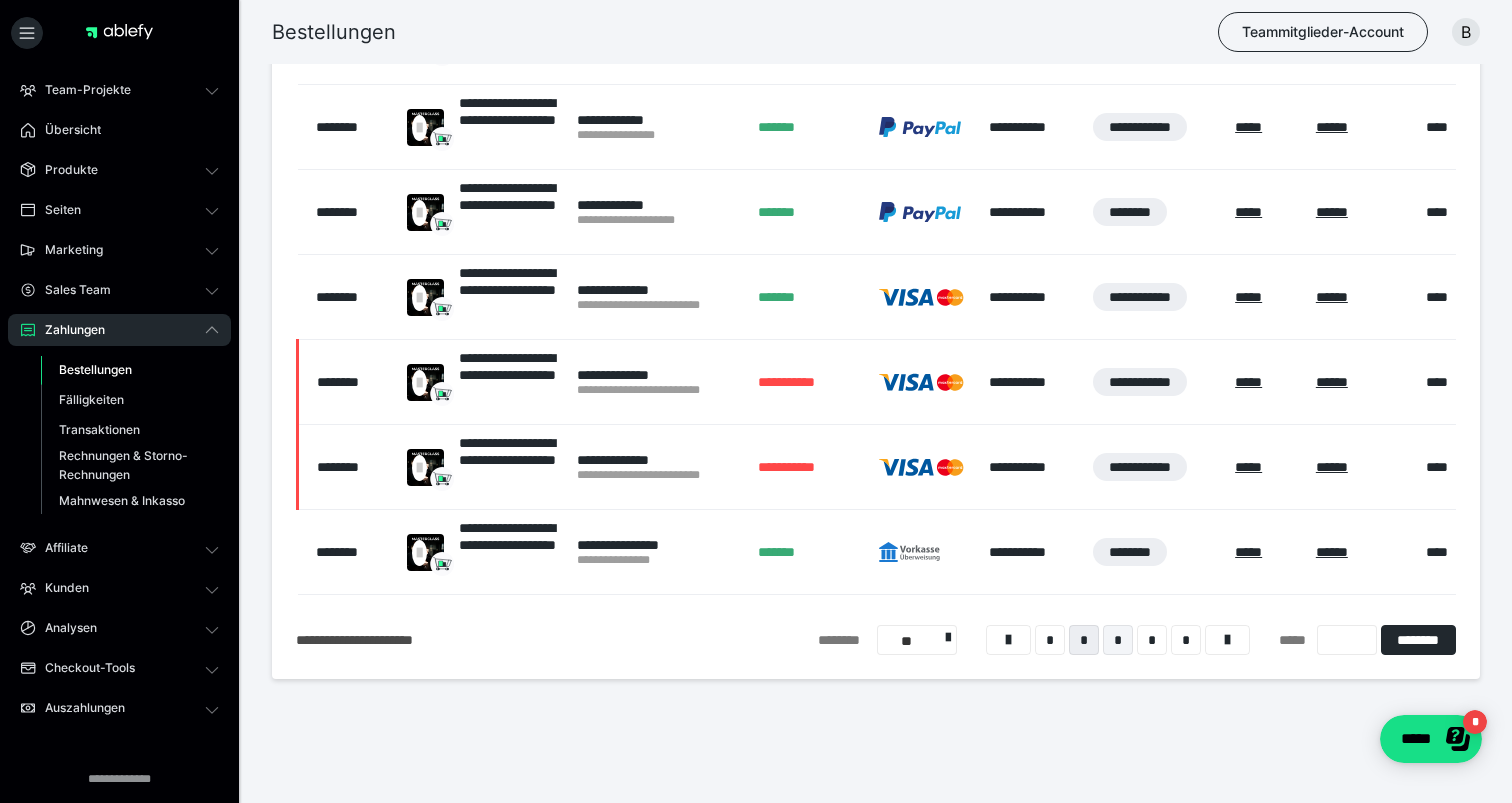 click on "*" at bounding box center [1118, 640] 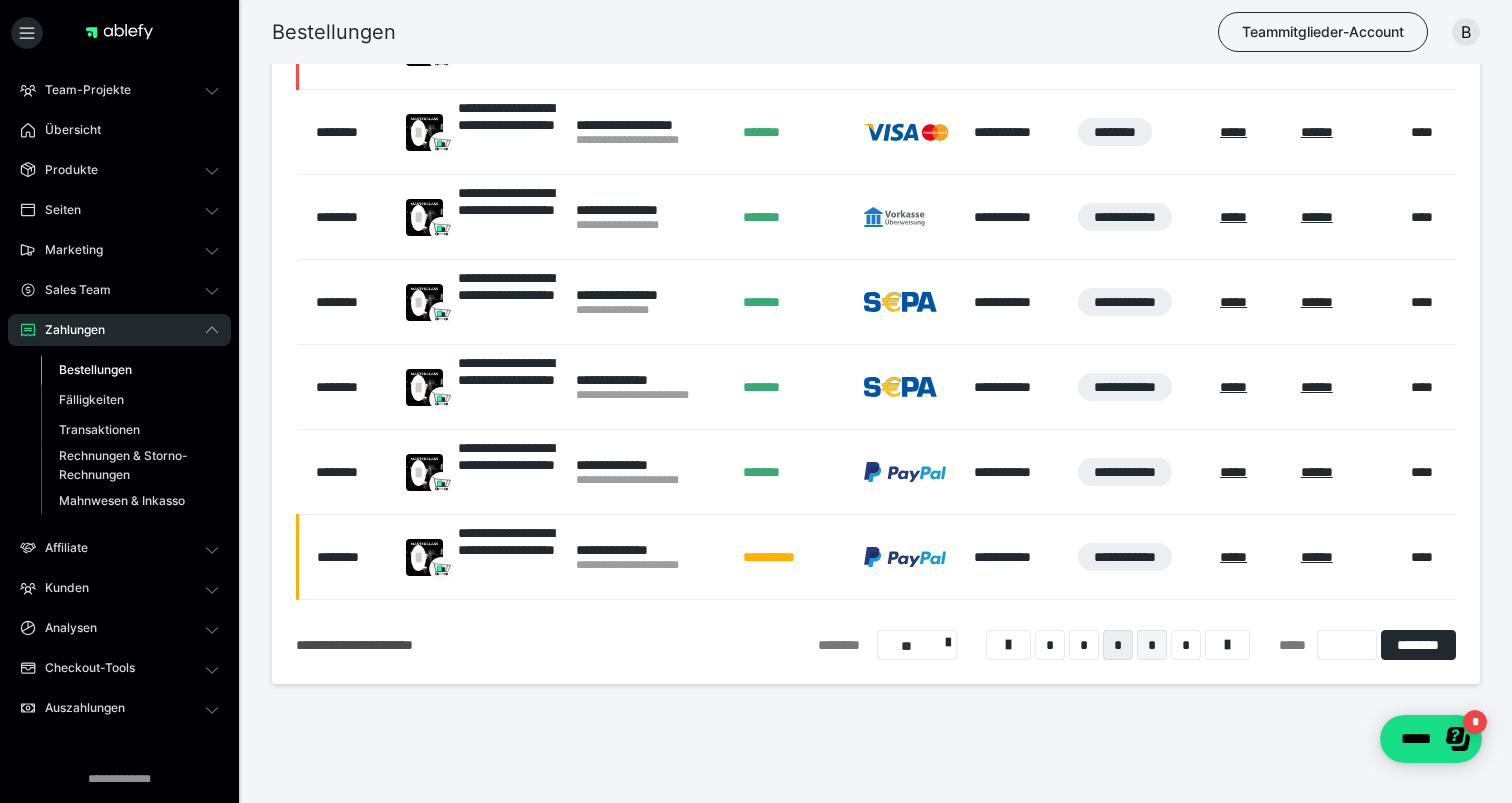 click on "*" at bounding box center (1152, 645) 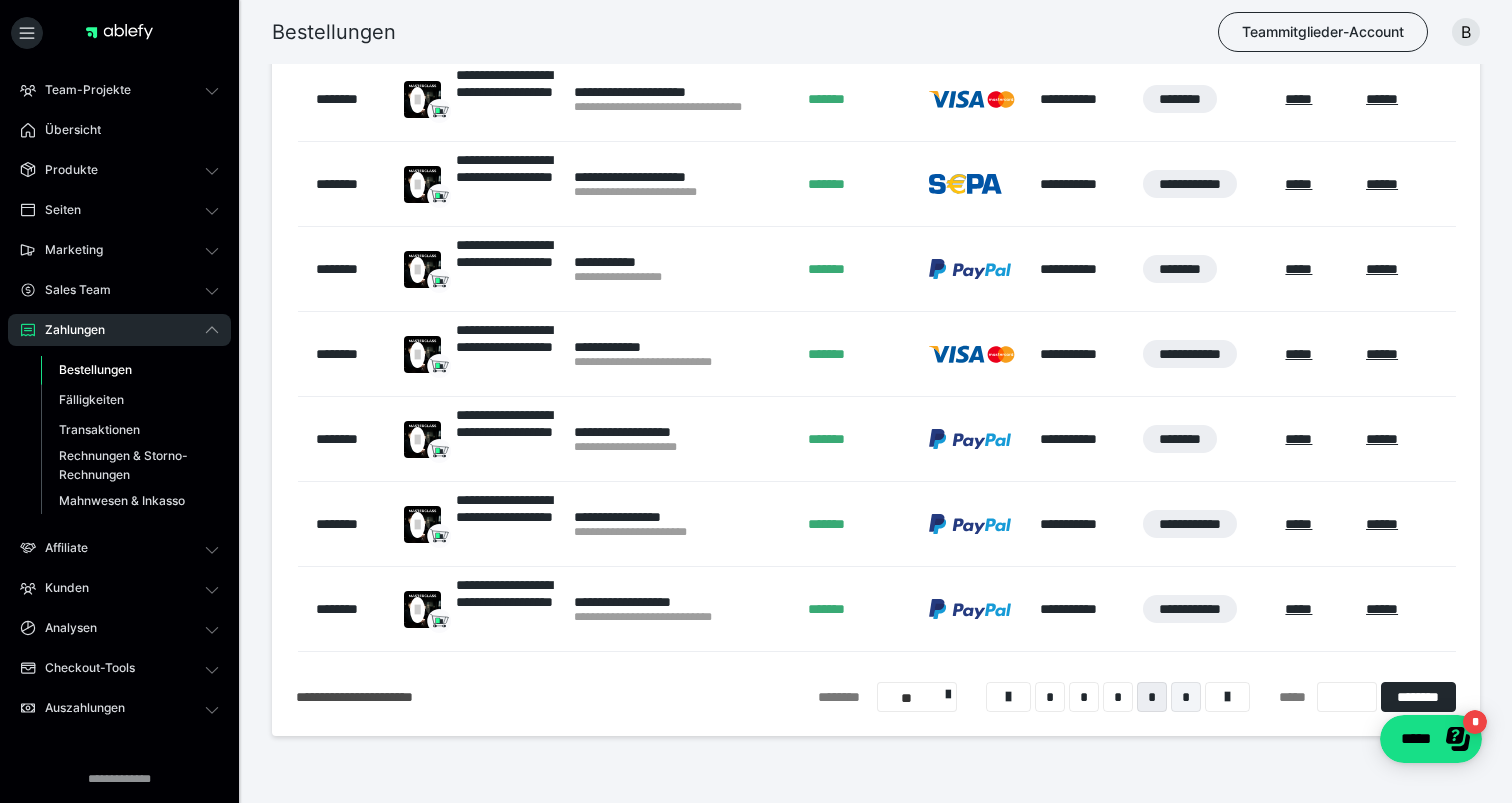 click on "*" at bounding box center [1186, 697] 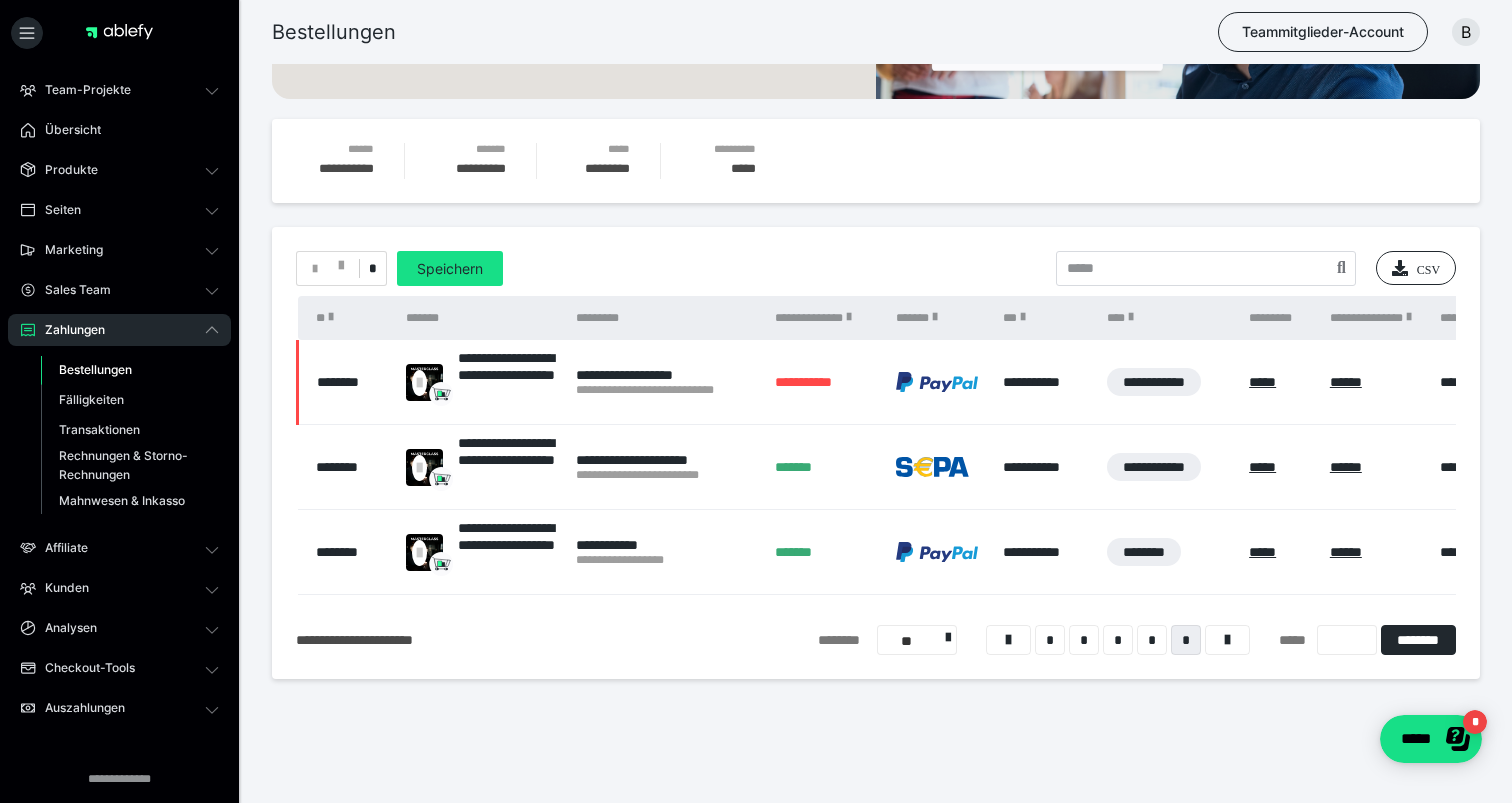 click on "* * * * *" at bounding box center [1118, 640] 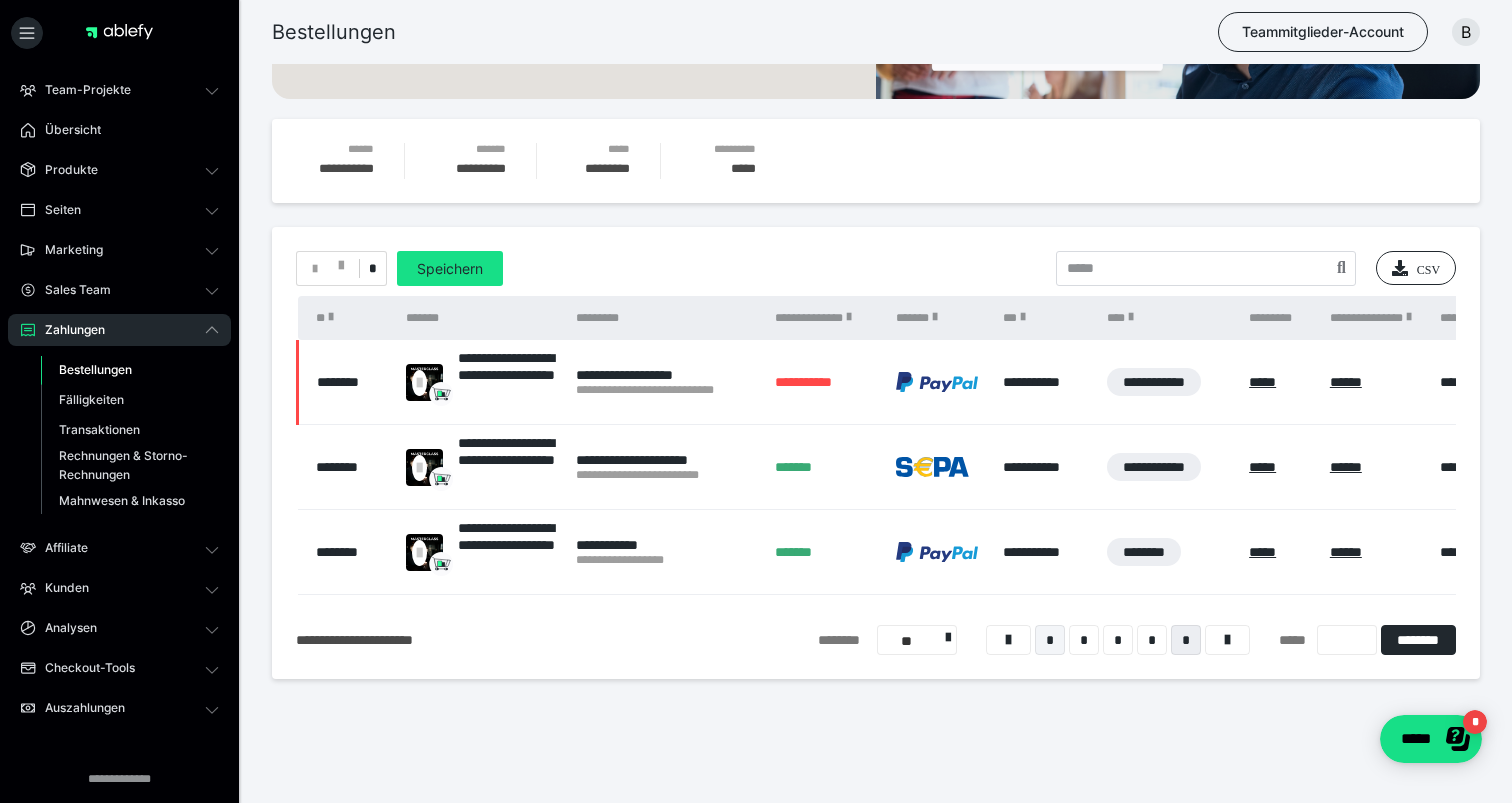 click on "*" at bounding box center (1050, 640) 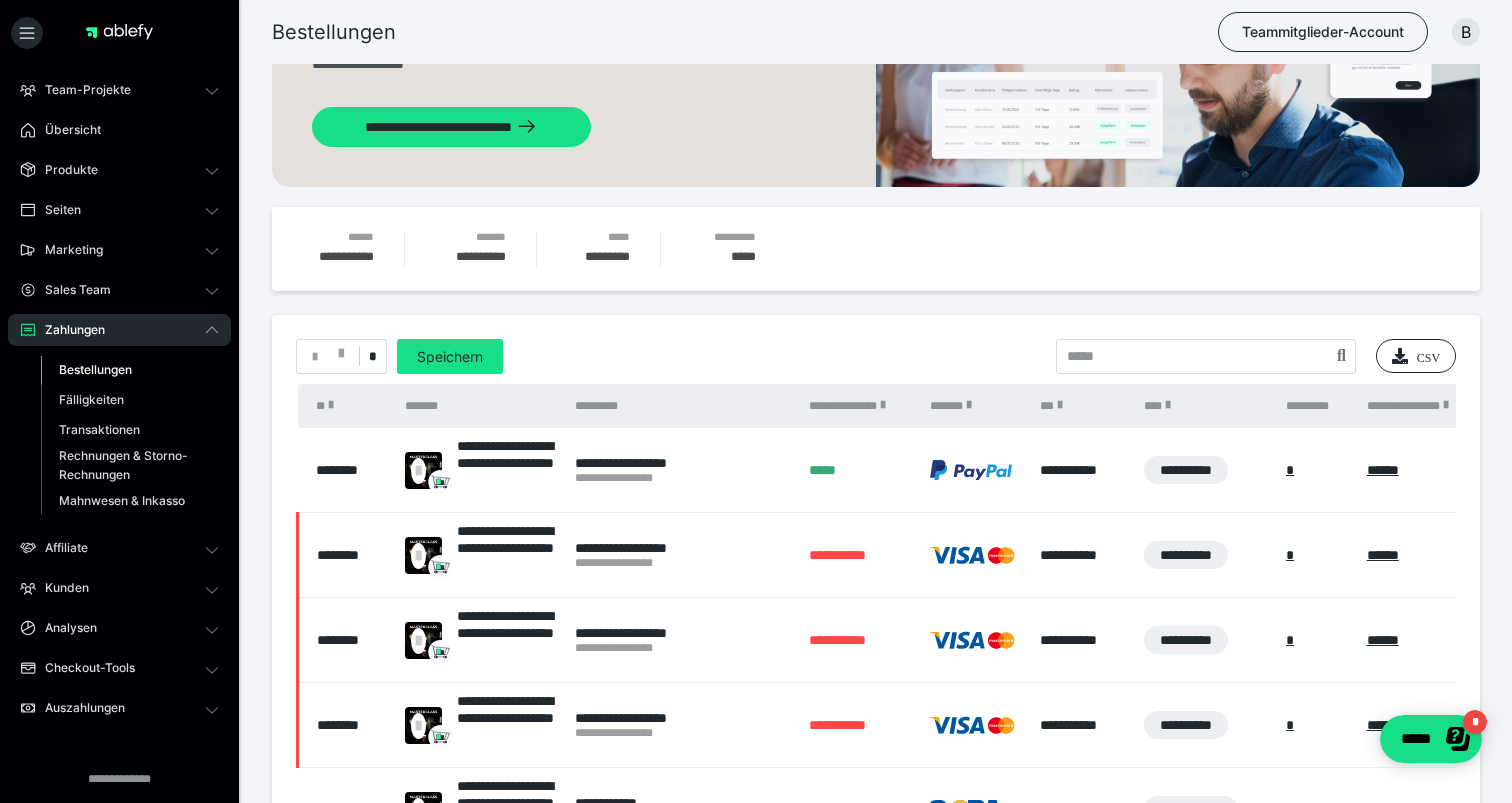 click on "*********" at bounding box center [607, 256] 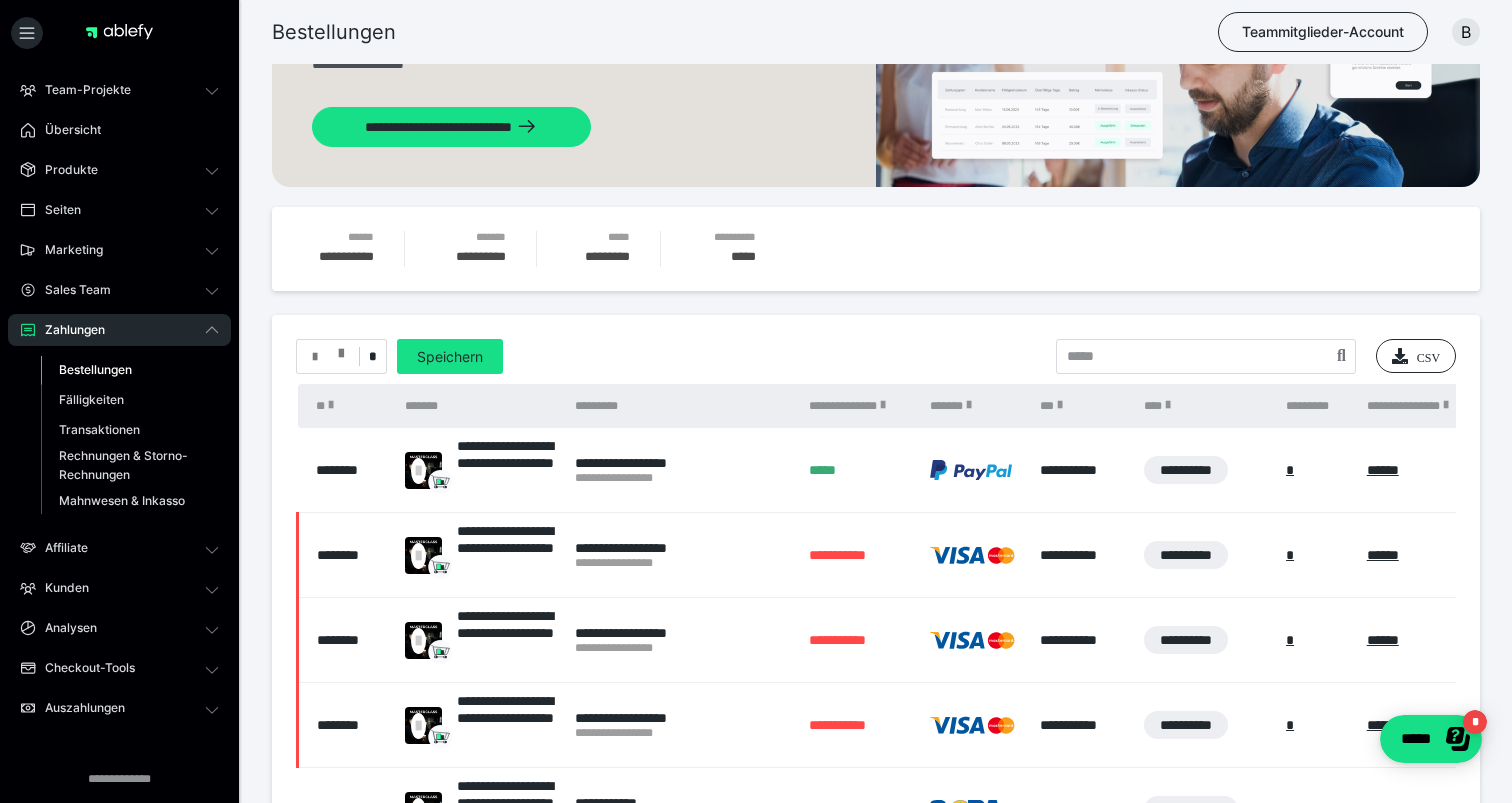click at bounding box center (328, 357) 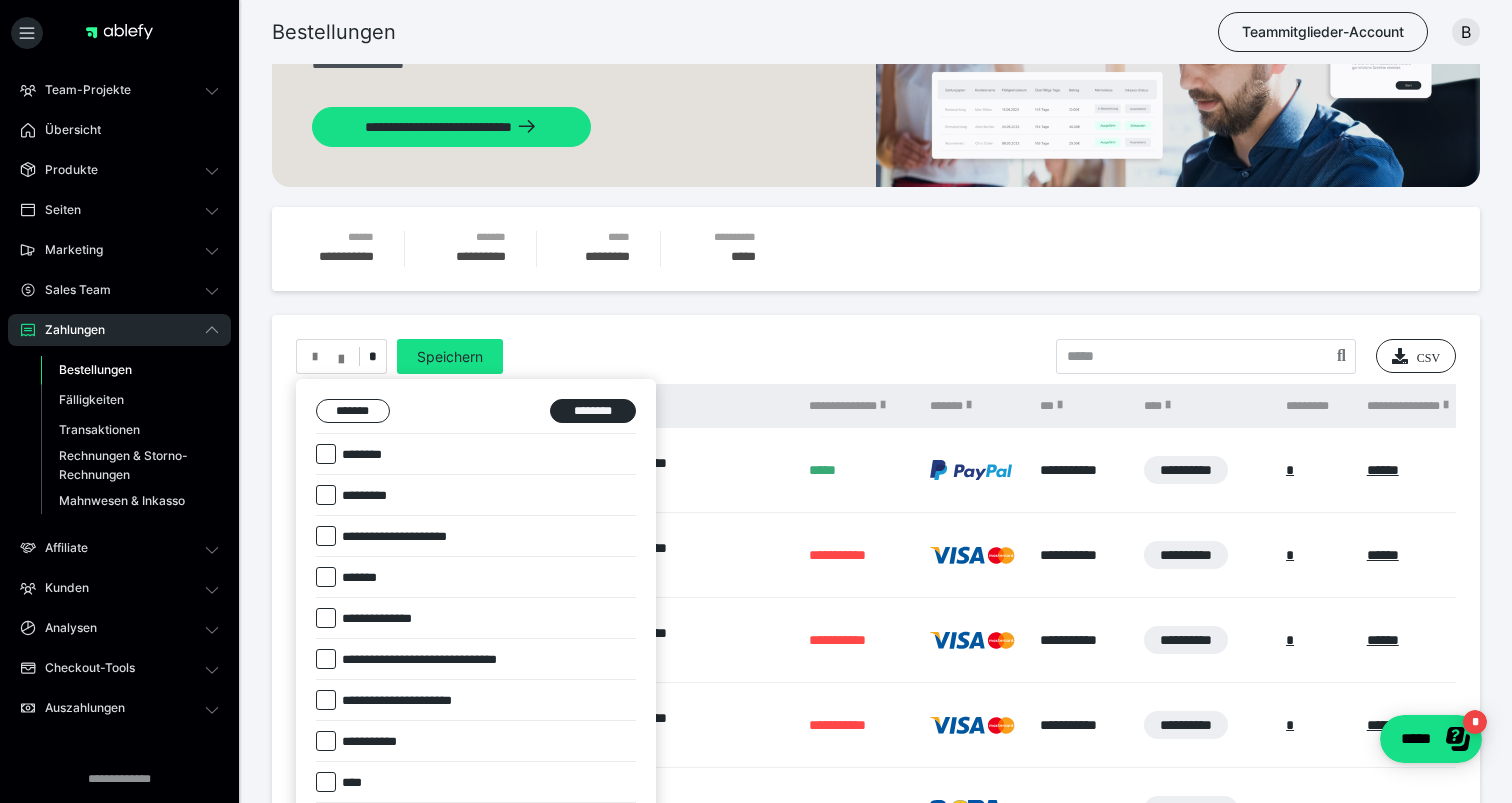 click at bounding box center (756, 401) 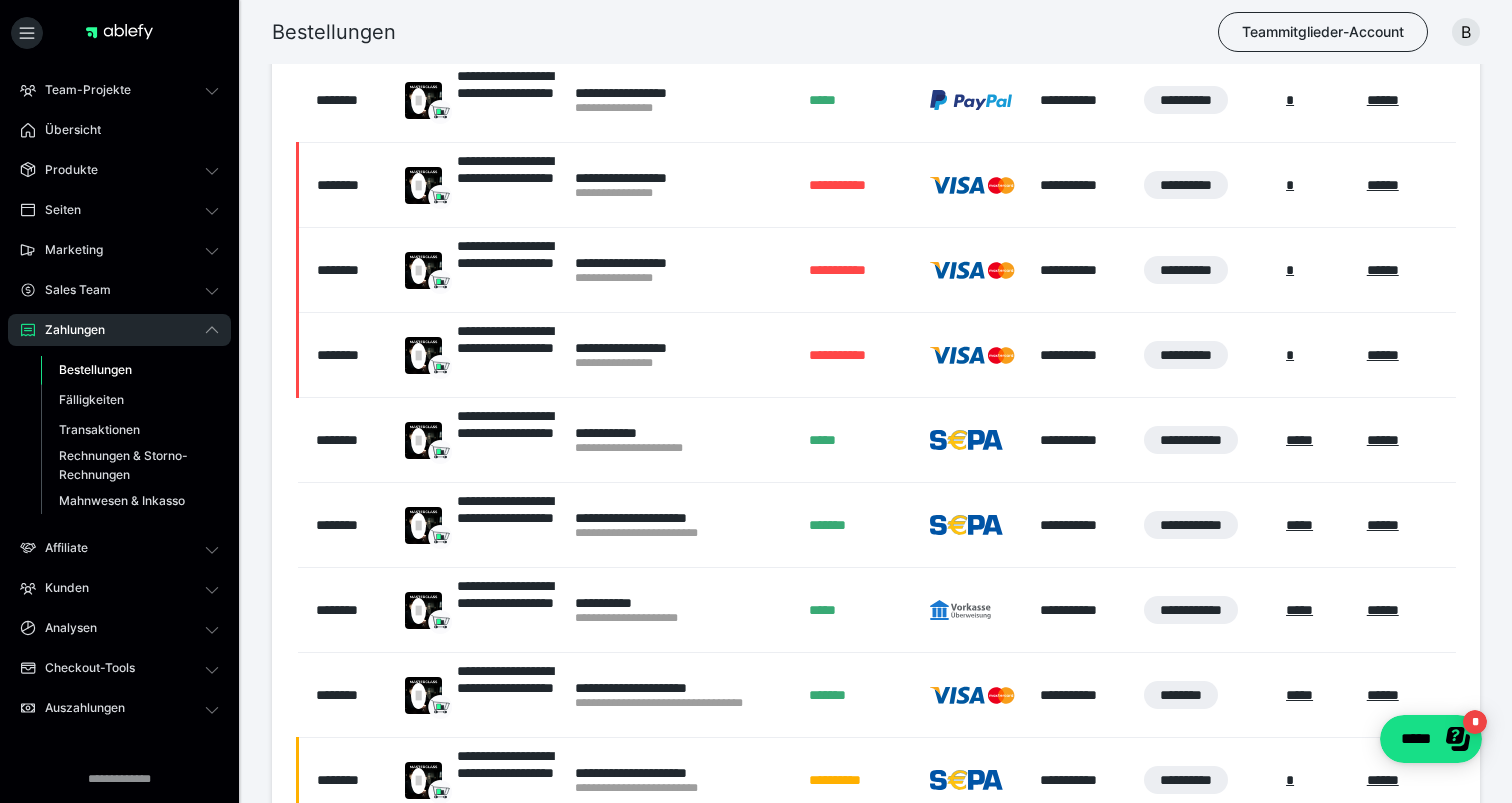 scroll, scrollTop: 704, scrollLeft: 0, axis: vertical 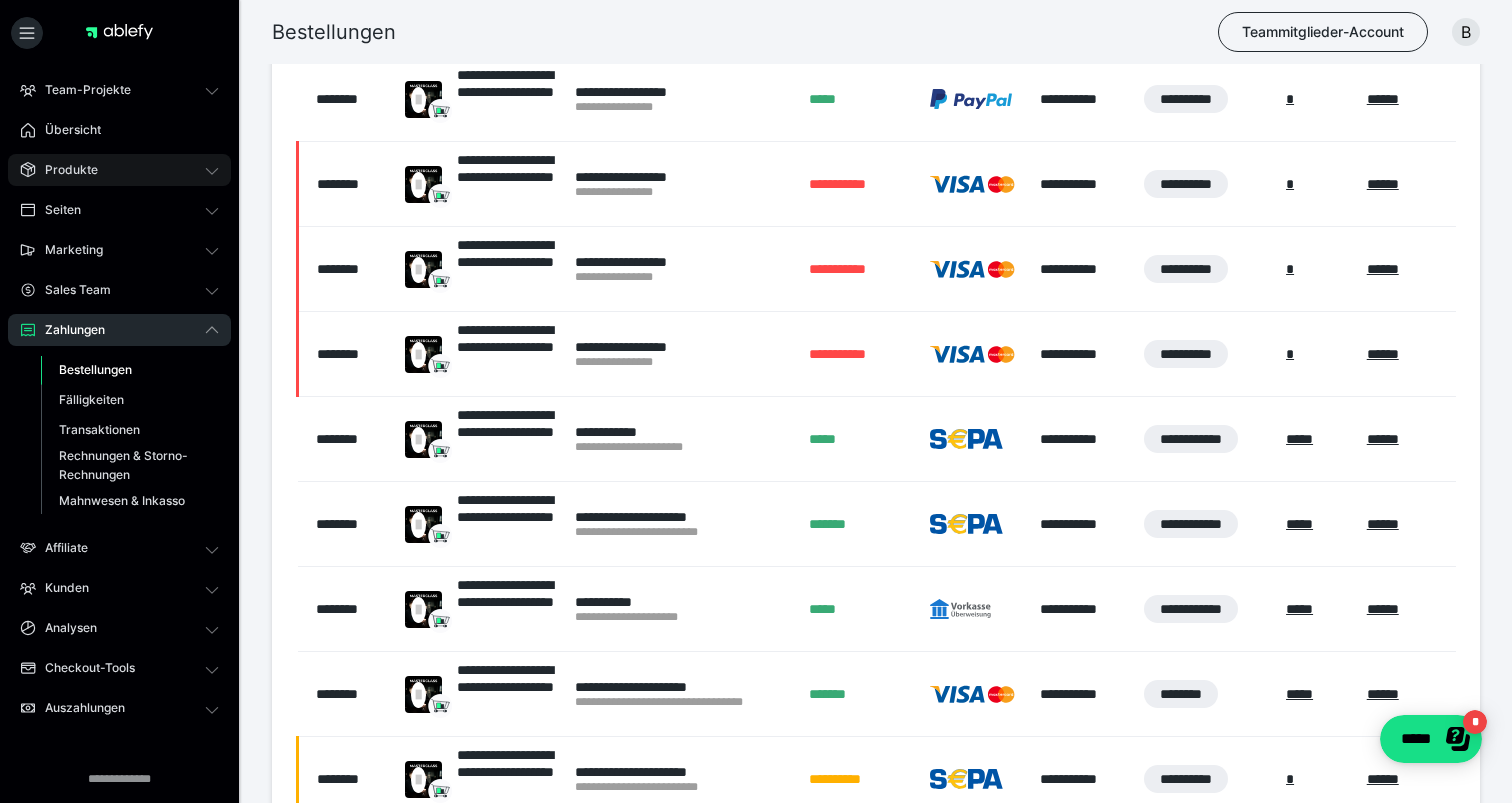 click on "Produkte" at bounding box center [119, 170] 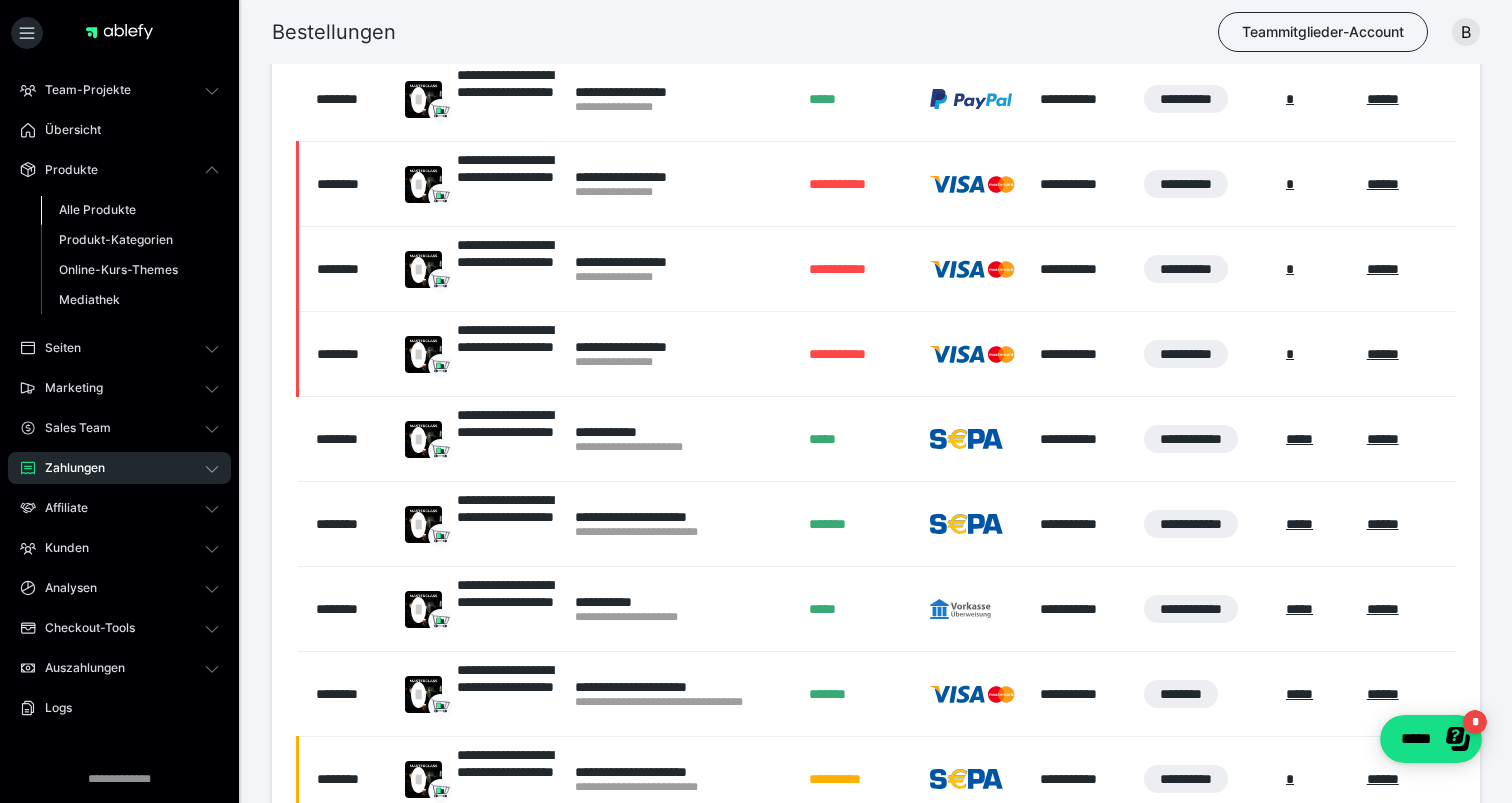 click on "Alle Produkte" at bounding box center (130, 210) 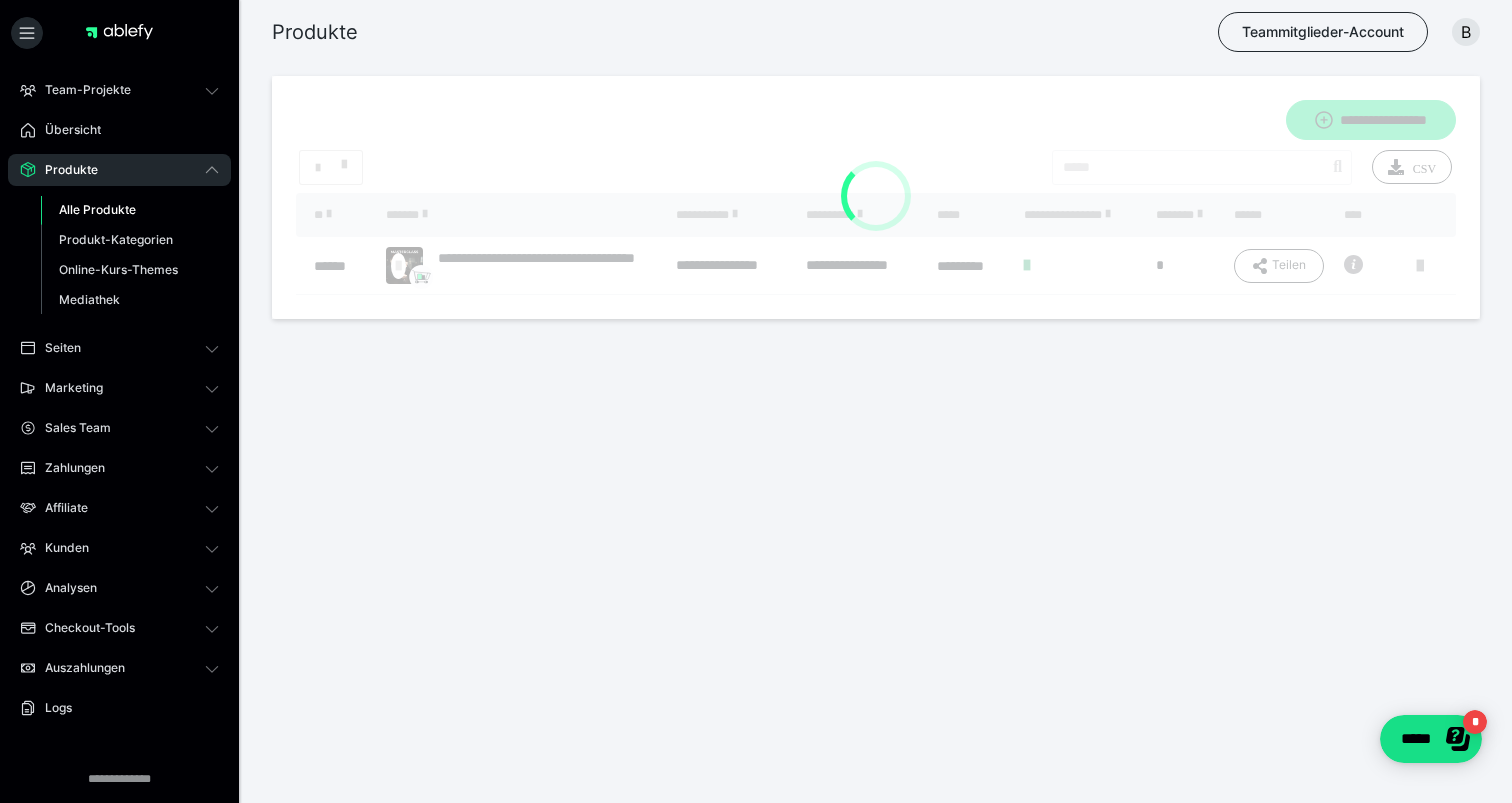 scroll, scrollTop: 0, scrollLeft: 0, axis: both 